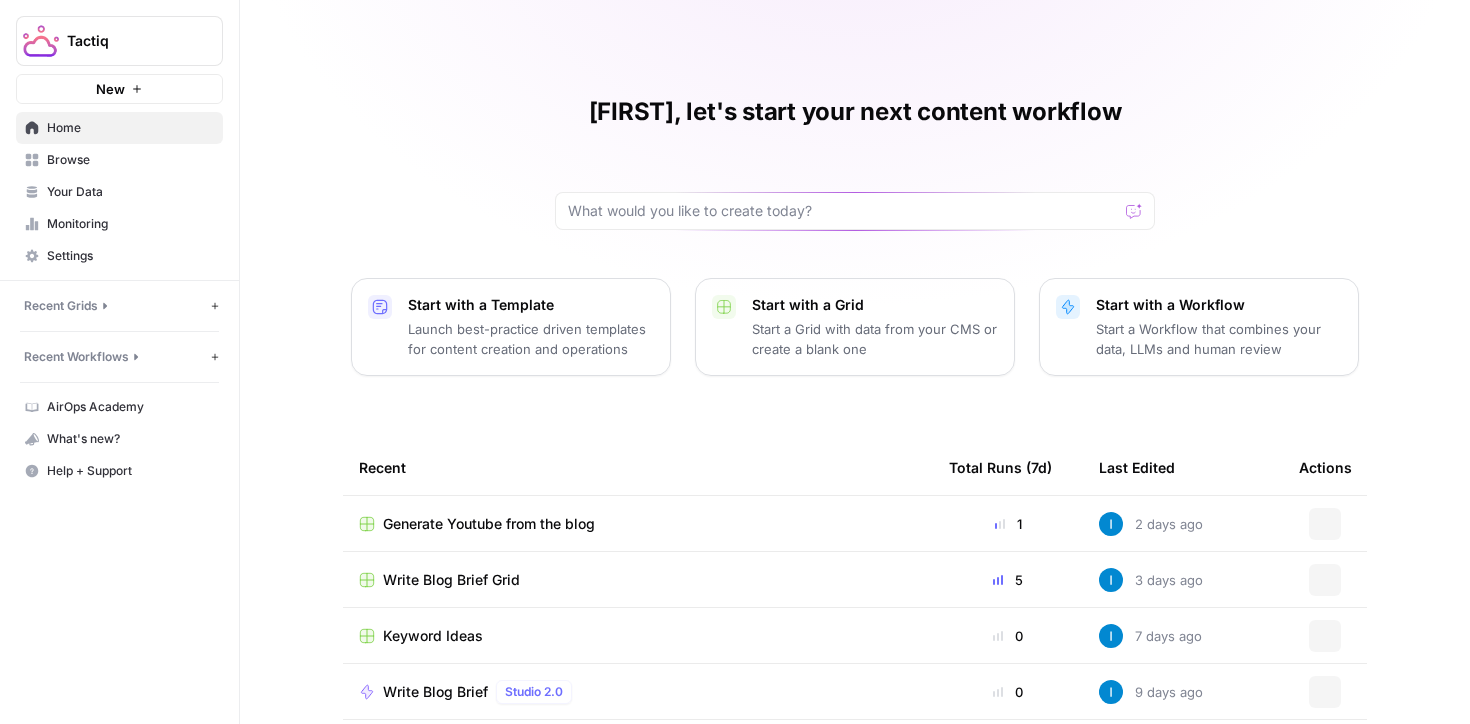 scroll, scrollTop: 0, scrollLeft: 0, axis: both 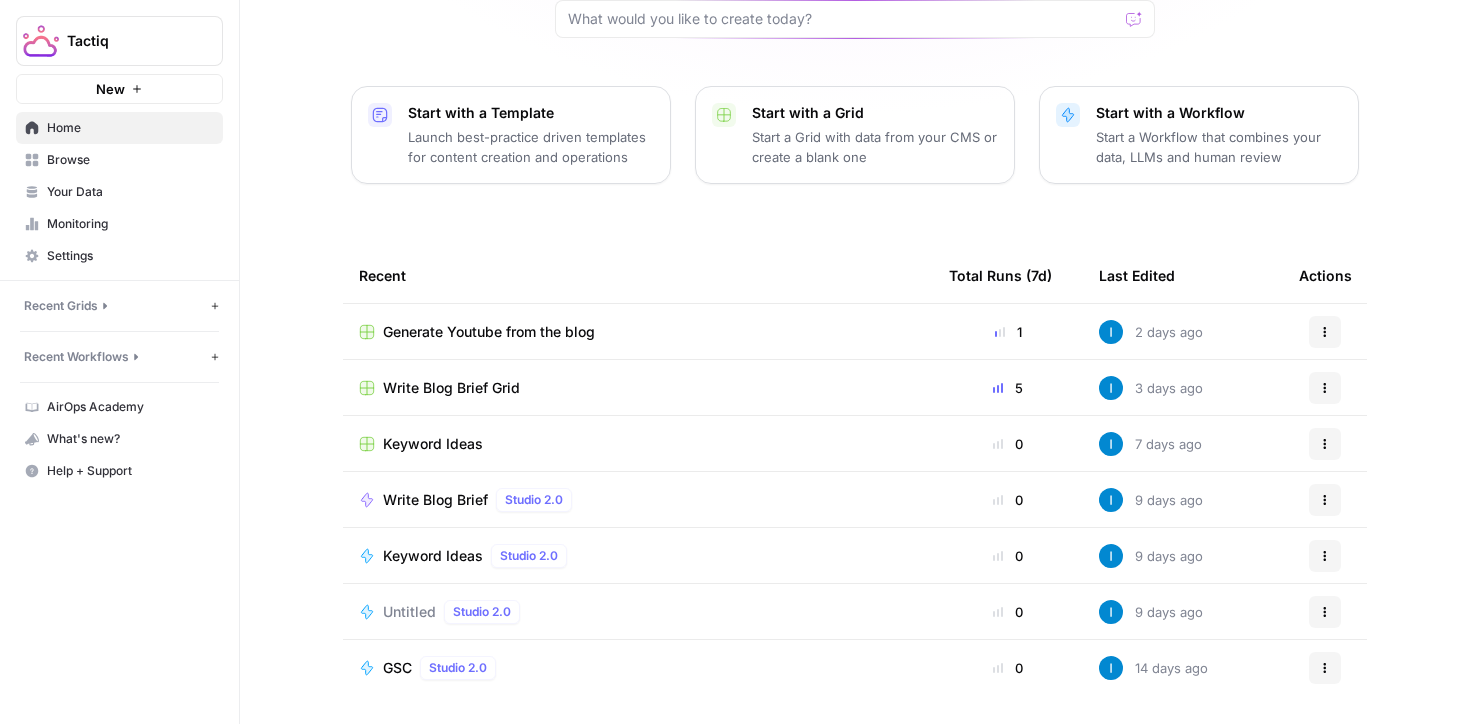 click on "Generate Youtube from the blog" at bounding box center [489, 332] 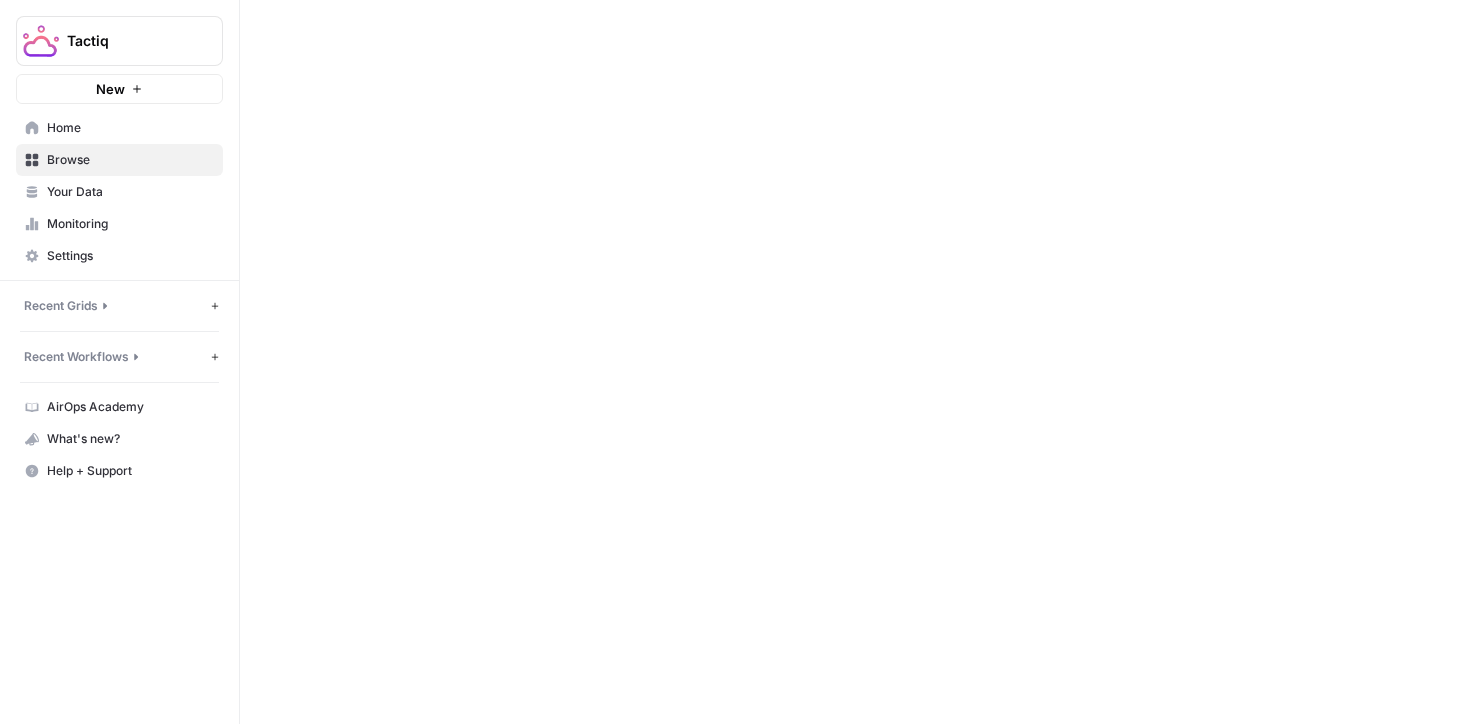 scroll, scrollTop: 0, scrollLeft: 0, axis: both 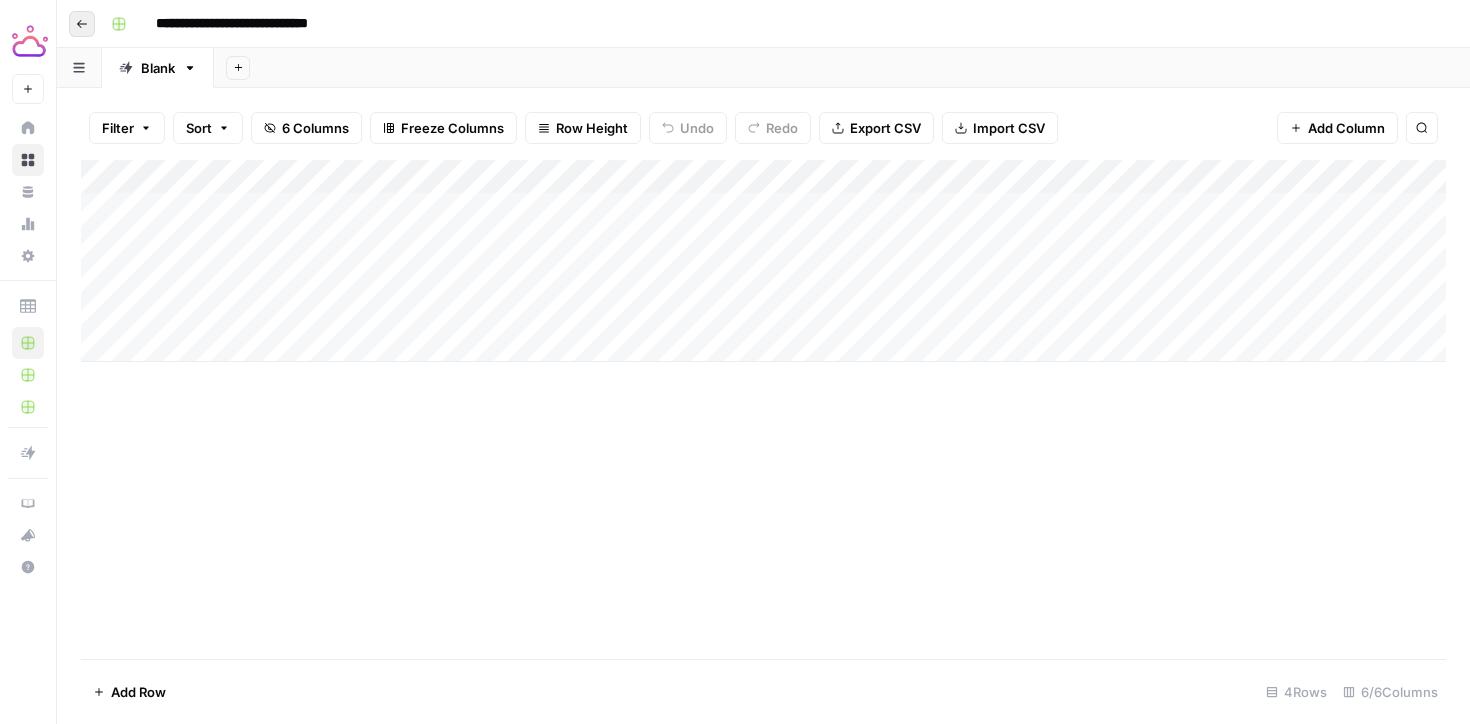 click 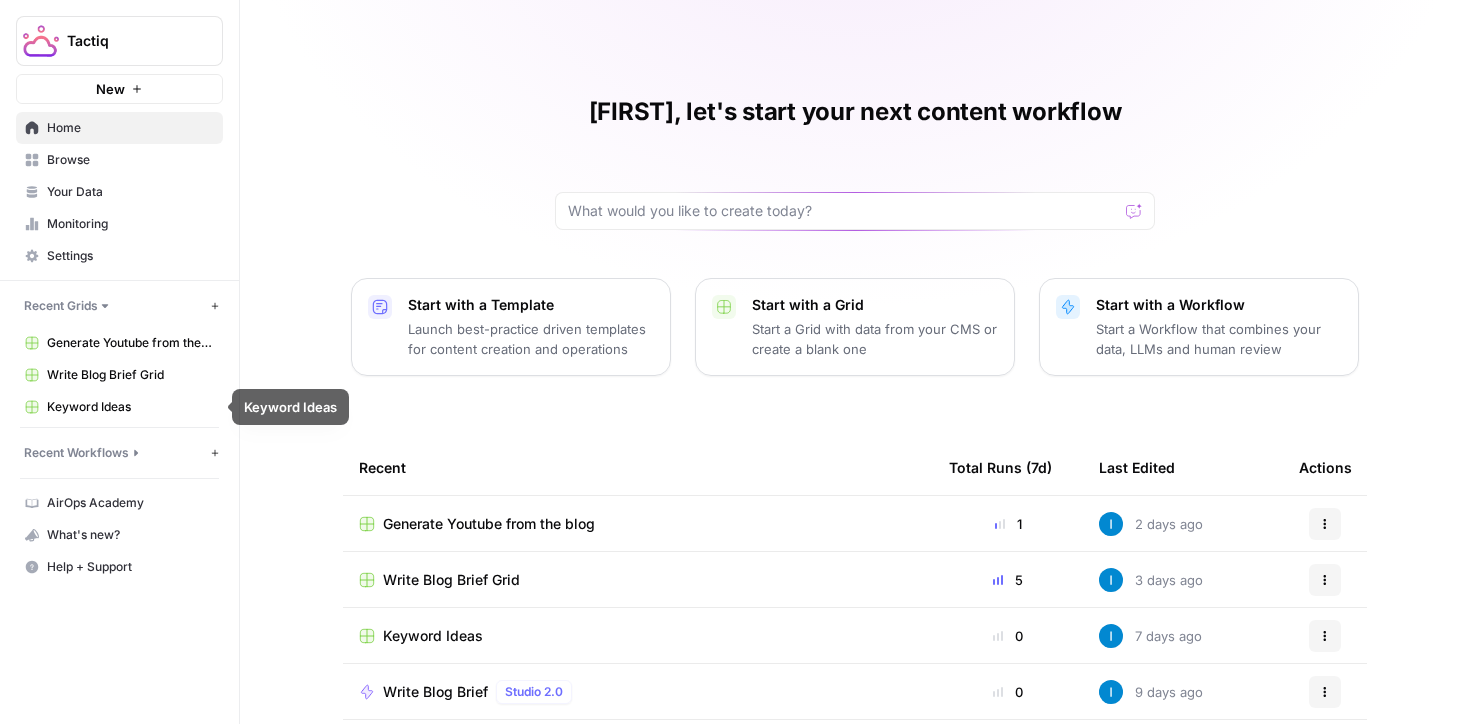 scroll, scrollTop: 196, scrollLeft: 0, axis: vertical 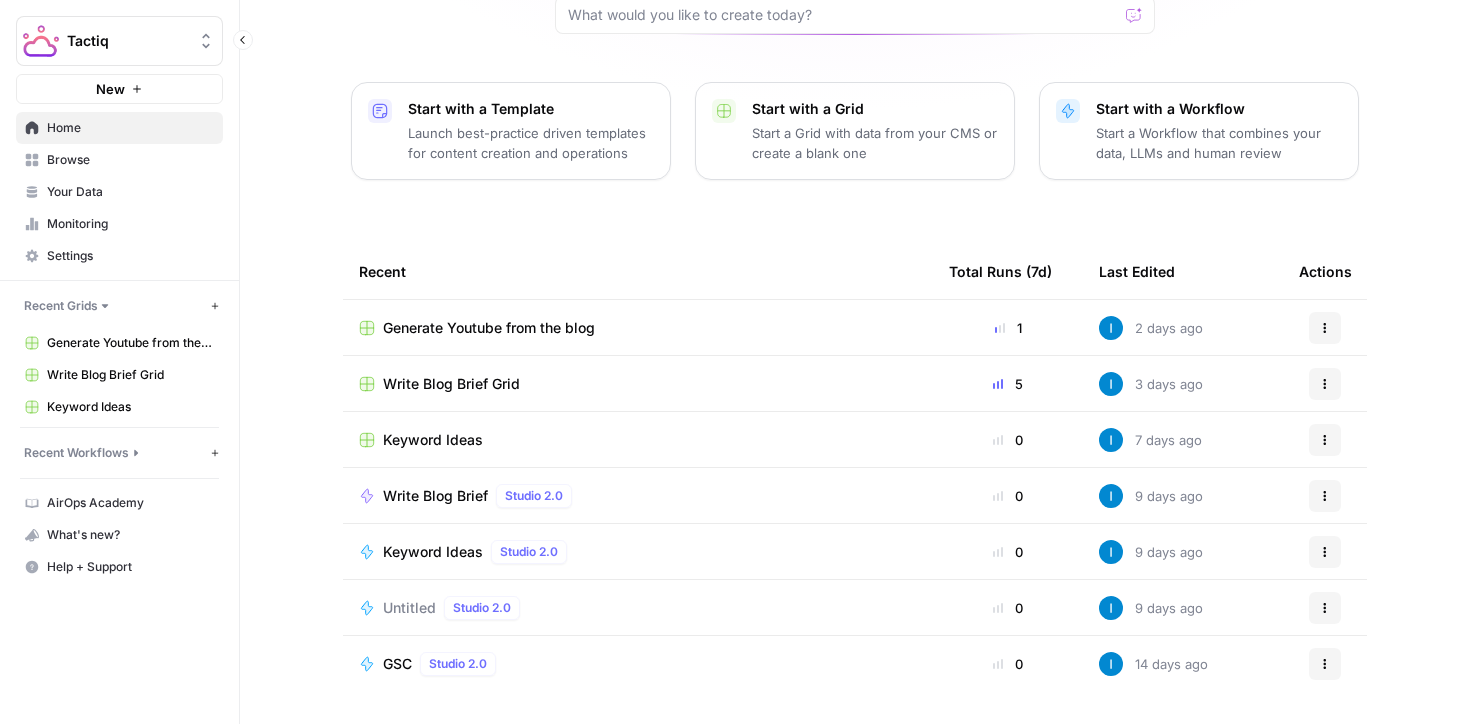 click on "Recent Workflows" at bounding box center [76, 453] 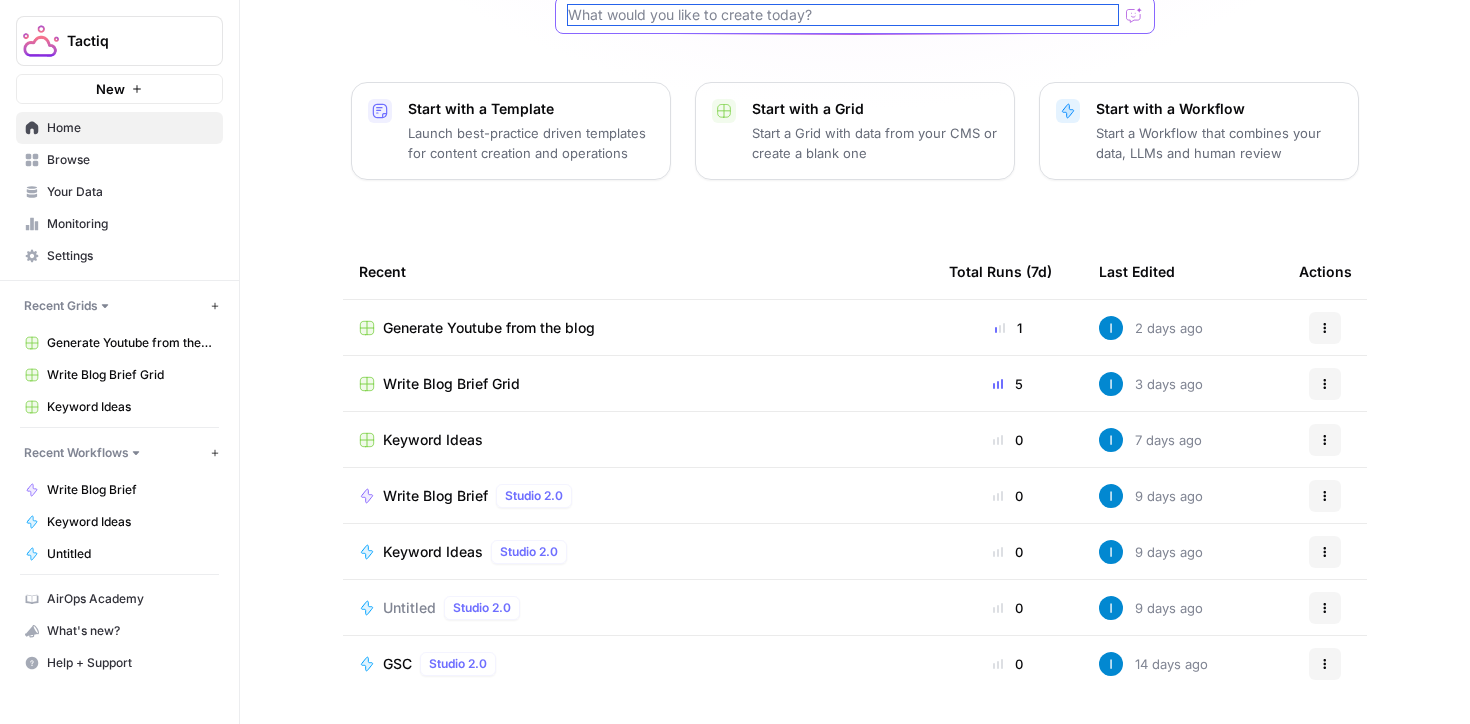 click at bounding box center [843, 15] 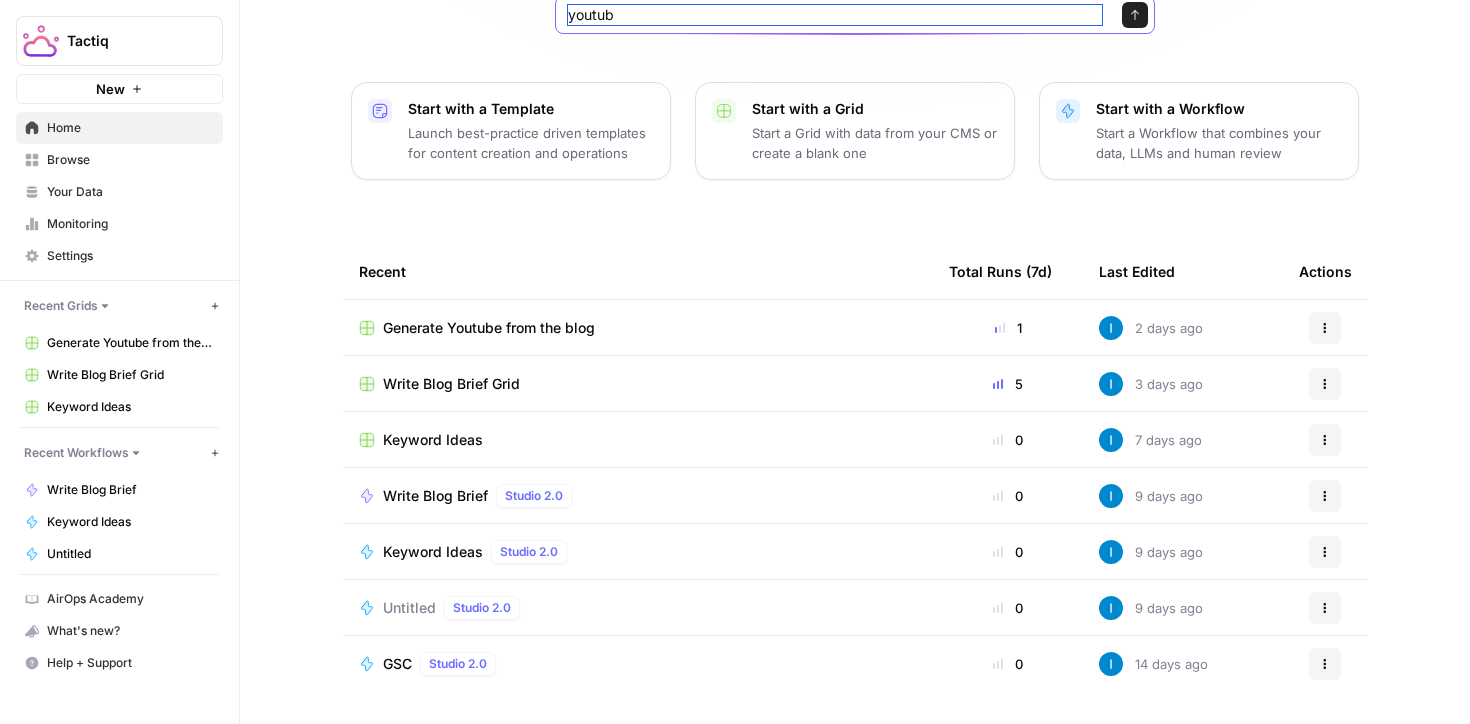 type on "youtube" 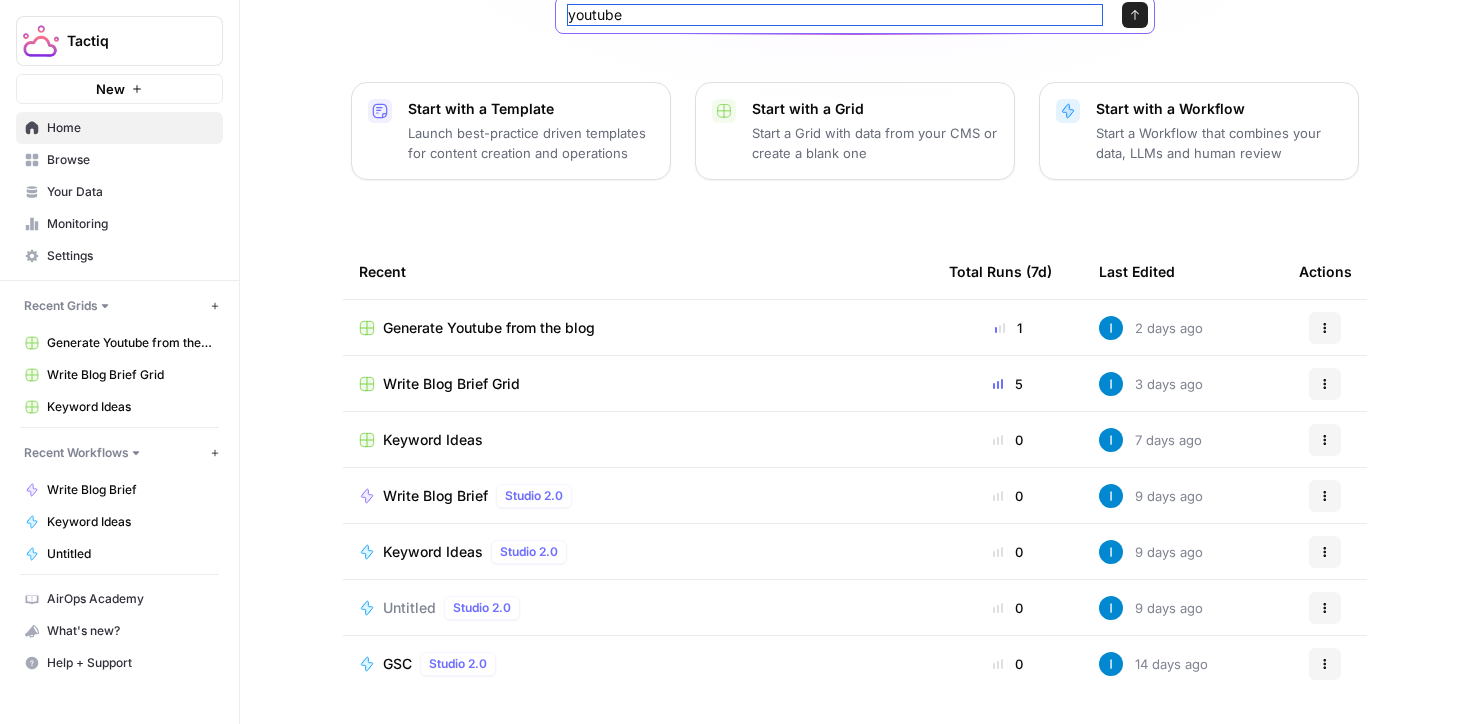 click on "Send" at bounding box center [1135, 15] 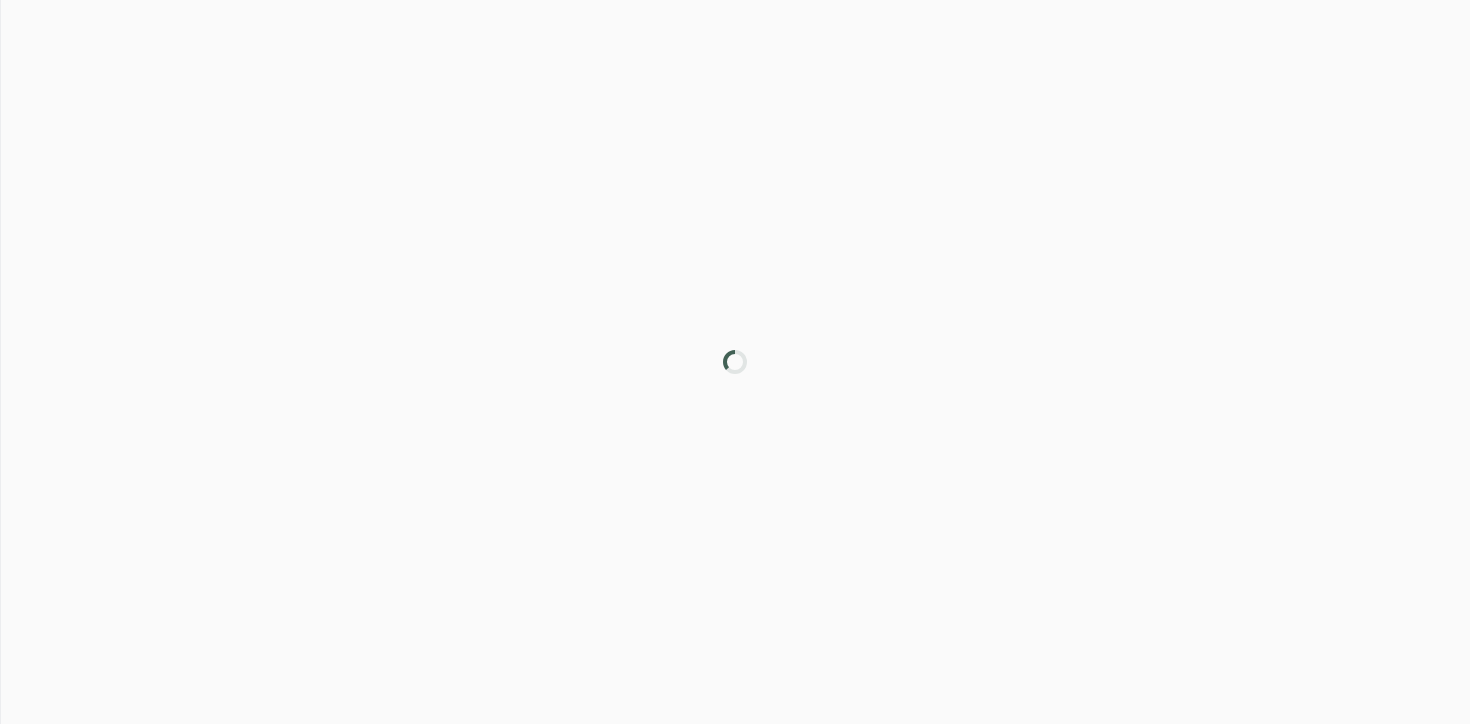 scroll, scrollTop: 0, scrollLeft: 0, axis: both 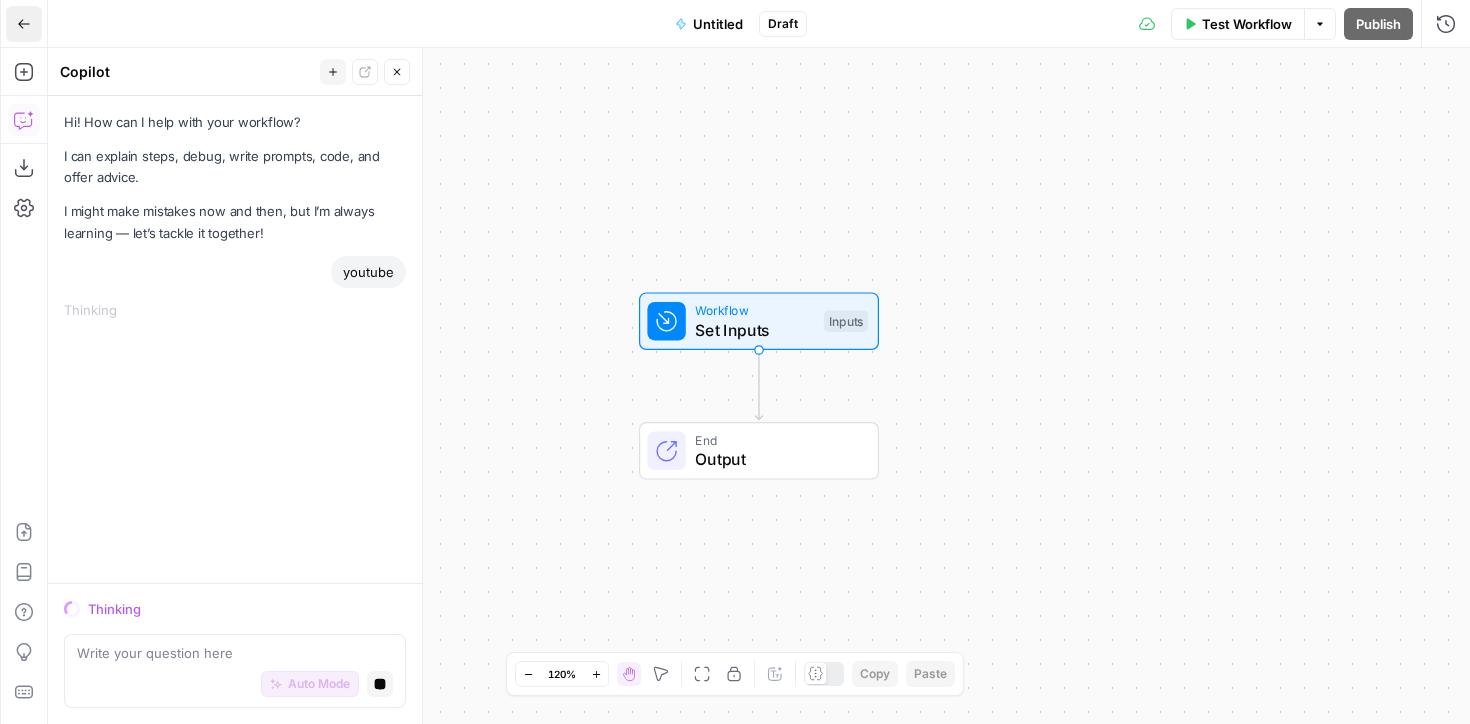 click 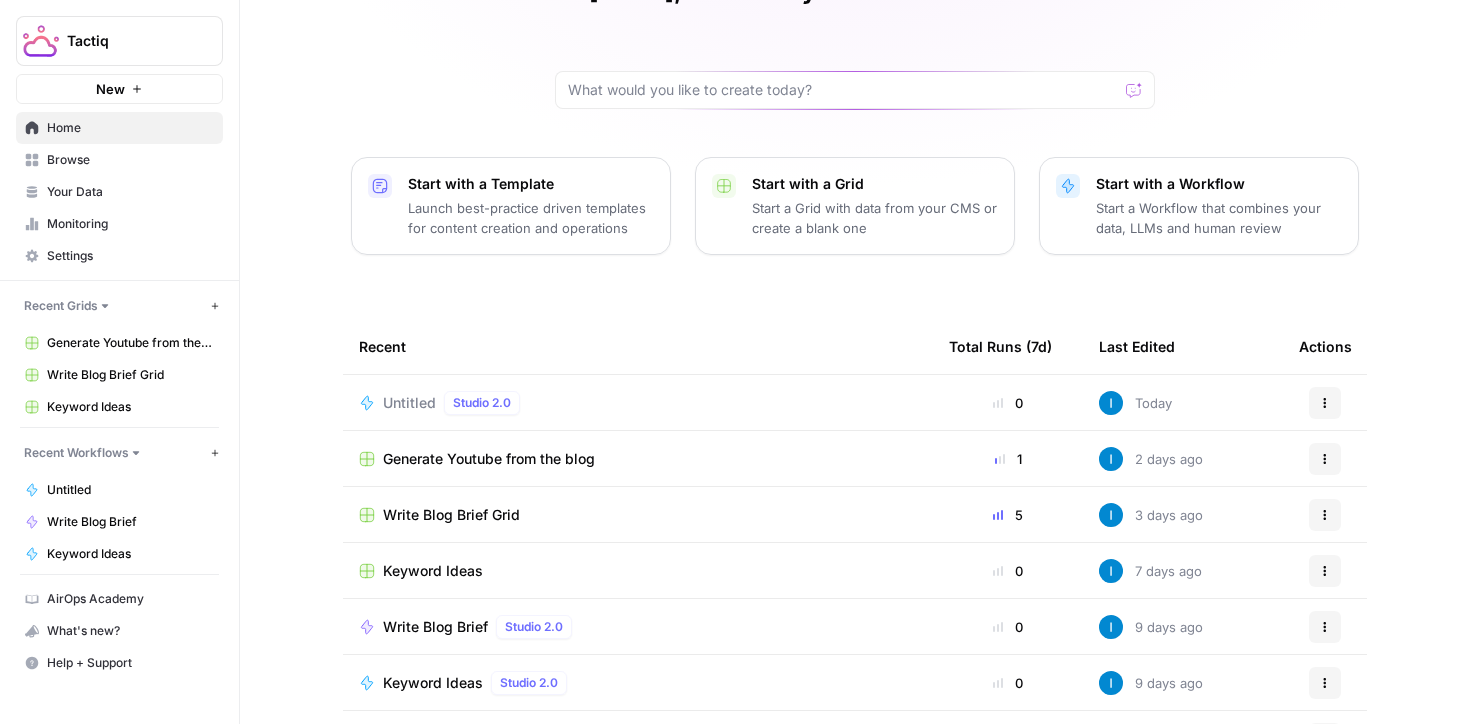 scroll, scrollTop: 196, scrollLeft: 0, axis: vertical 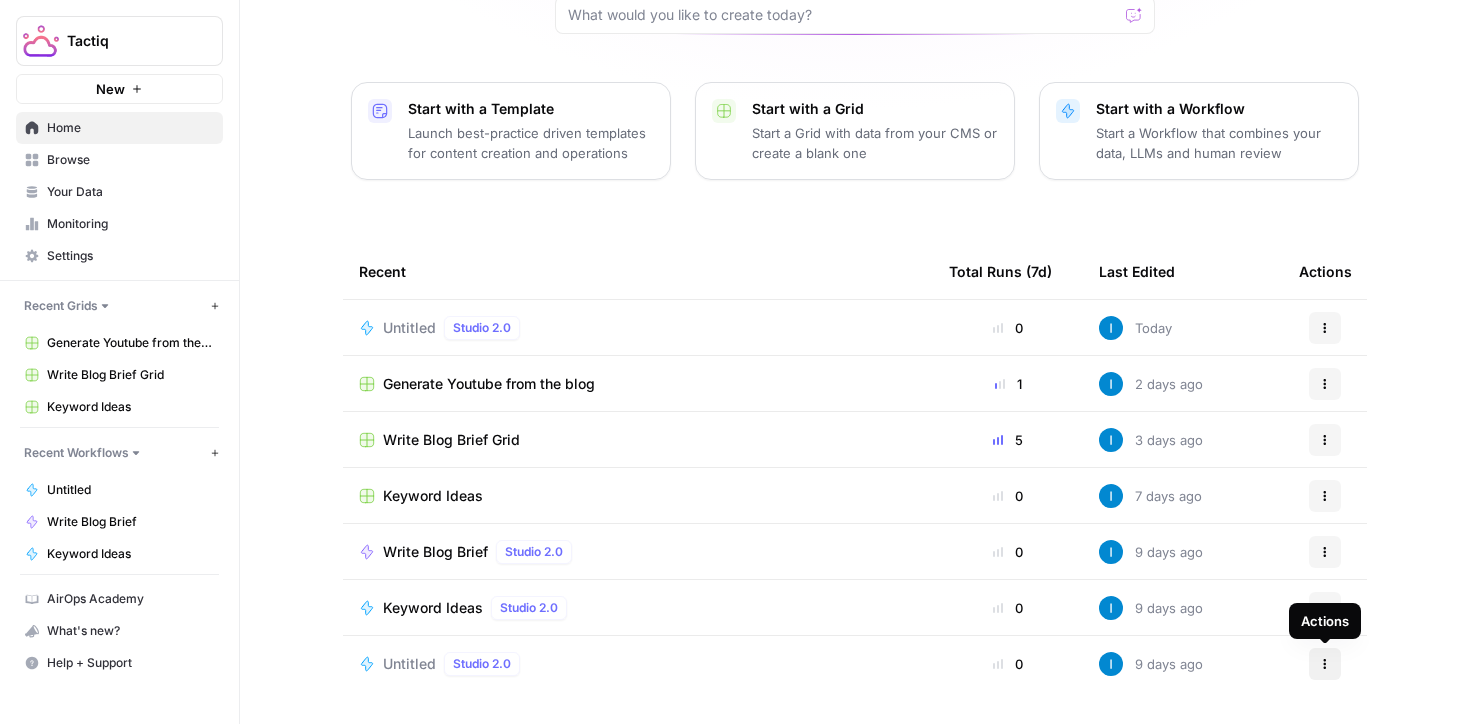 click 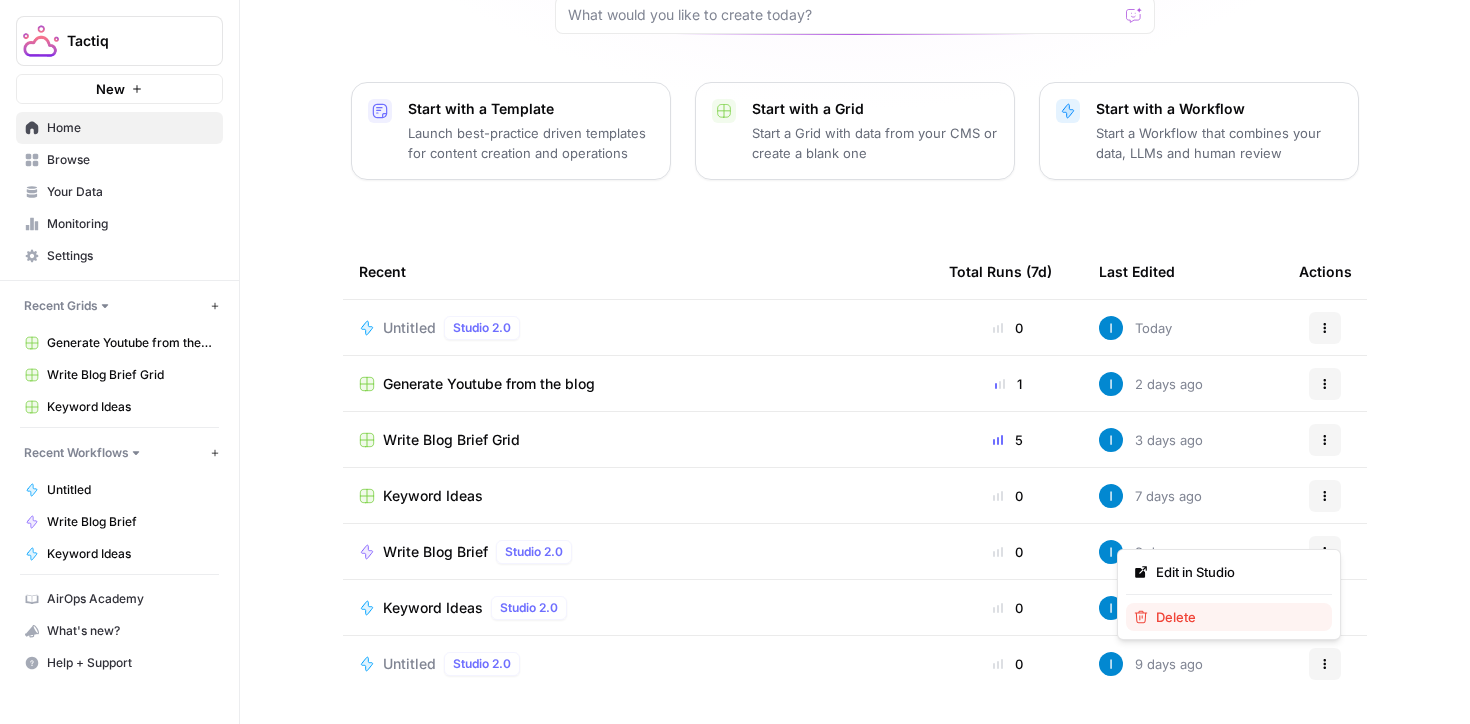 click on "Delete" at bounding box center [1229, 617] 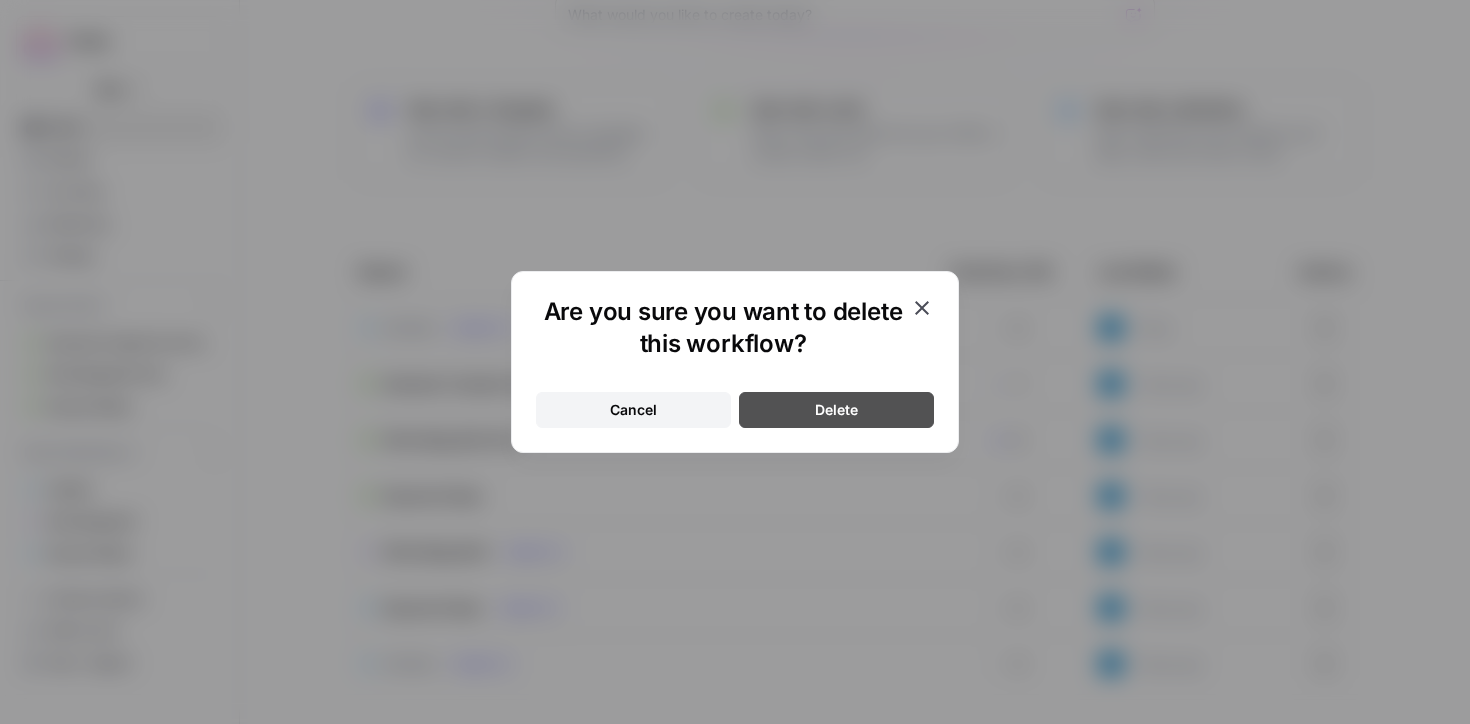 click on "Delete" at bounding box center [836, 410] 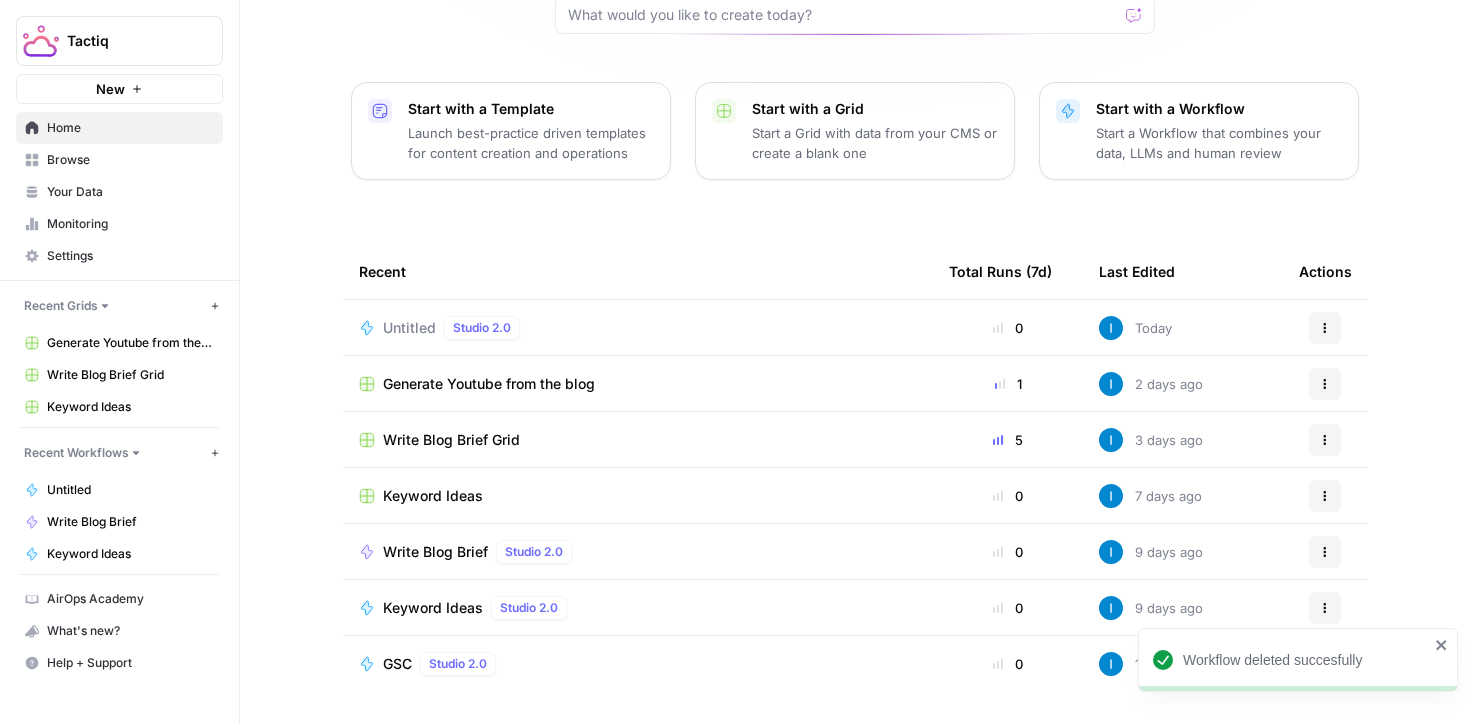 click 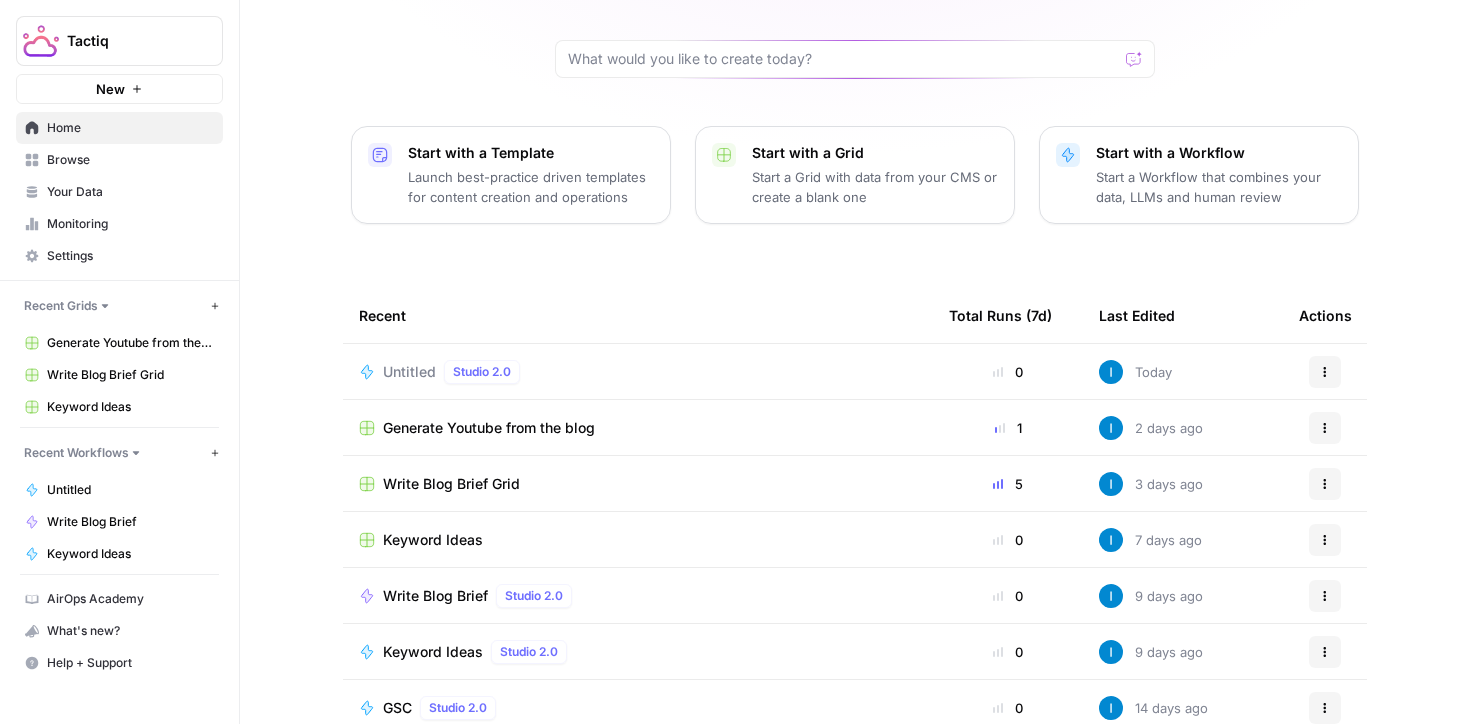 scroll, scrollTop: 145, scrollLeft: 0, axis: vertical 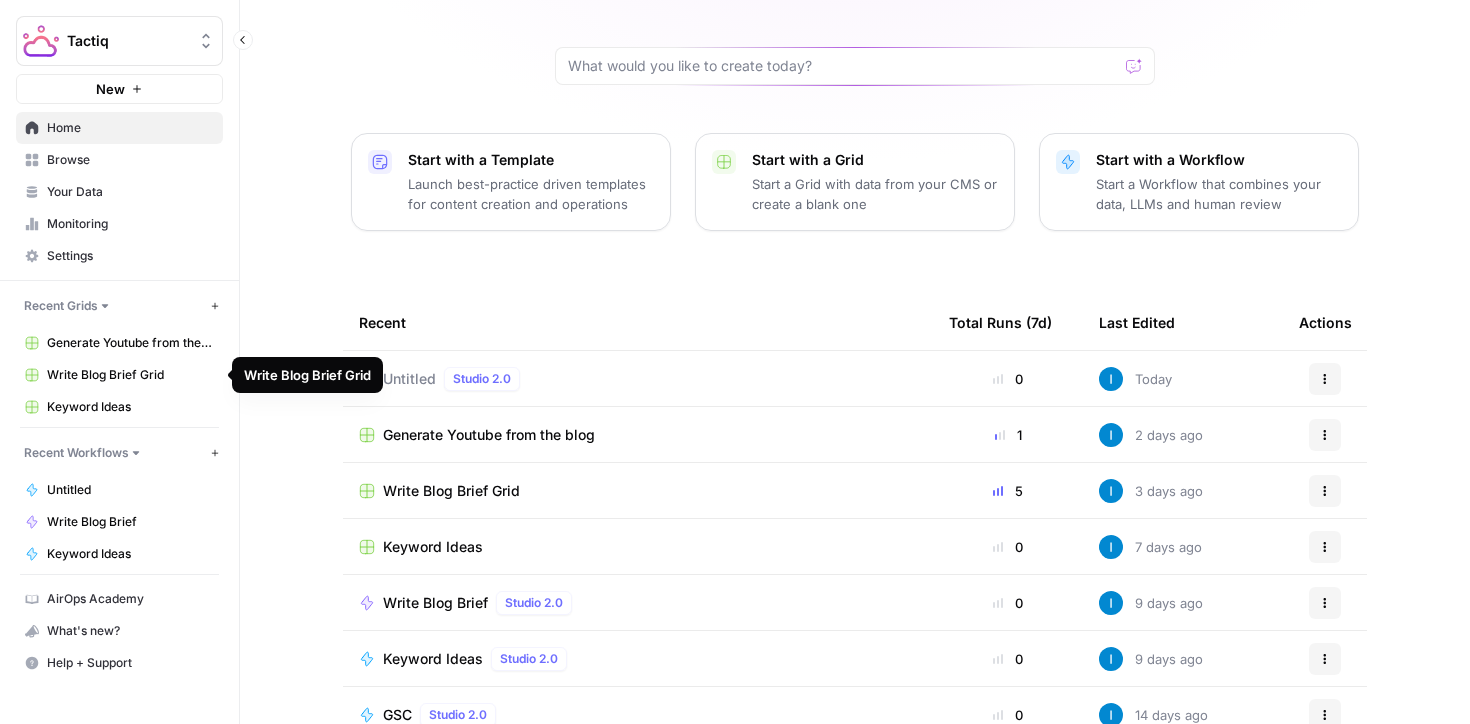 click 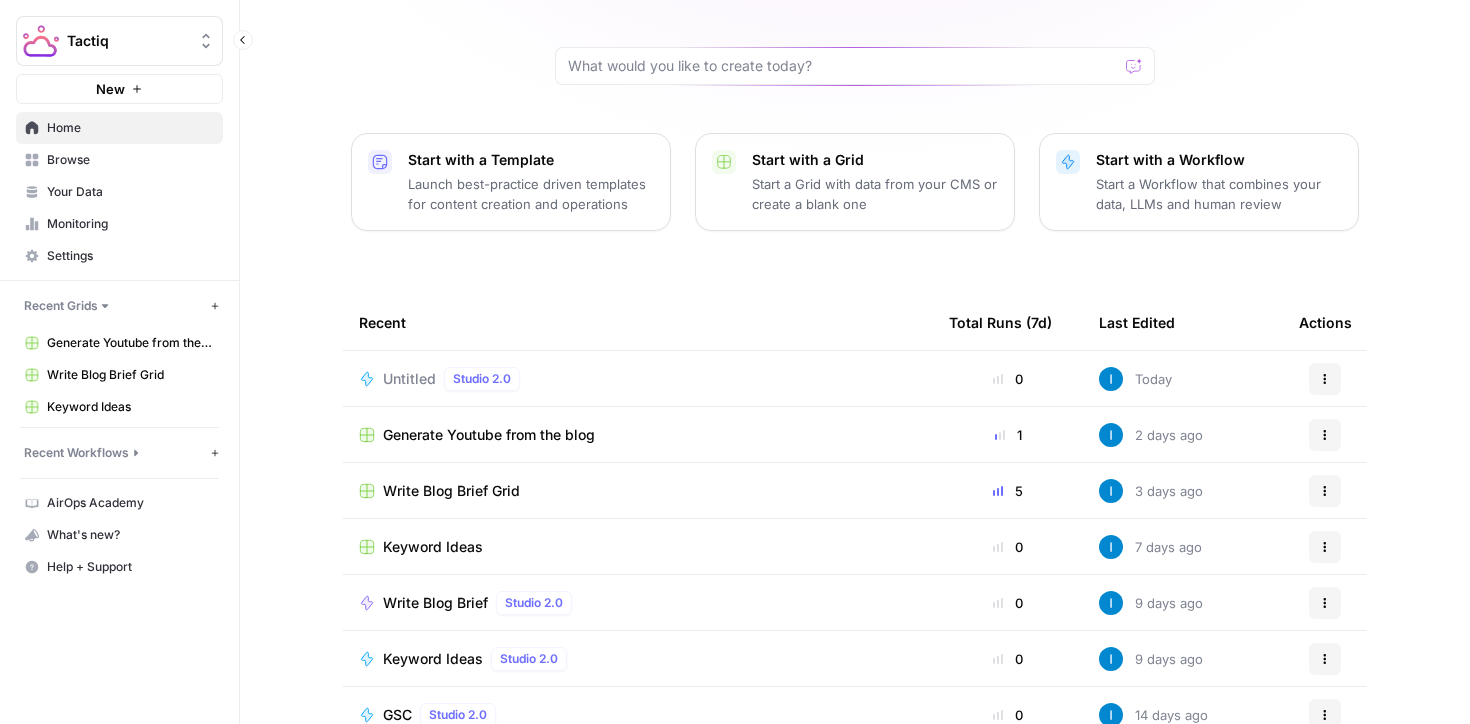 click 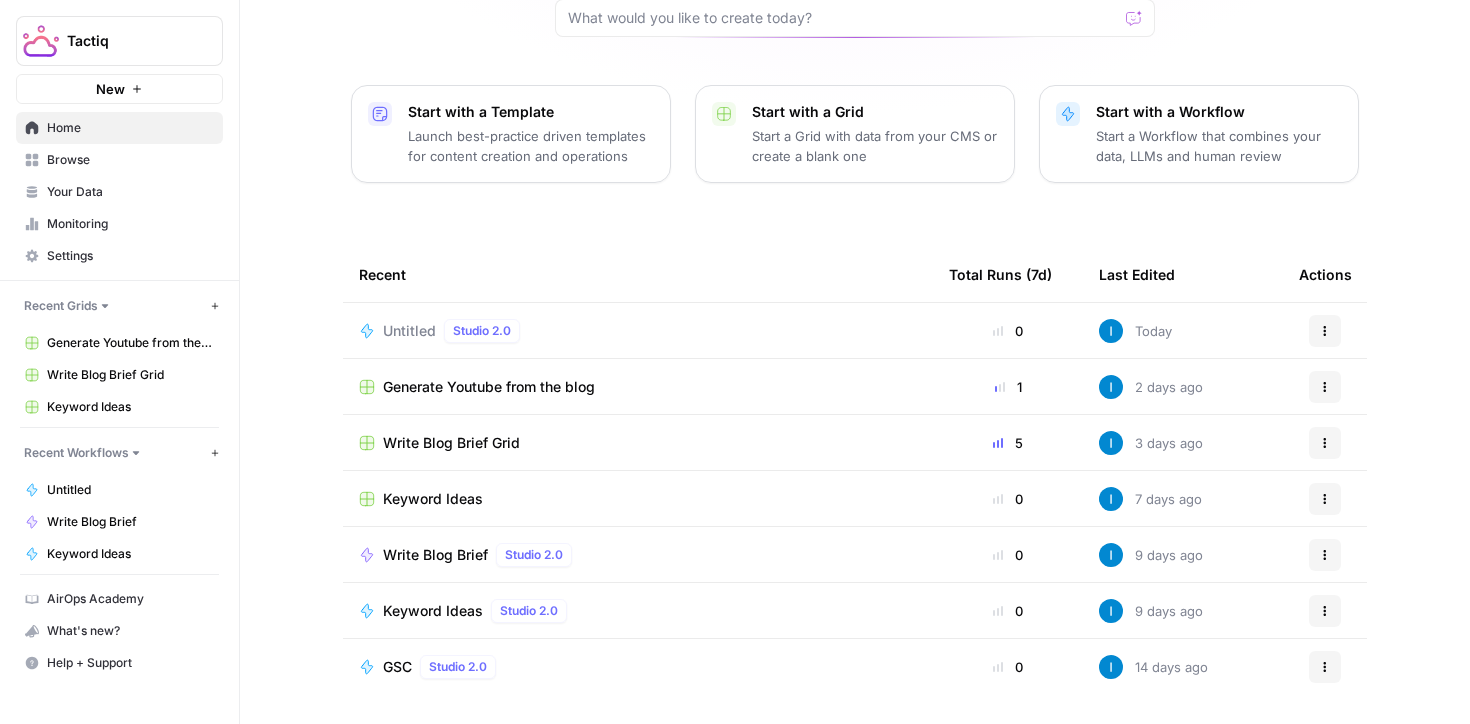 scroll, scrollTop: 196, scrollLeft: 0, axis: vertical 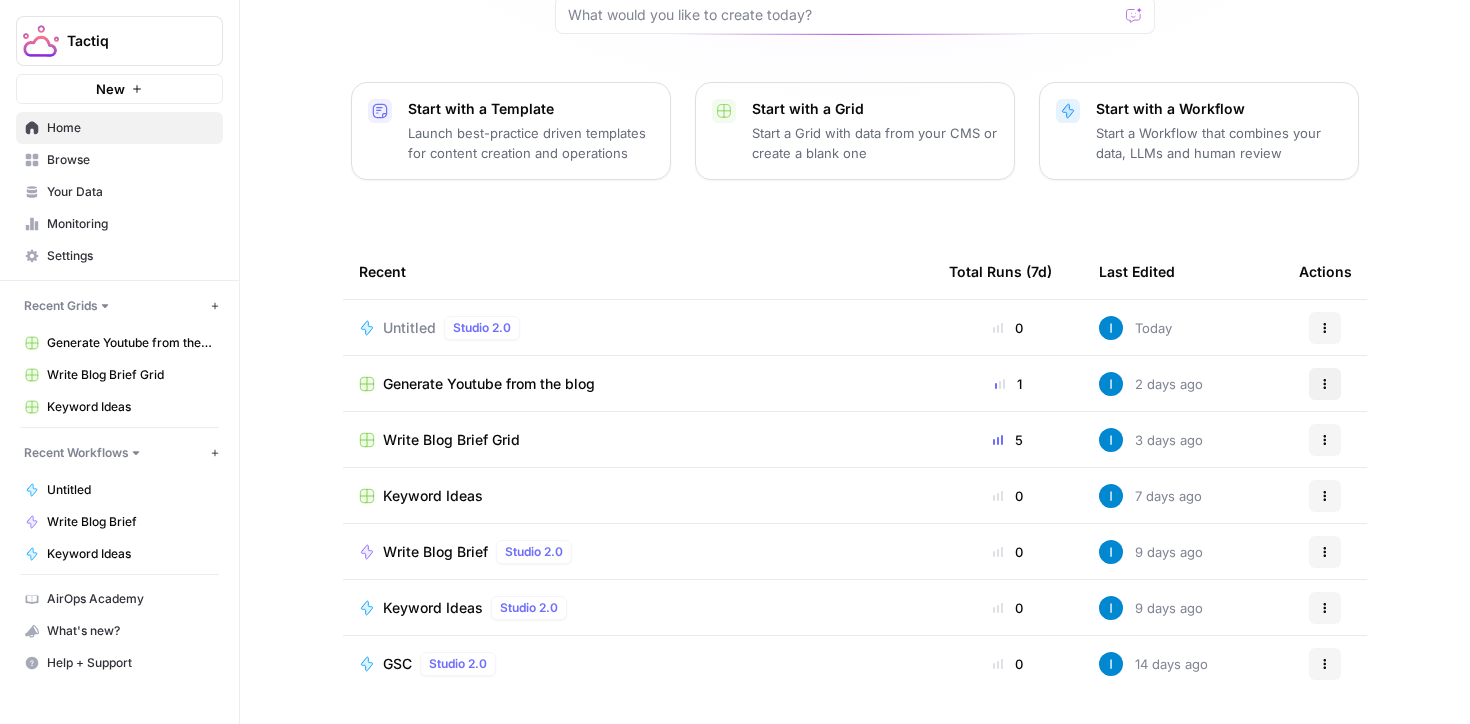 click on "Actions" at bounding box center [1325, 384] 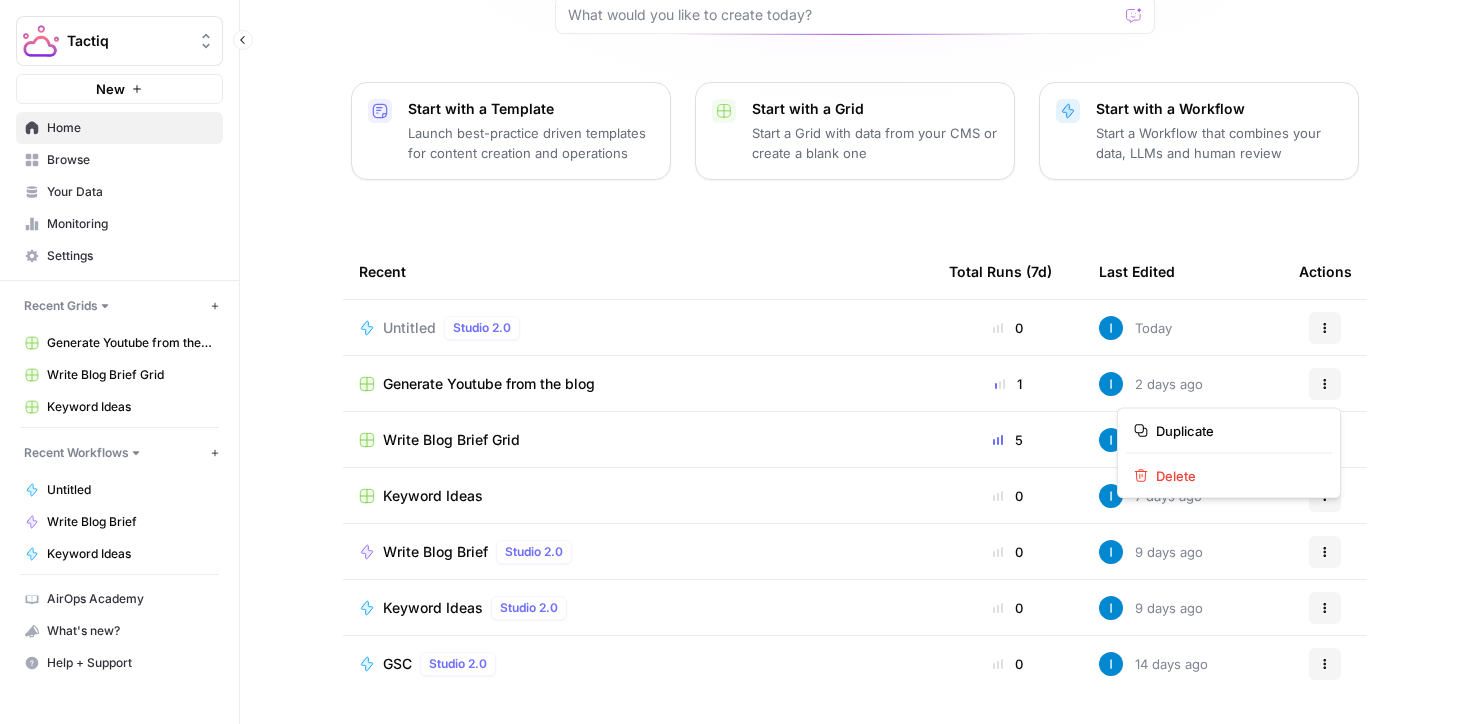 click on "Recent Workflows" at bounding box center [76, 453] 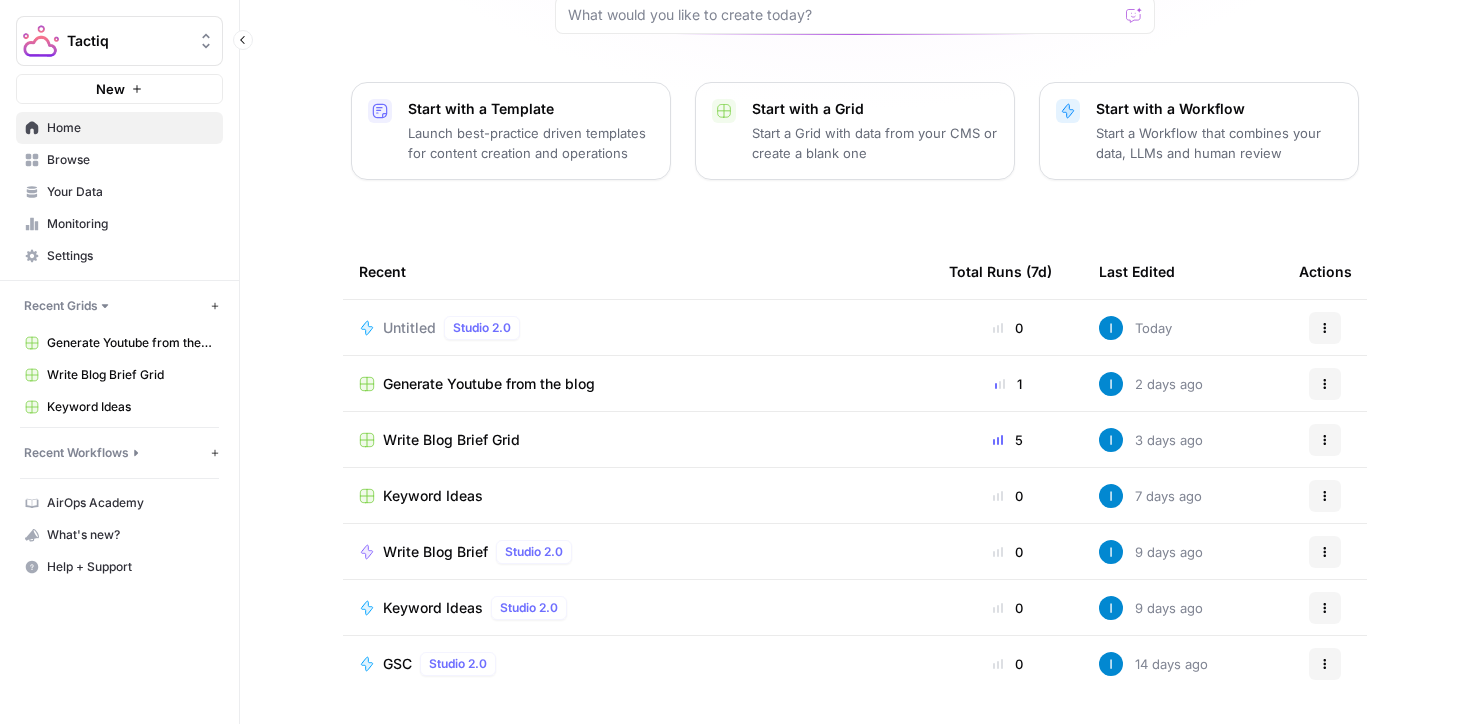 click on "Recent Workflows" at bounding box center (76, 453) 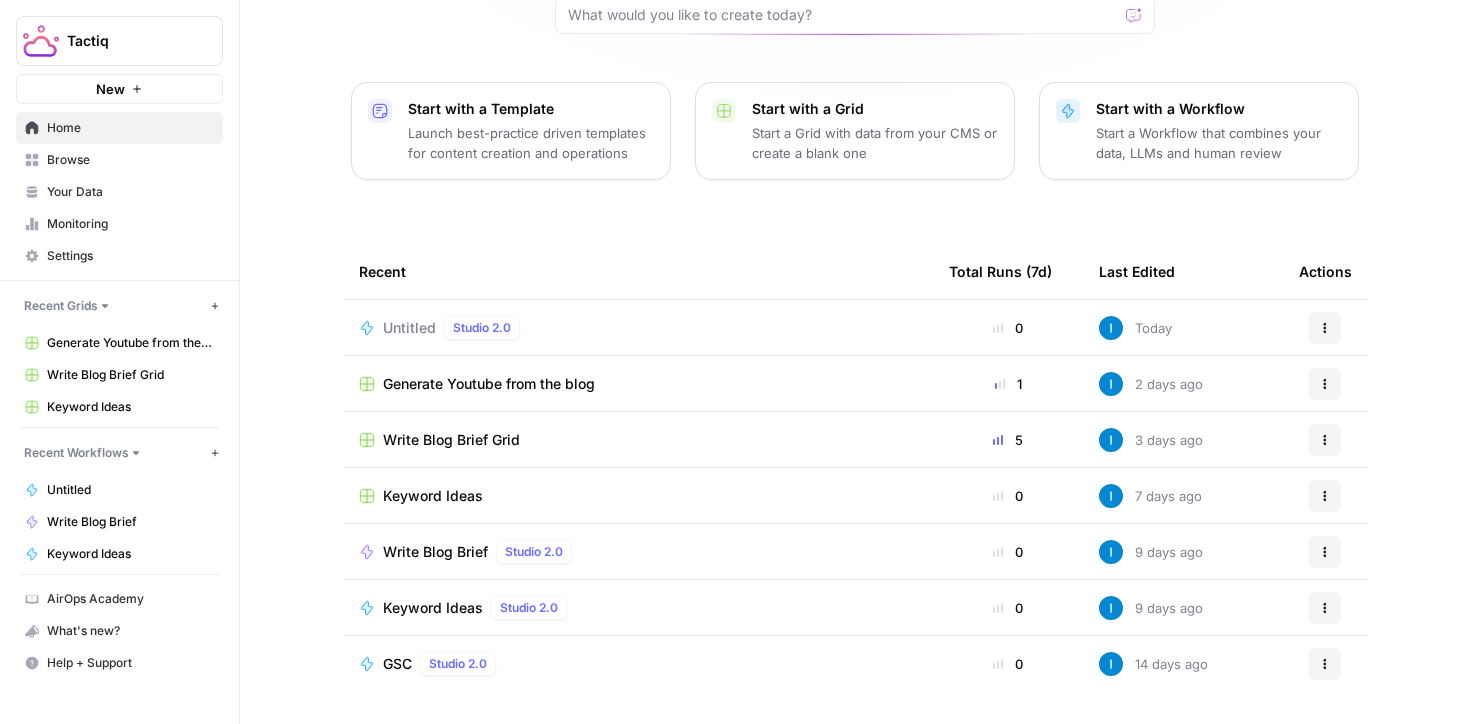 scroll, scrollTop: 0, scrollLeft: 0, axis: both 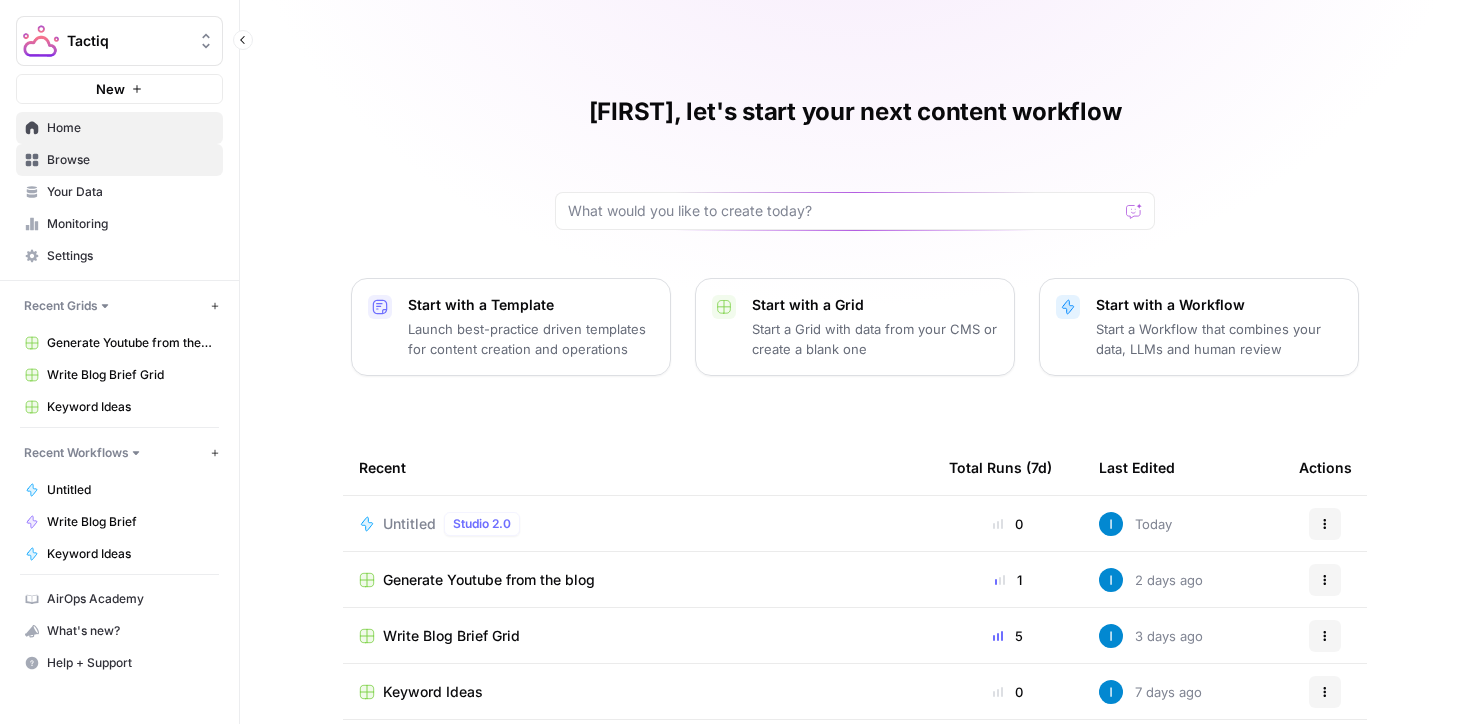 click on "Browse" at bounding box center [130, 160] 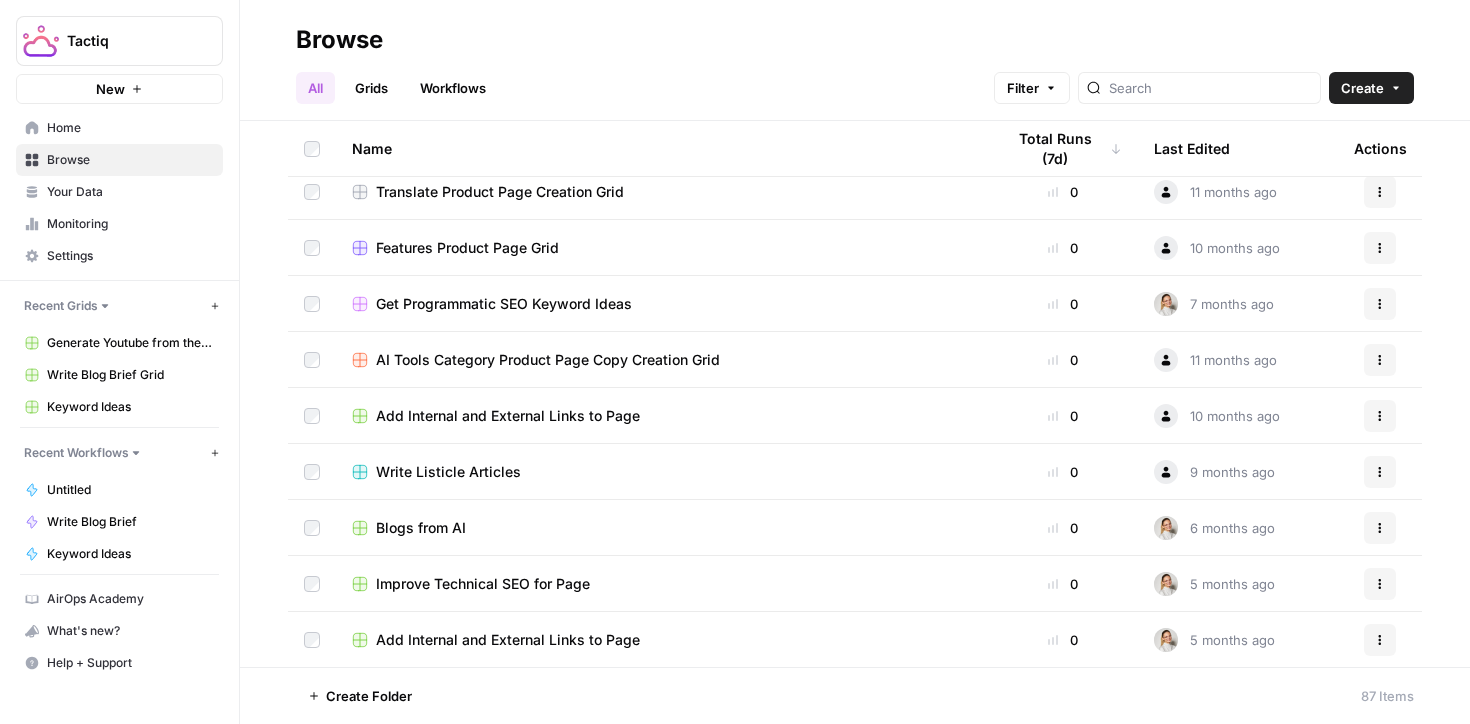 scroll, scrollTop: 121, scrollLeft: 0, axis: vertical 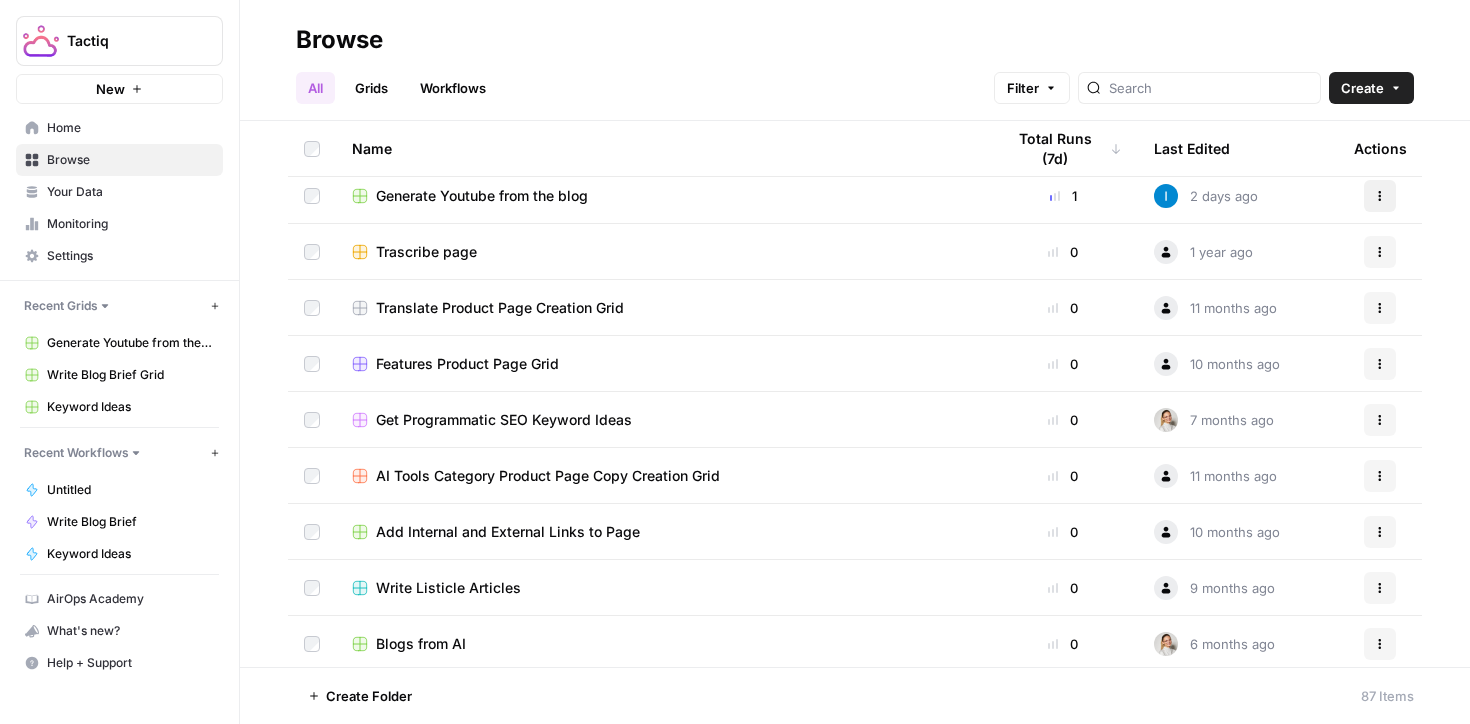 click 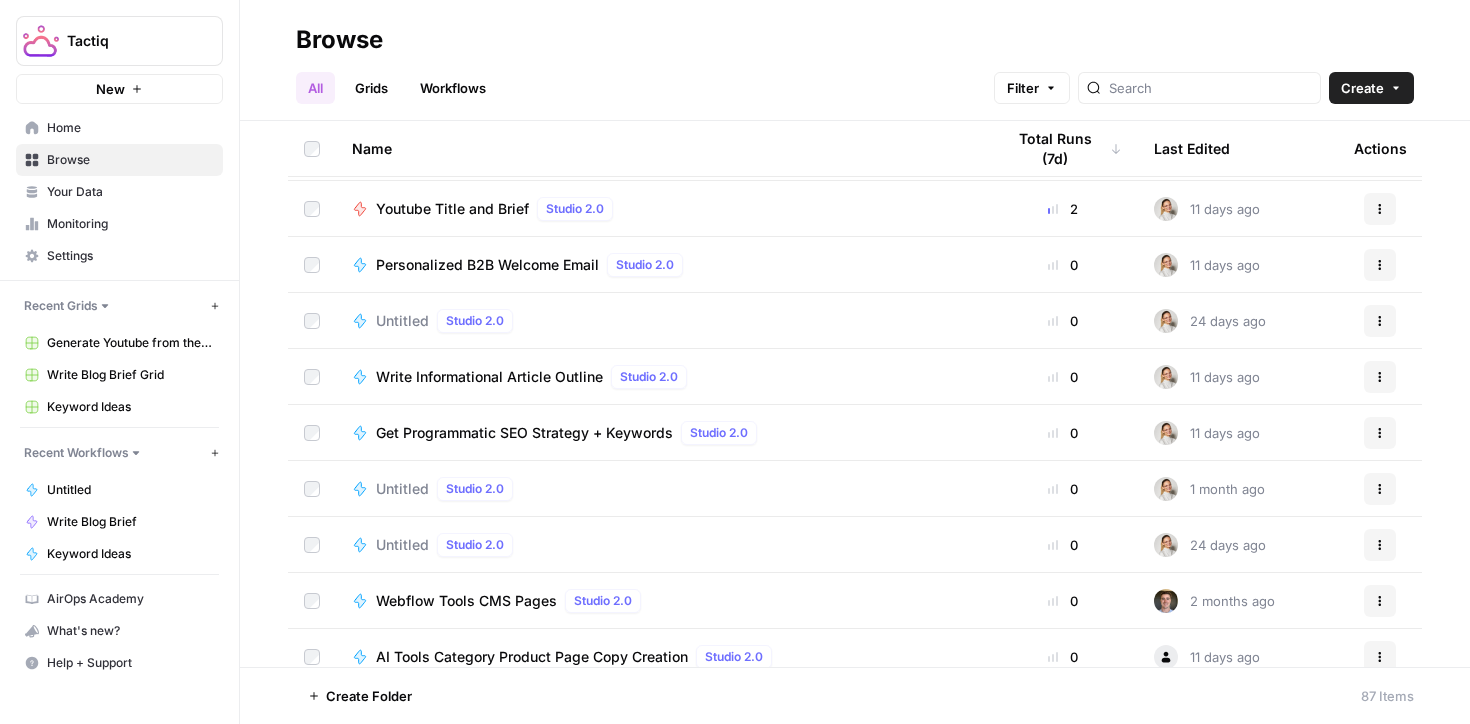 scroll, scrollTop: 1341, scrollLeft: 0, axis: vertical 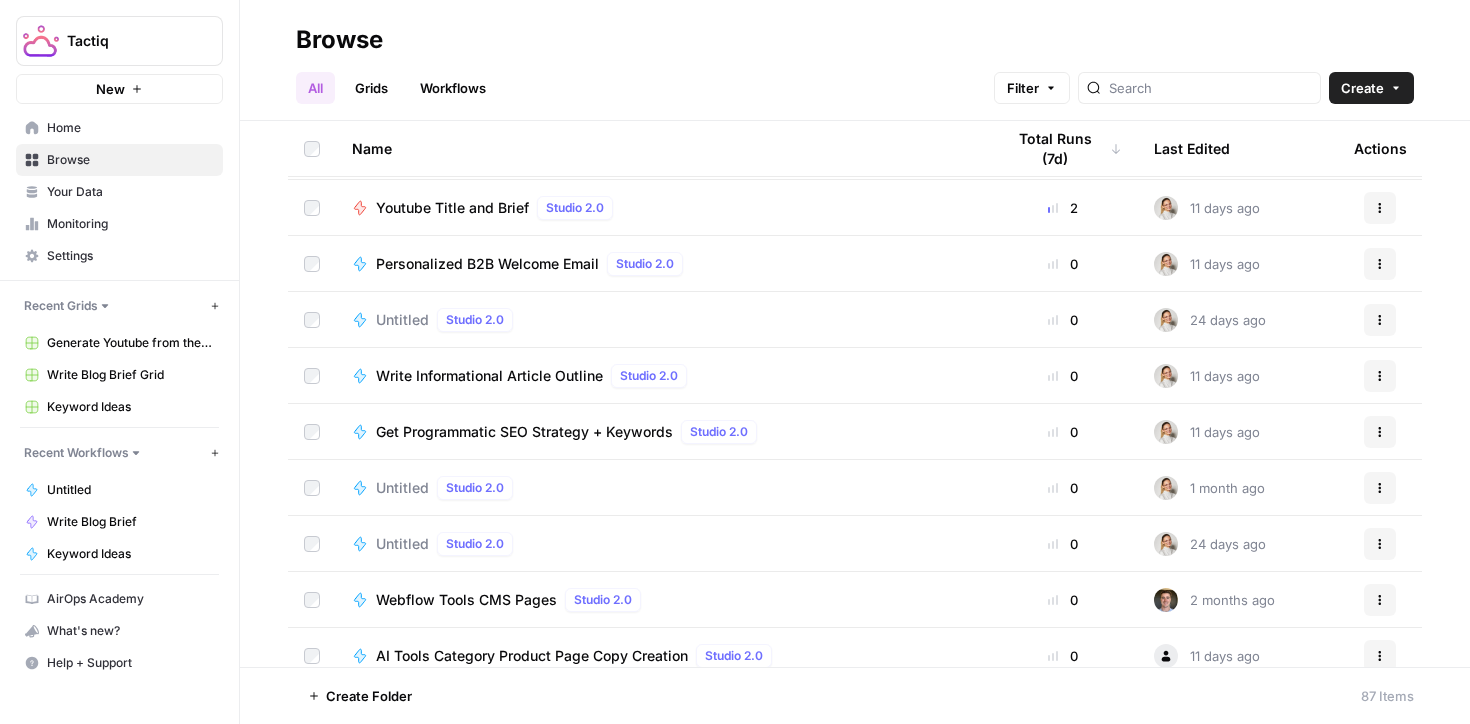 click on "Youtube Title and Brief Studio 2.0" at bounding box center (662, 208) 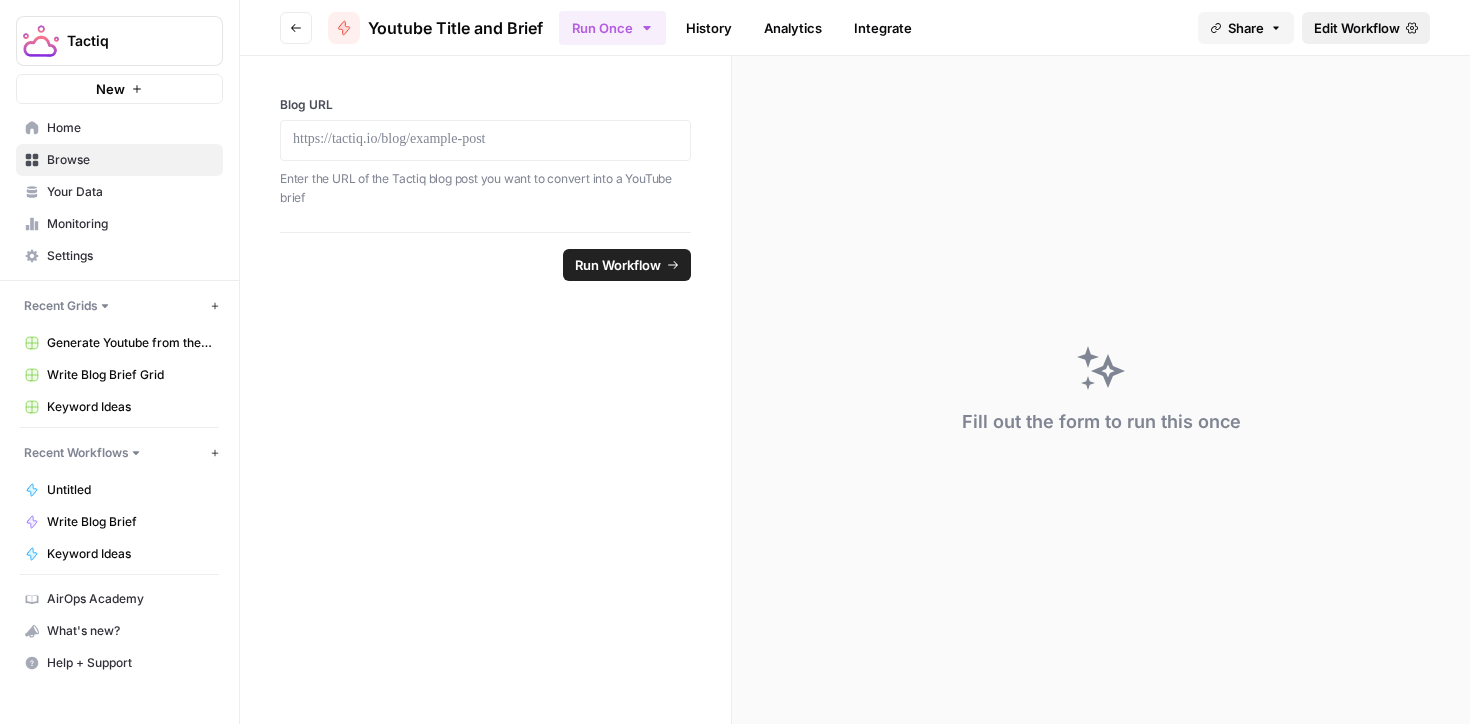 click on "Edit Workflow" at bounding box center (1357, 28) 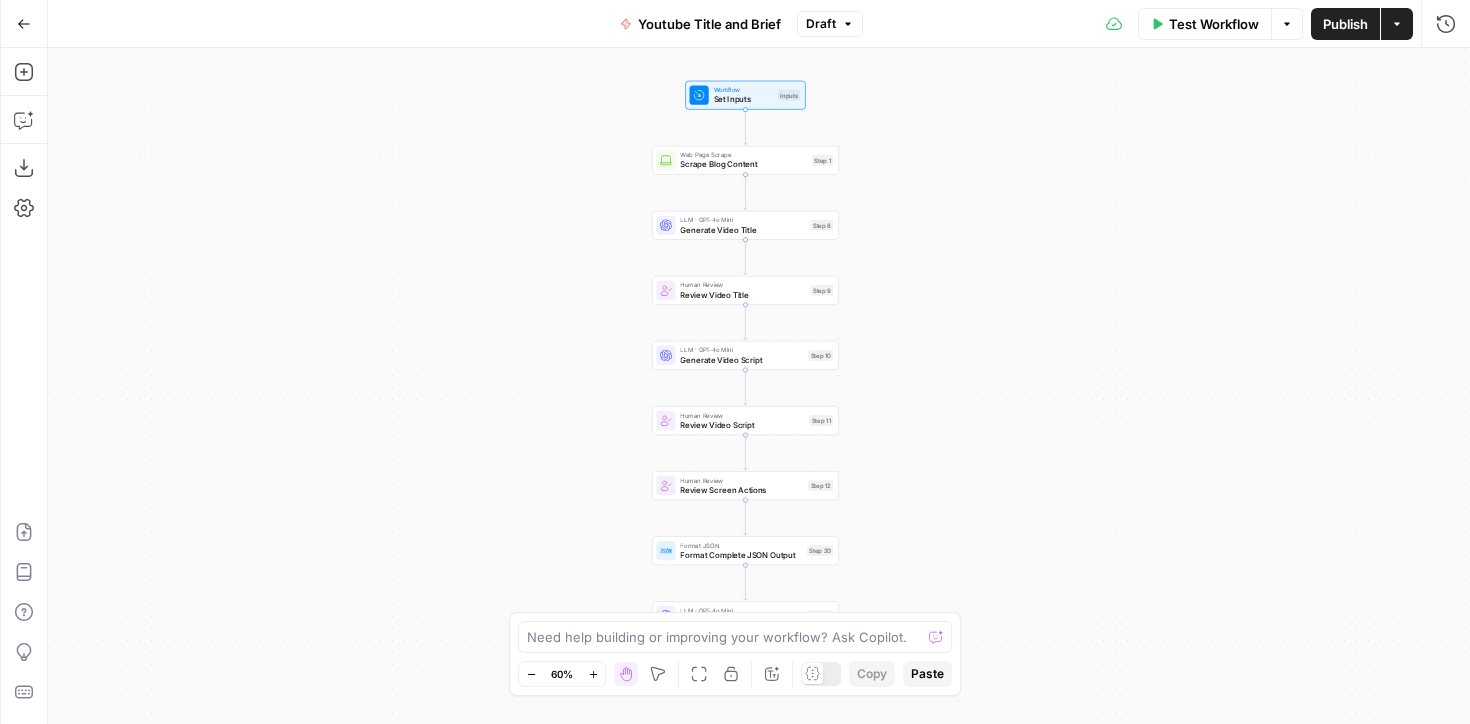 click on "Generate Video Script" at bounding box center [741, 360] 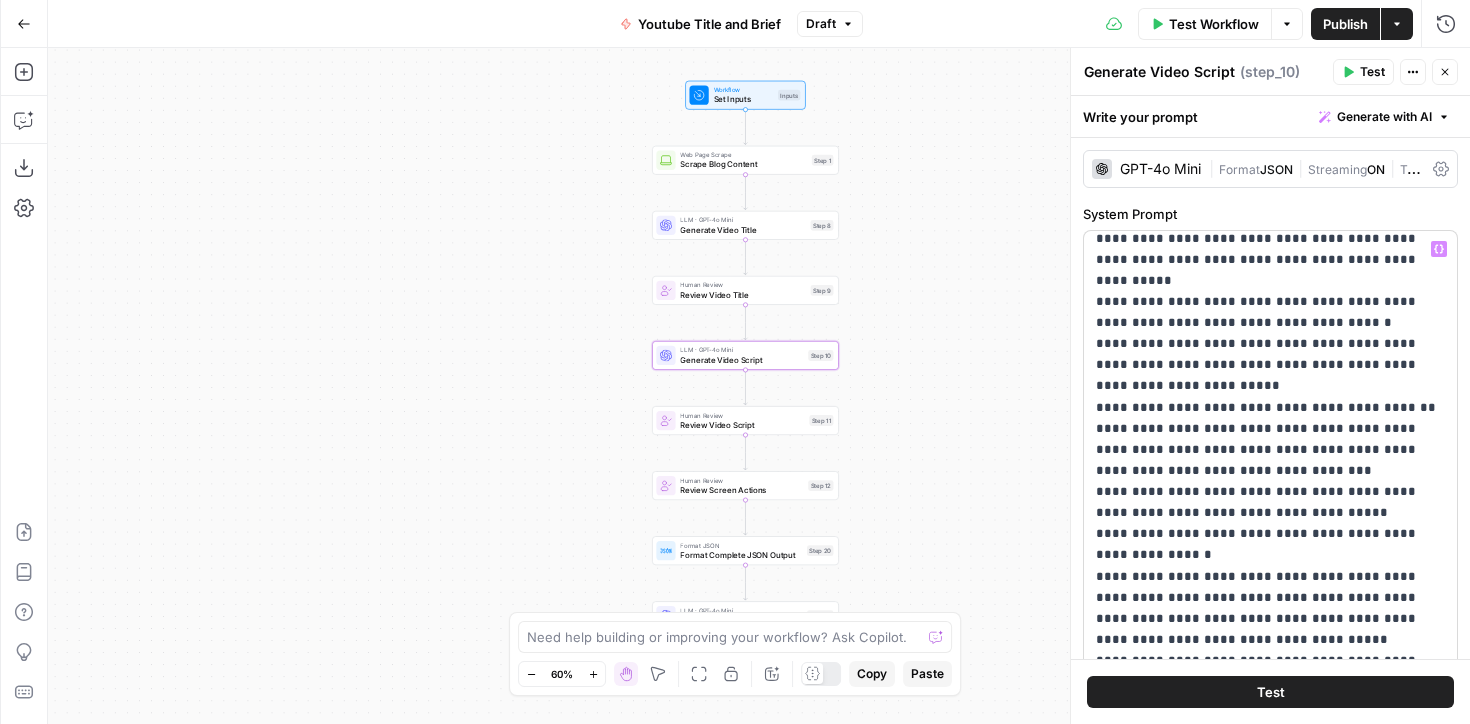 scroll, scrollTop: 100, scrollLeft: 0, axis: vertical 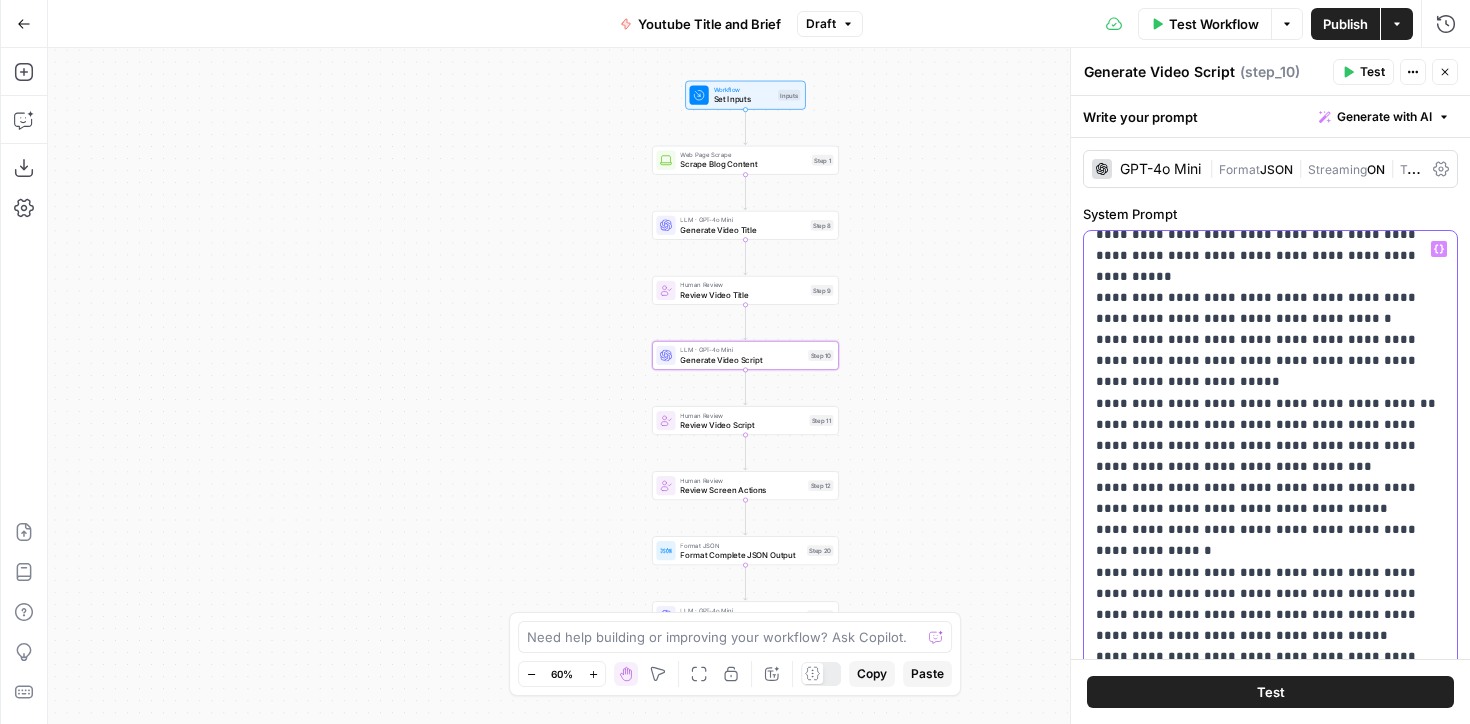 drag, startPoint x: 1207, startPoint y: 383, endPoint x: 1185, endPoint y: 383, distance: 22 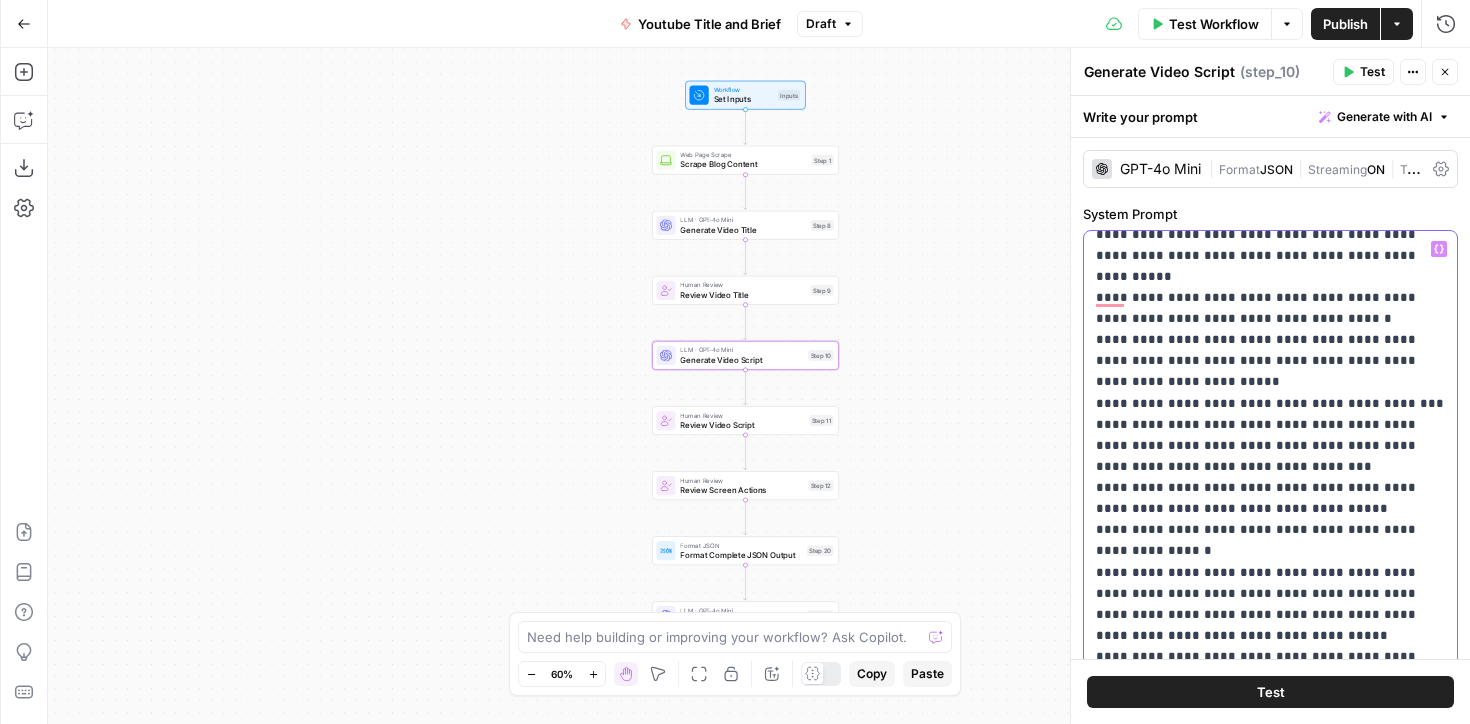 scroll, scrollTop: 100, scrollLeft: 0, axis: vertical 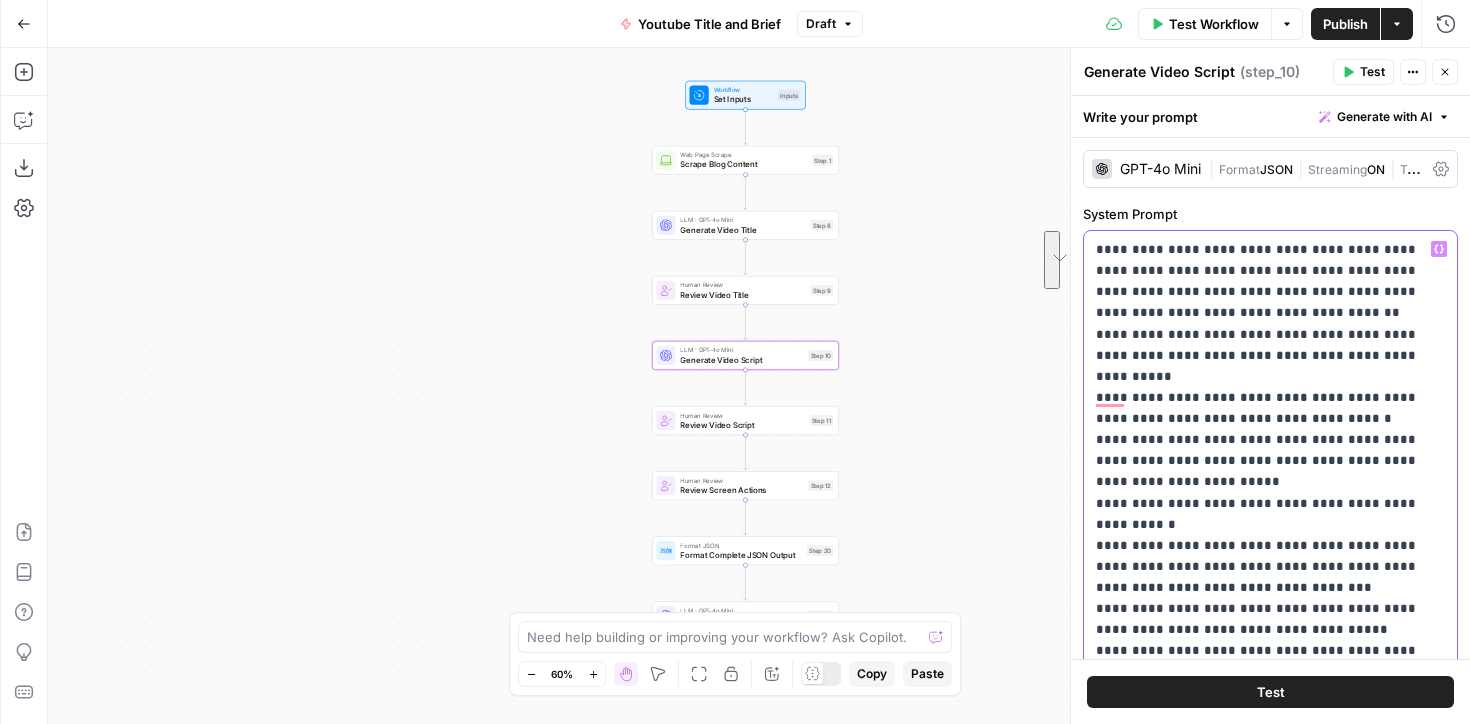 drag, startPoint x: 1176, startPoint y: 317, endPoint x: 1095, endPoint y: 278, distance: 89.89995 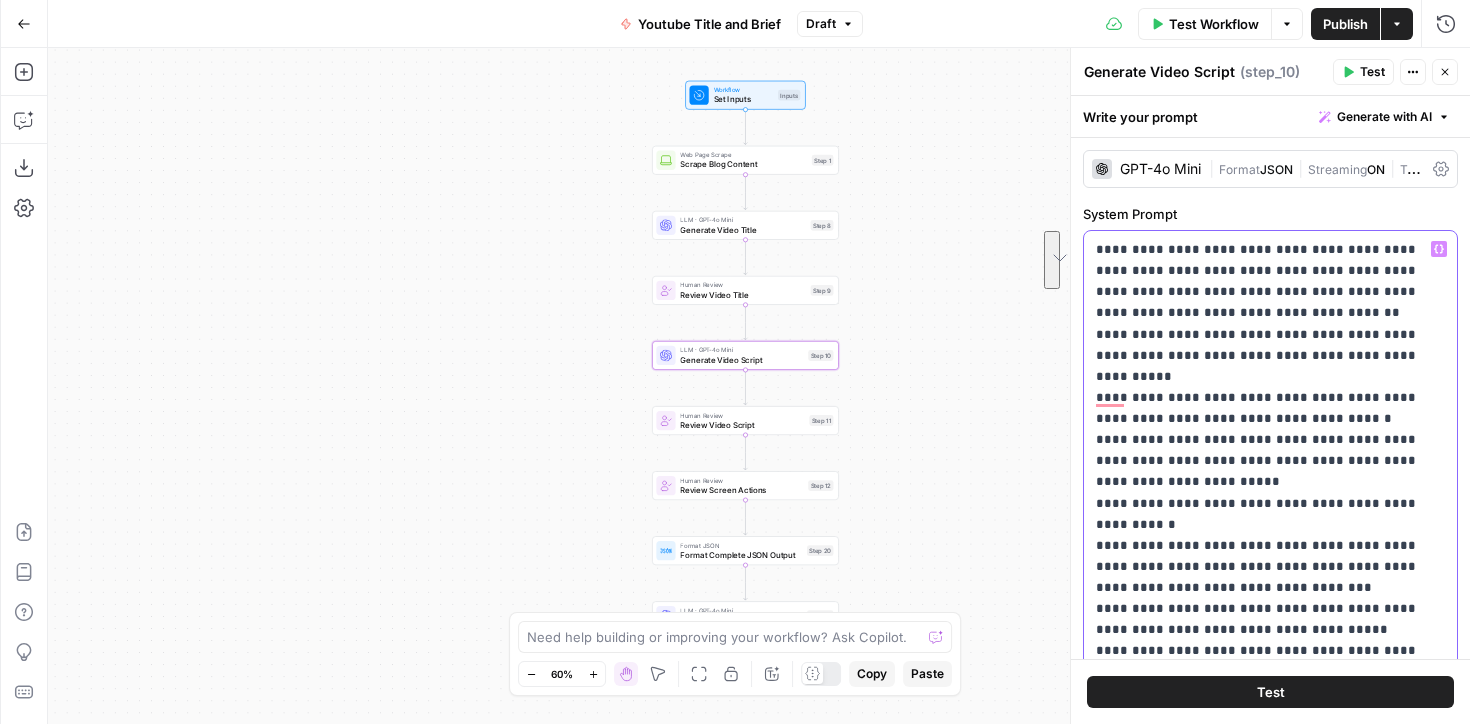 click on "**********" at bounding box center [1270, 638] 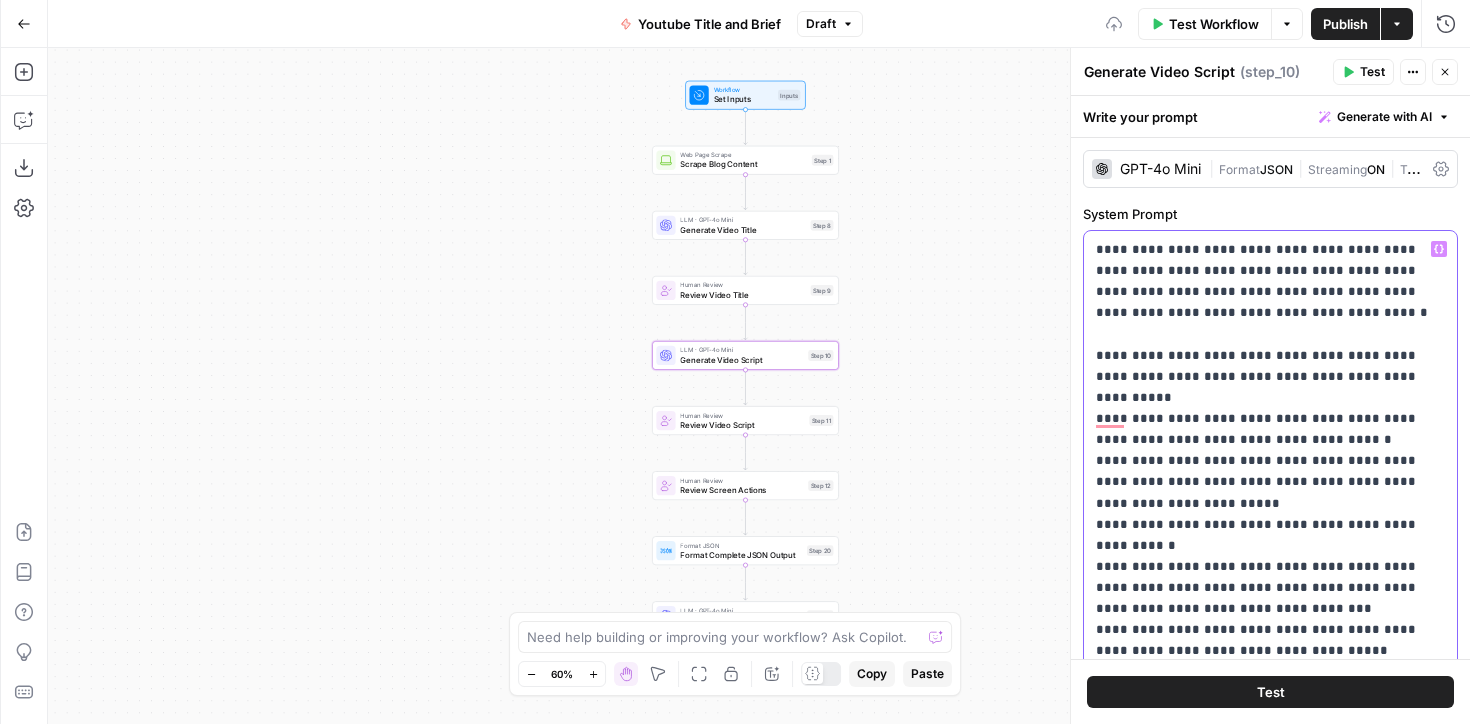 scroll, scrollTop: 58, scrollLeft: 0, axis: vertical 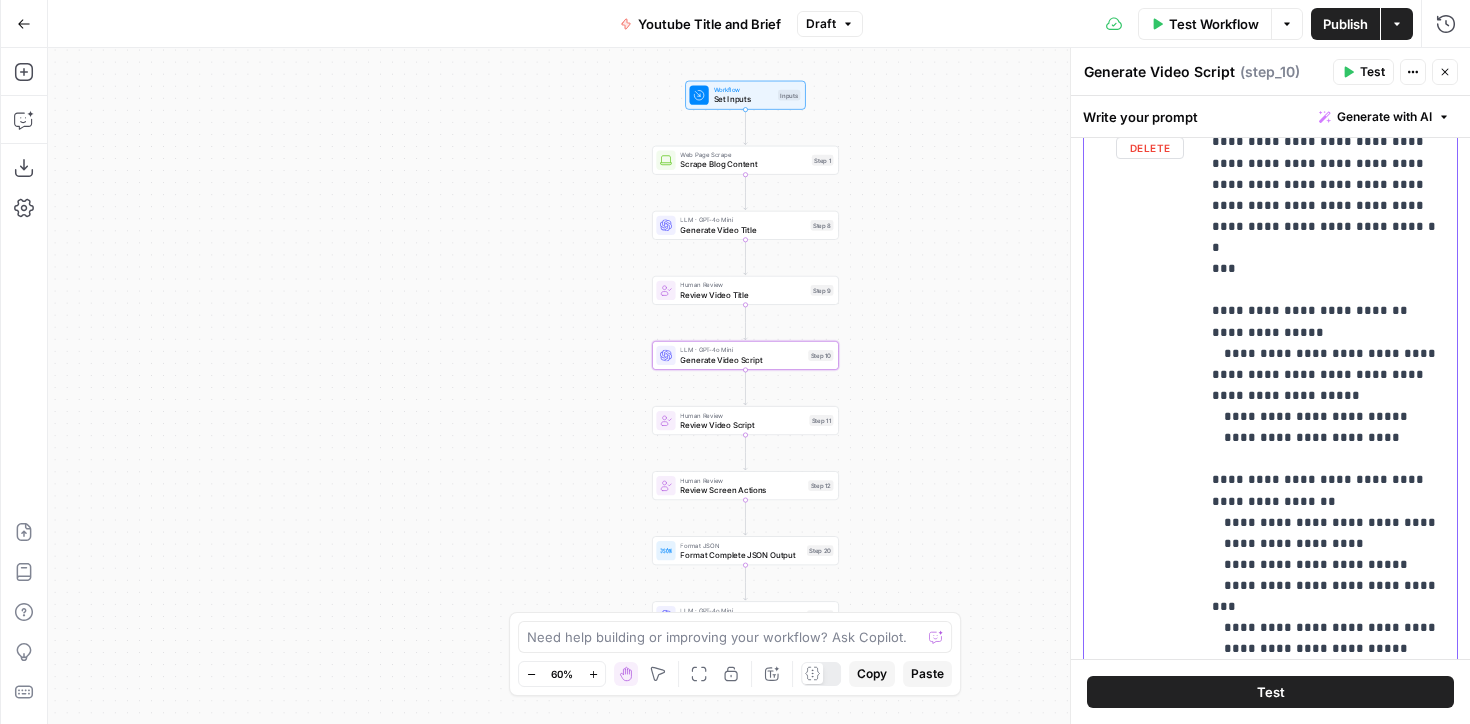drag, startPoint x: 1370, startPoint y: 370, endPoint x: 1237, endPoint y: 354, distance: 133.95895 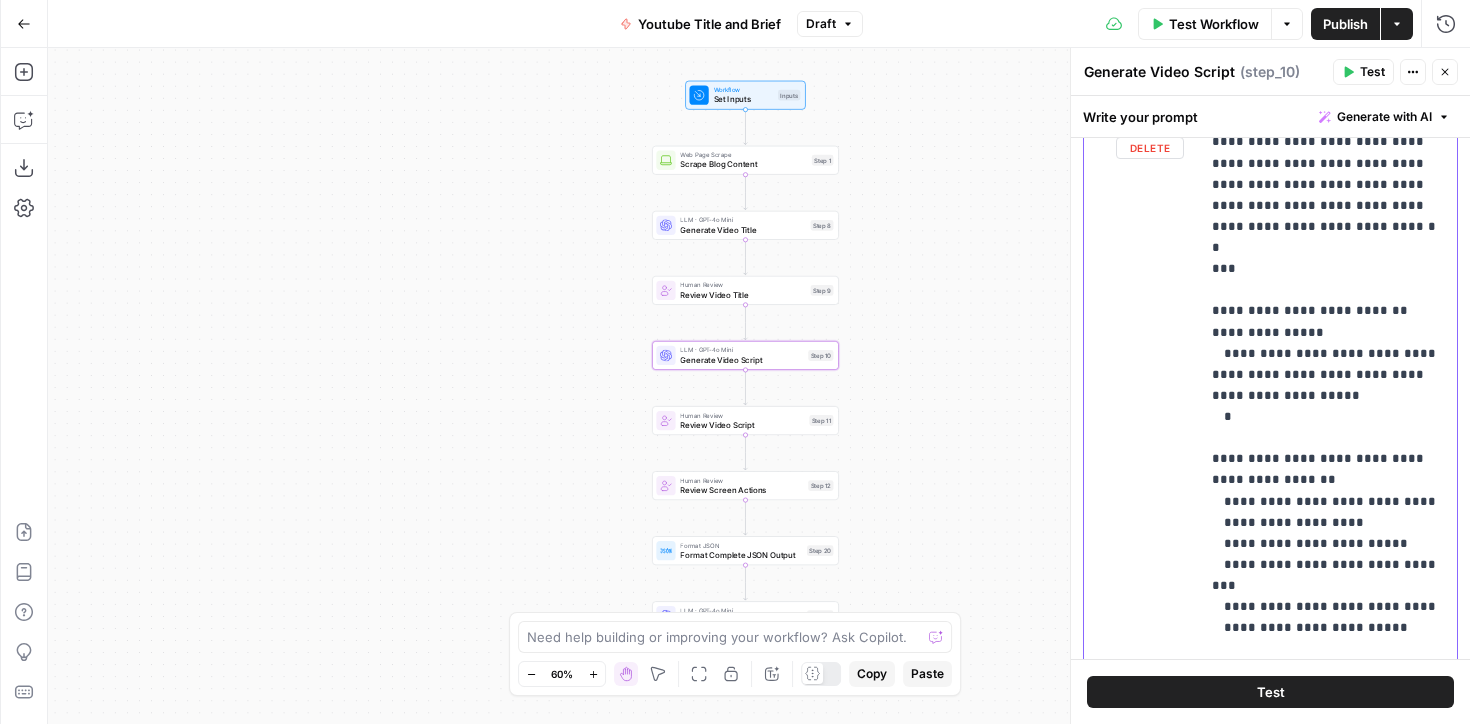 type 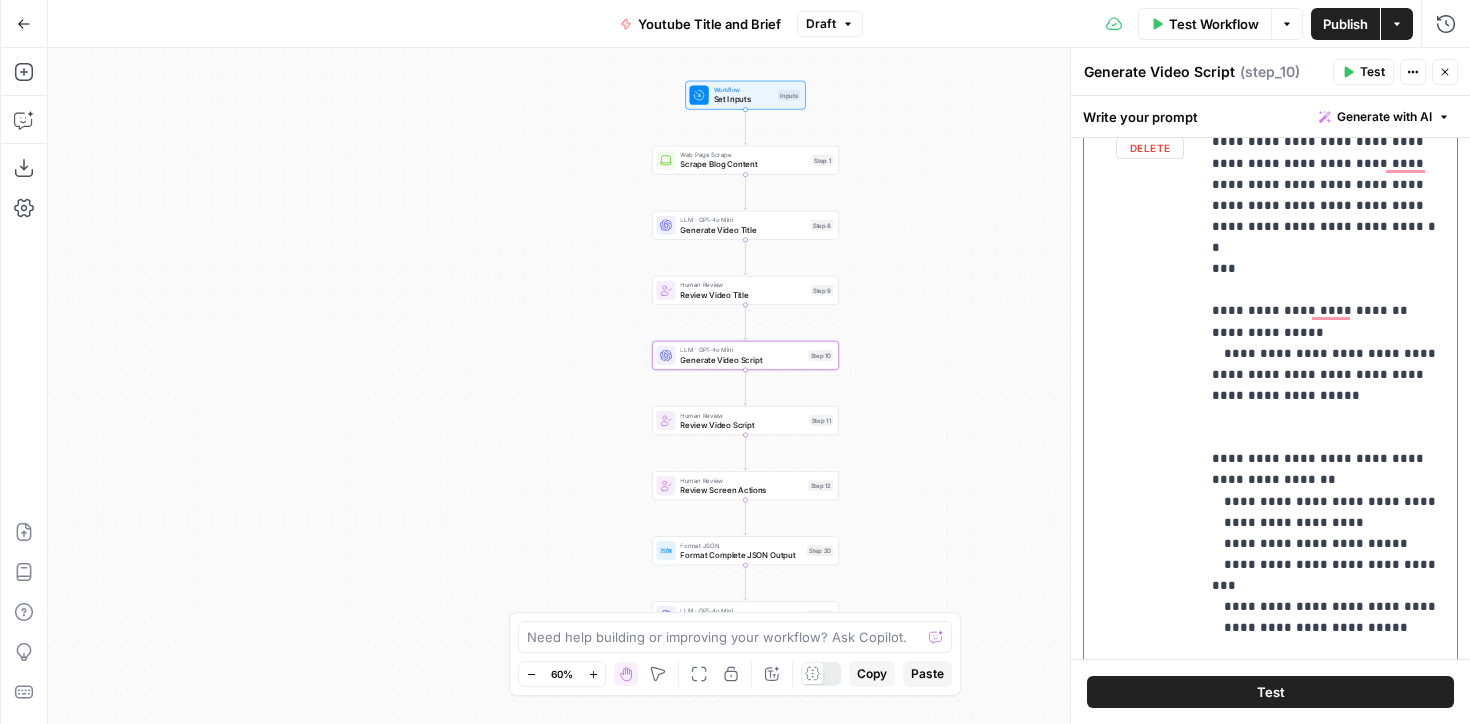 drag, startPoint x: 1304, startPoint y: 333, endPoint x: 1300, endPoint y: 314, distance: 19.416489 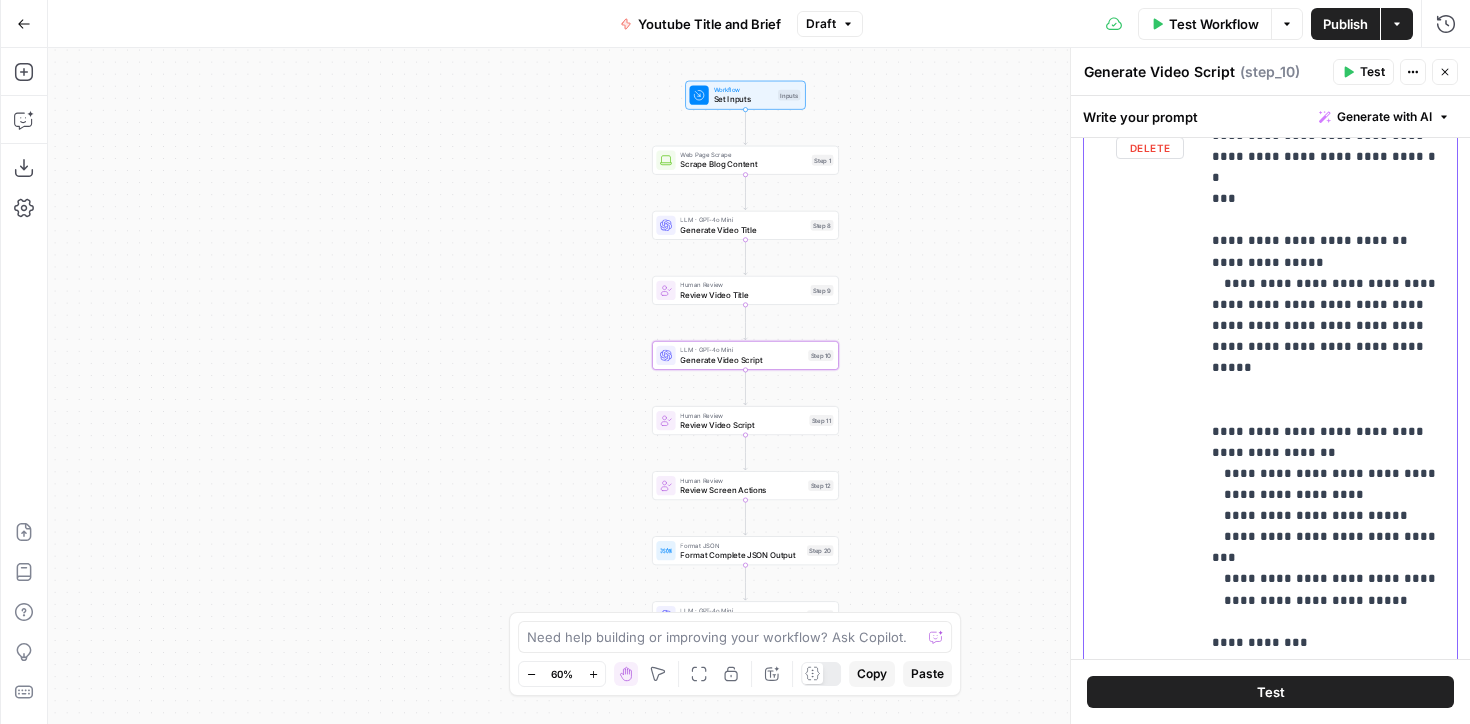 drag, startPoint x: 1419, startPoint y: 391, endPoint x: 1236, endPoint y: 395, distance: 183.04372 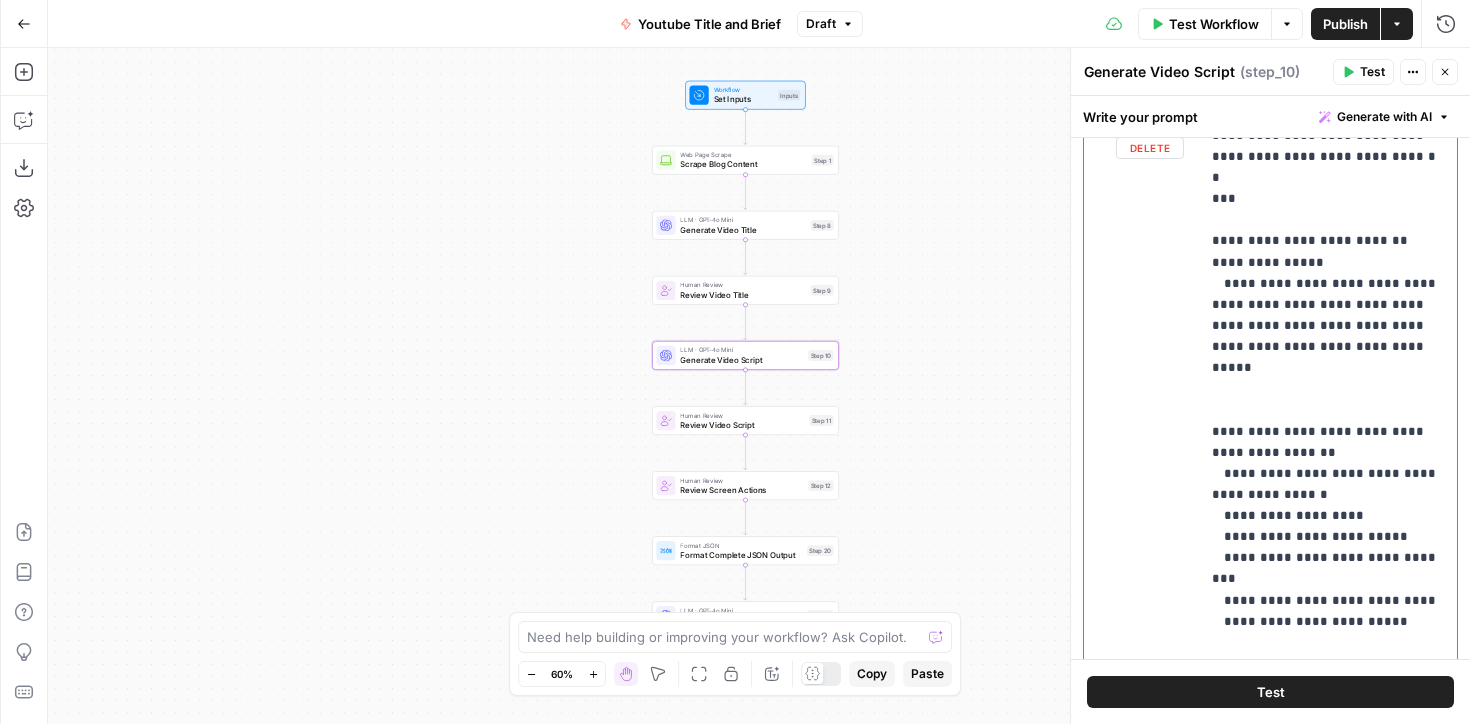 drag, startPoint x: 1365, startPoint y: 432, endPoint x: 1235, endPoint y: 435, distance: 130.0346 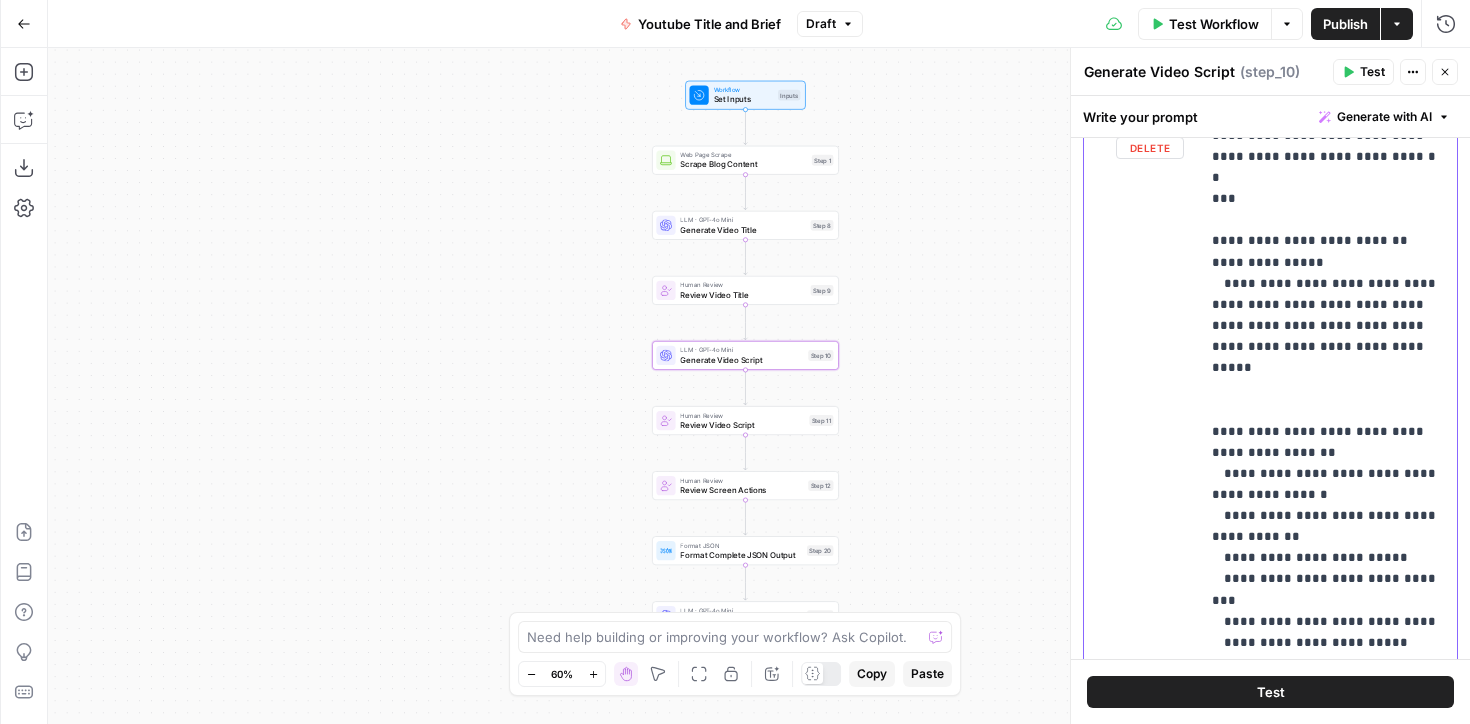 drag, startPoint x: 1370, startPoint y: 473, endPoint x: 1234, endPoint y: 474, distance: 136.00368 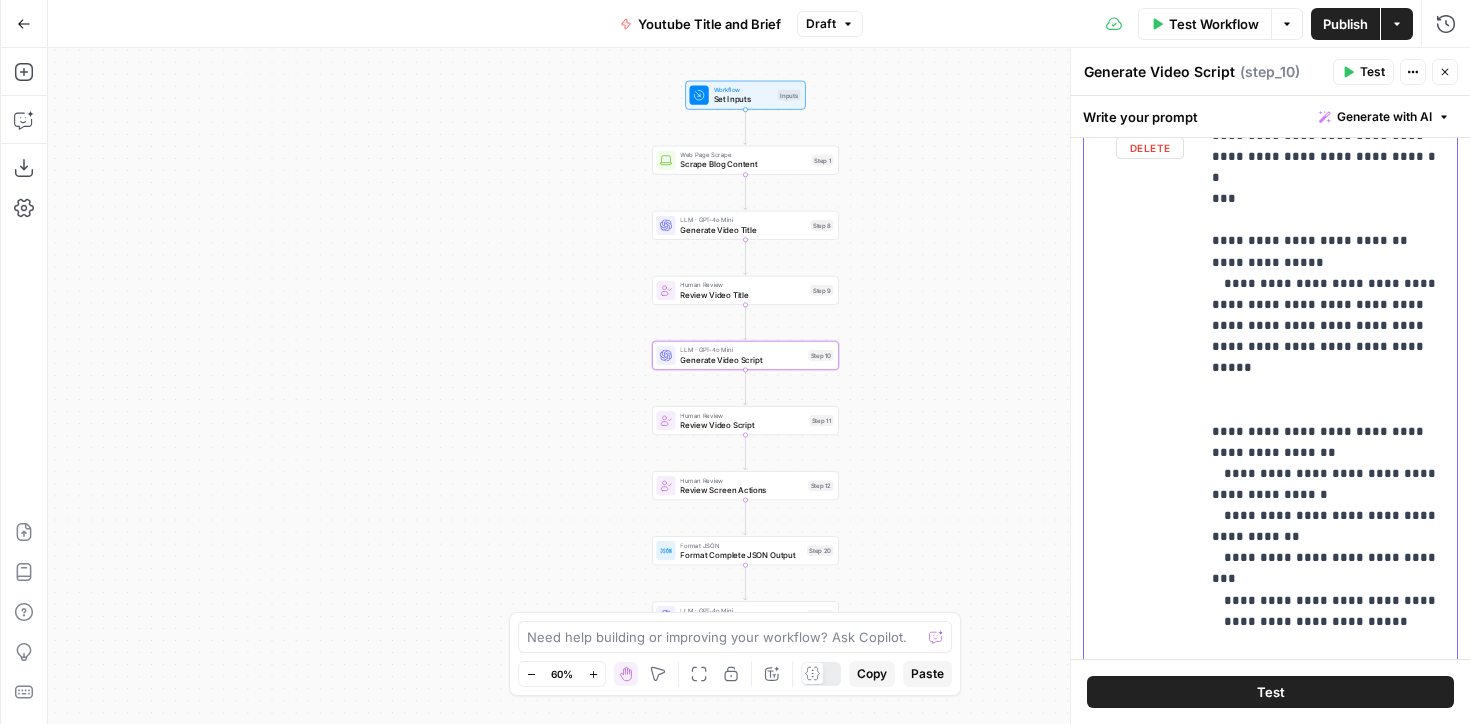 drag, startPoint x: 1406, startPoint y: 492, endPoint x: 1237, endPoint y: 499, distance: 169.14491 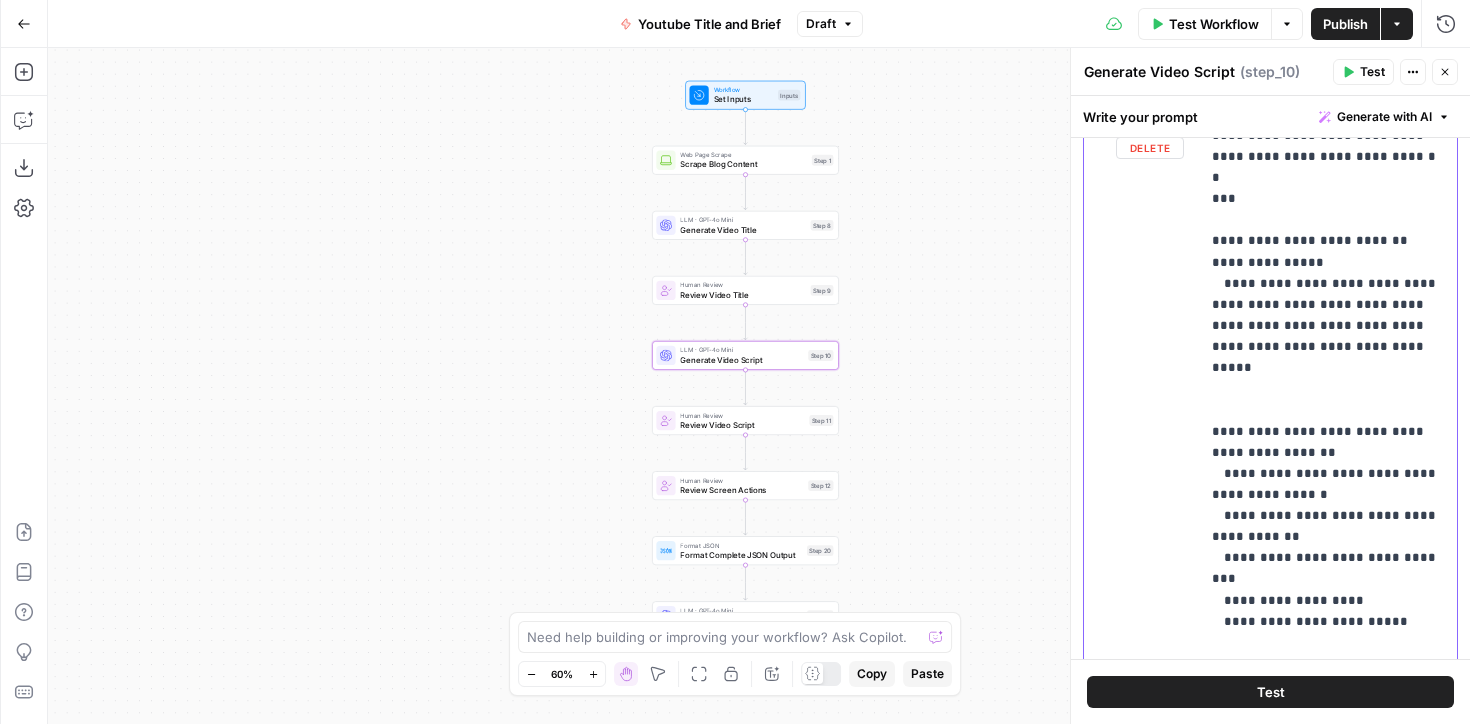 drag, startPoint x: 1382, startPoint y: 509, endPoint x: 1241, endPoint y: 518, distance: 141.28694 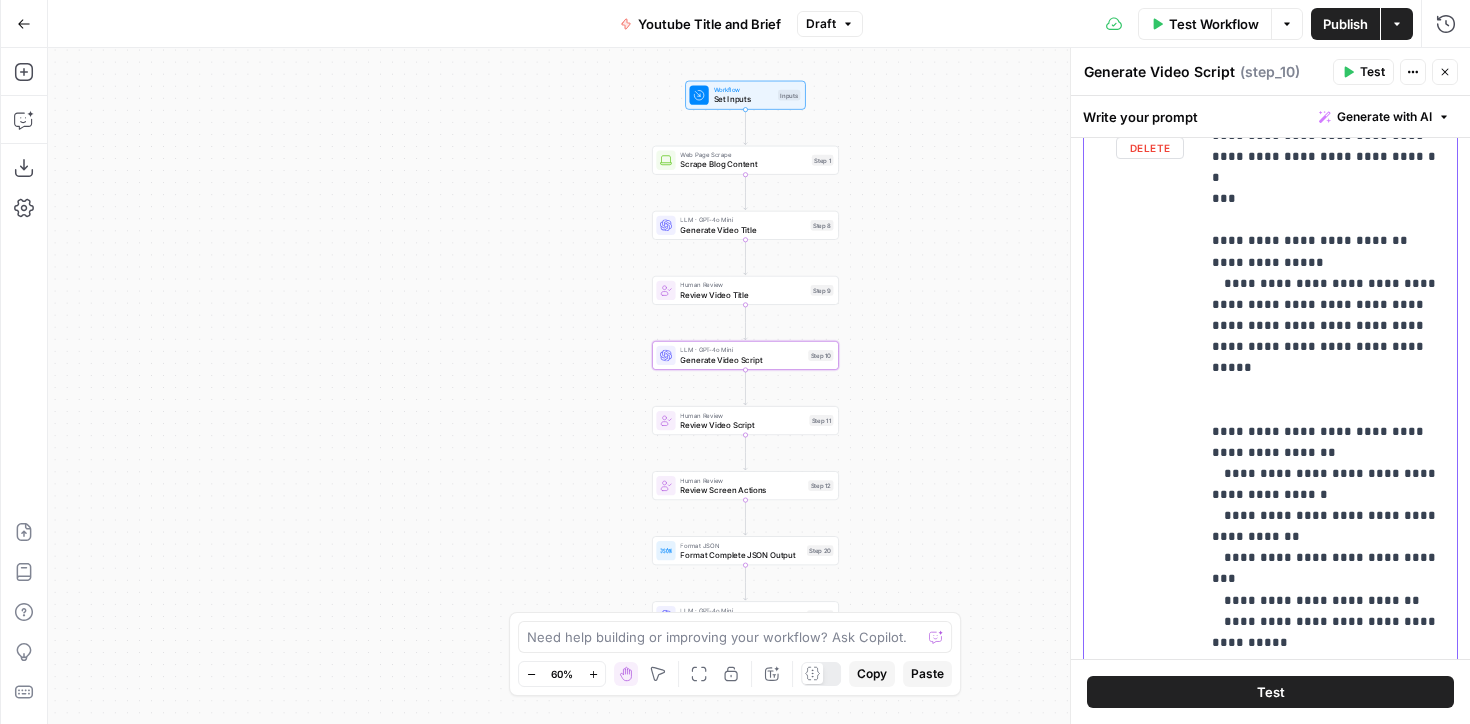 scroll, scrollTop: 780, scrollLeft: 0, axis: vertical 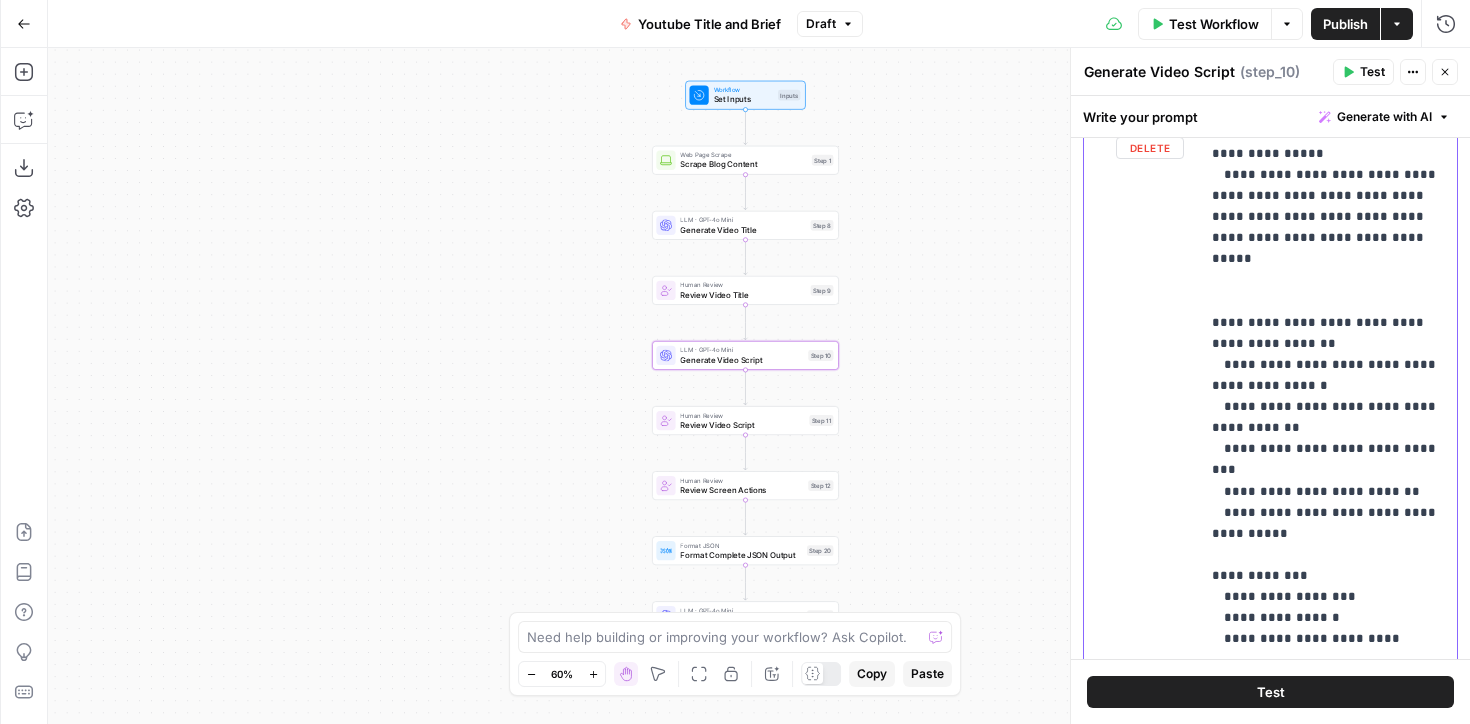 drag, startPoint x: 1293, startPoint y: 428, endPoint x: 1217, endPoint y: 411, distance: 77.87811 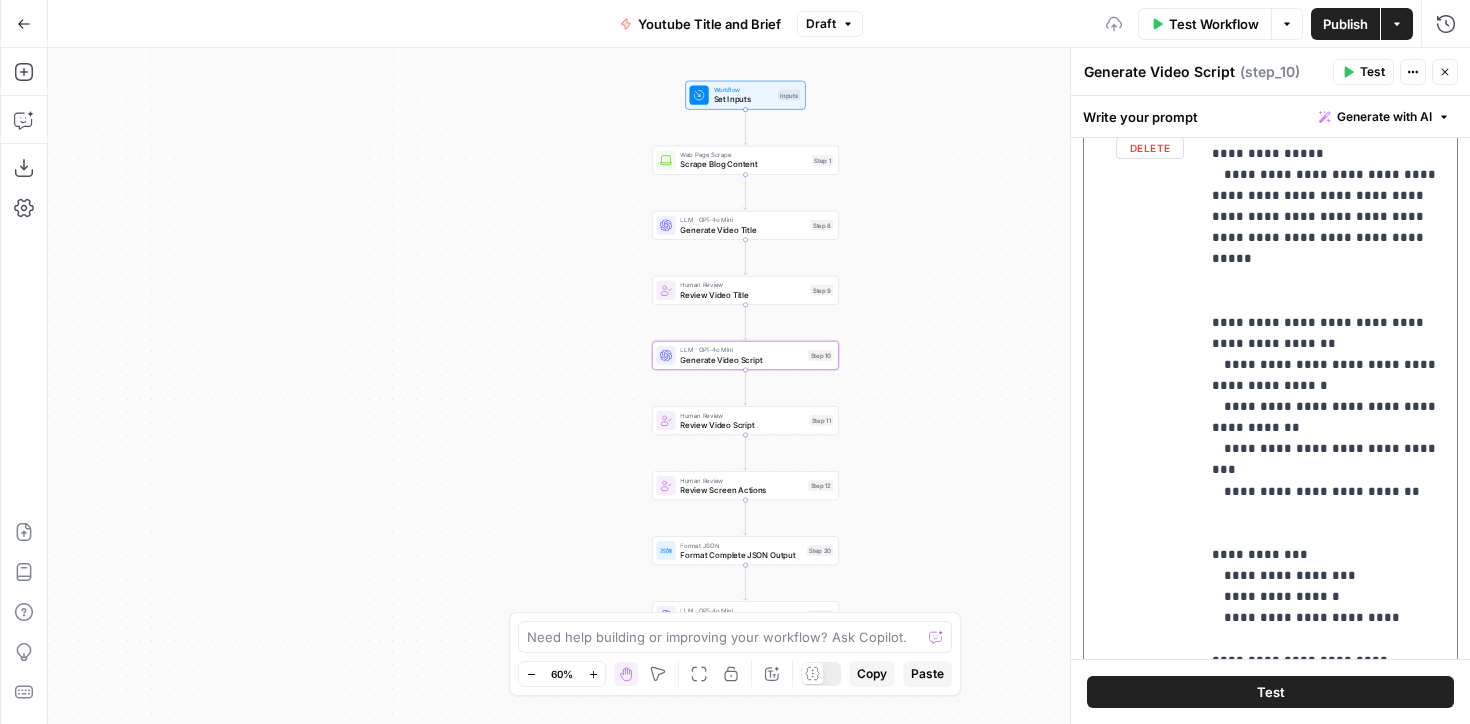 click on "**********" at bounding box center (1328, 196) 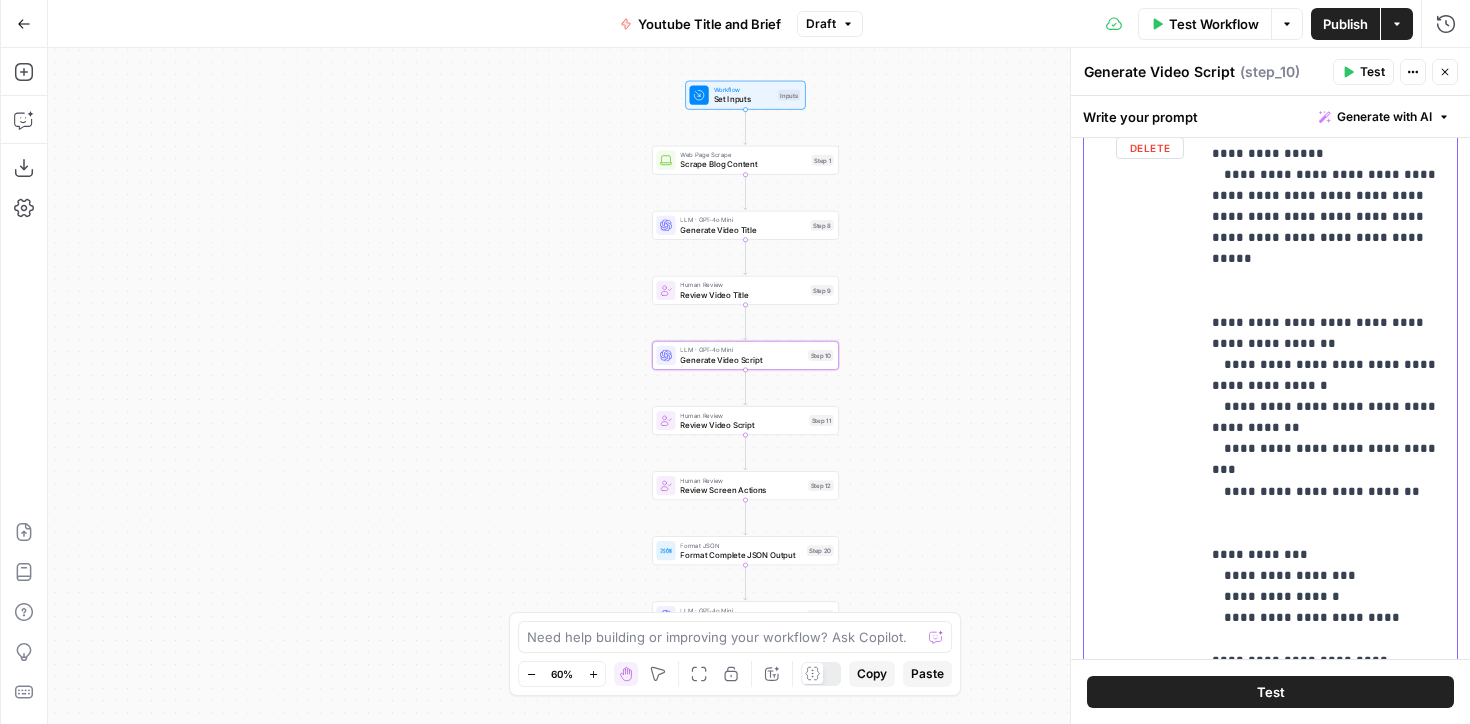 drag, startPoint x: 1370, startPoint y: 511, endPoint x: 1303, endPoint y: 505, distance: 67.26812 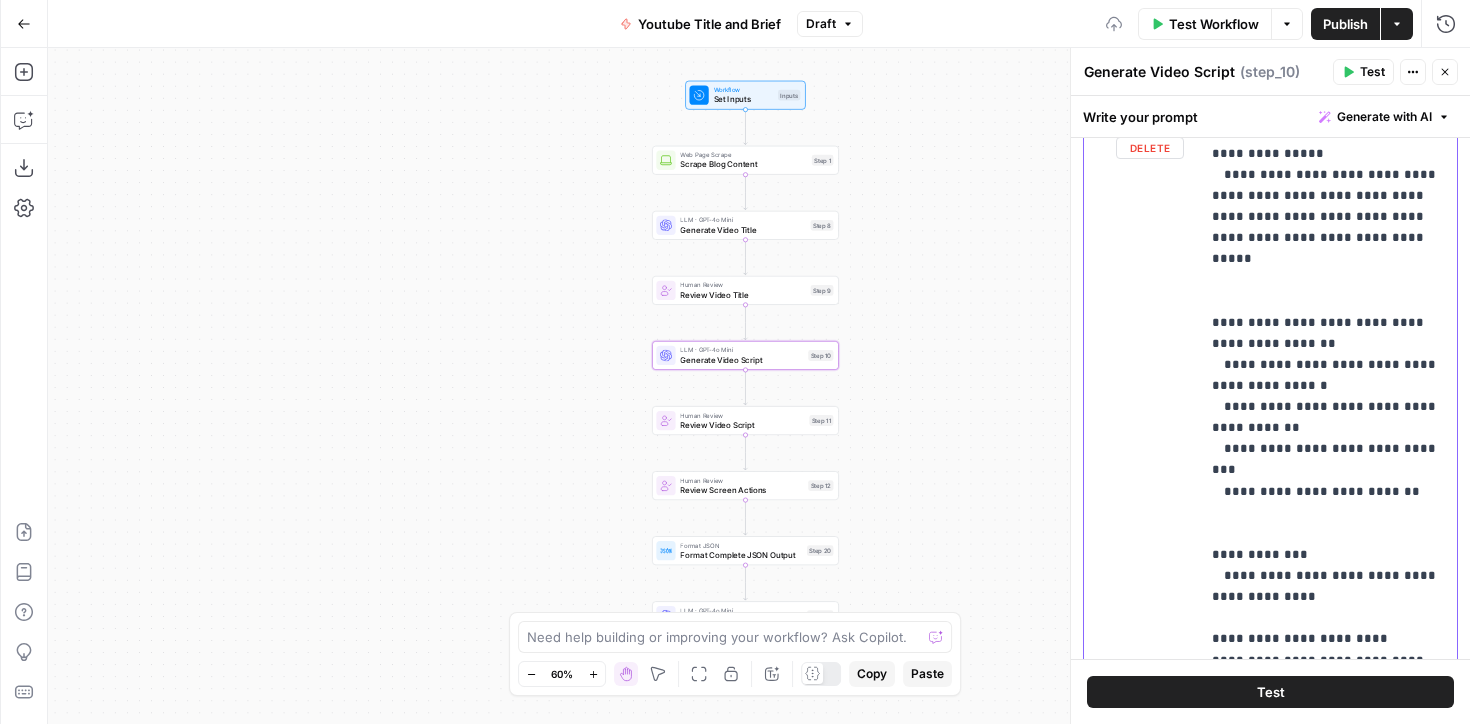 click on "**********" at bounding box center (1328, 185) 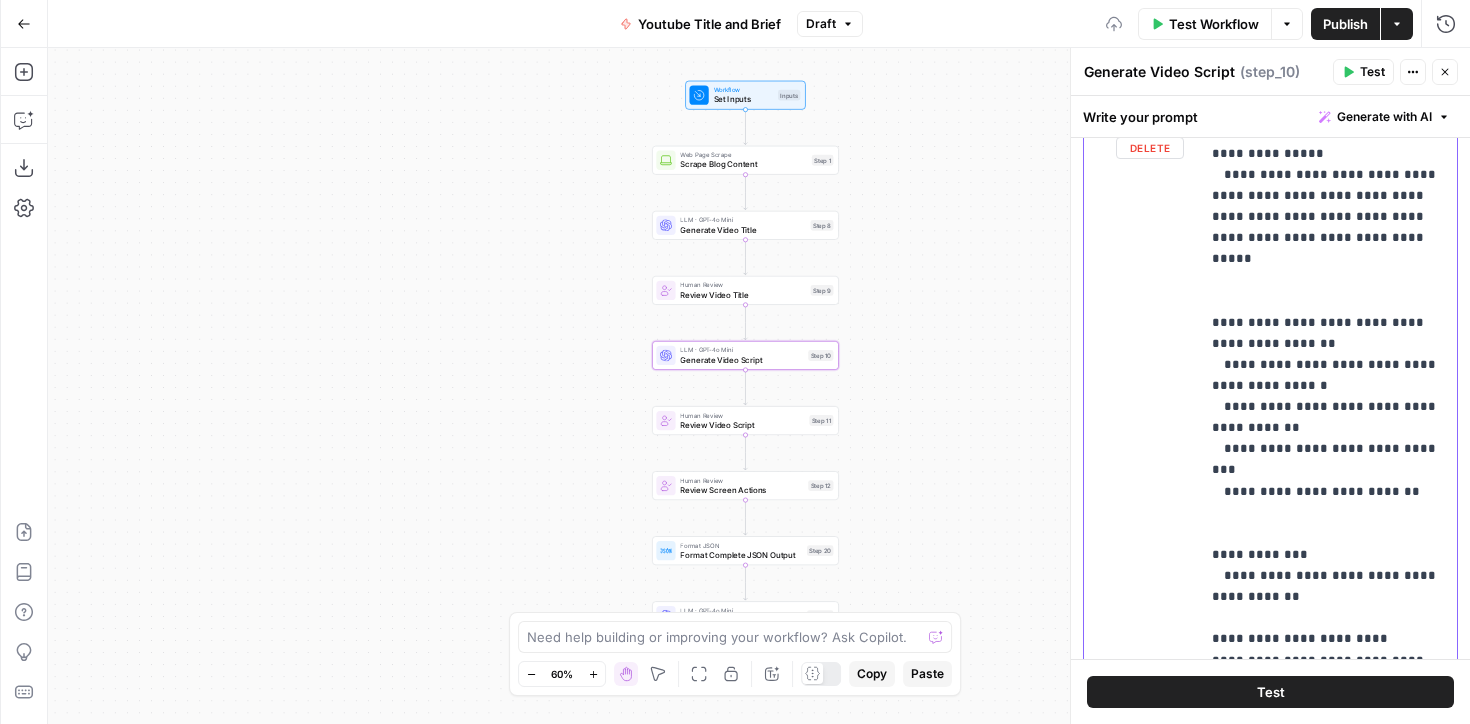 scroll, scrollTop: 904, scrollLeft: 0, axis: vertical 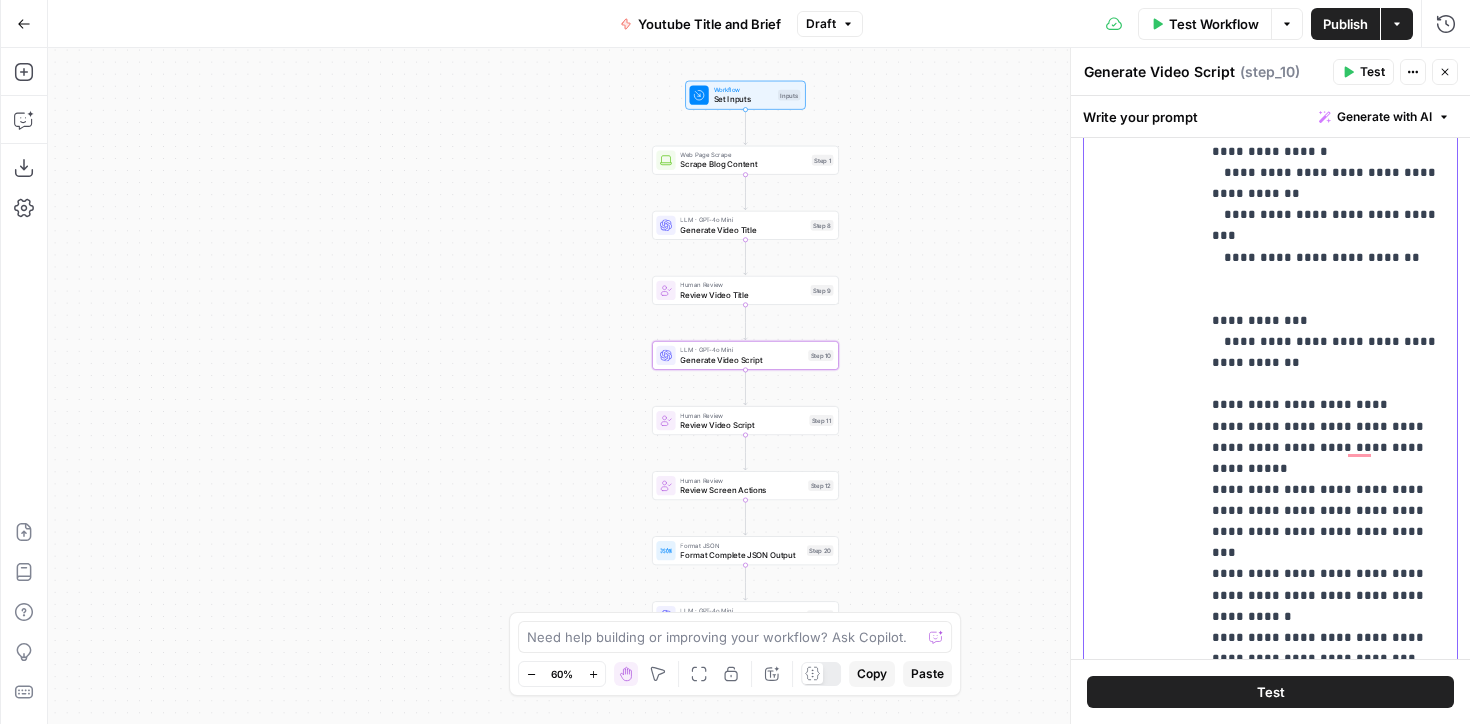 click on "**********" at bounding box center [1328, -49] 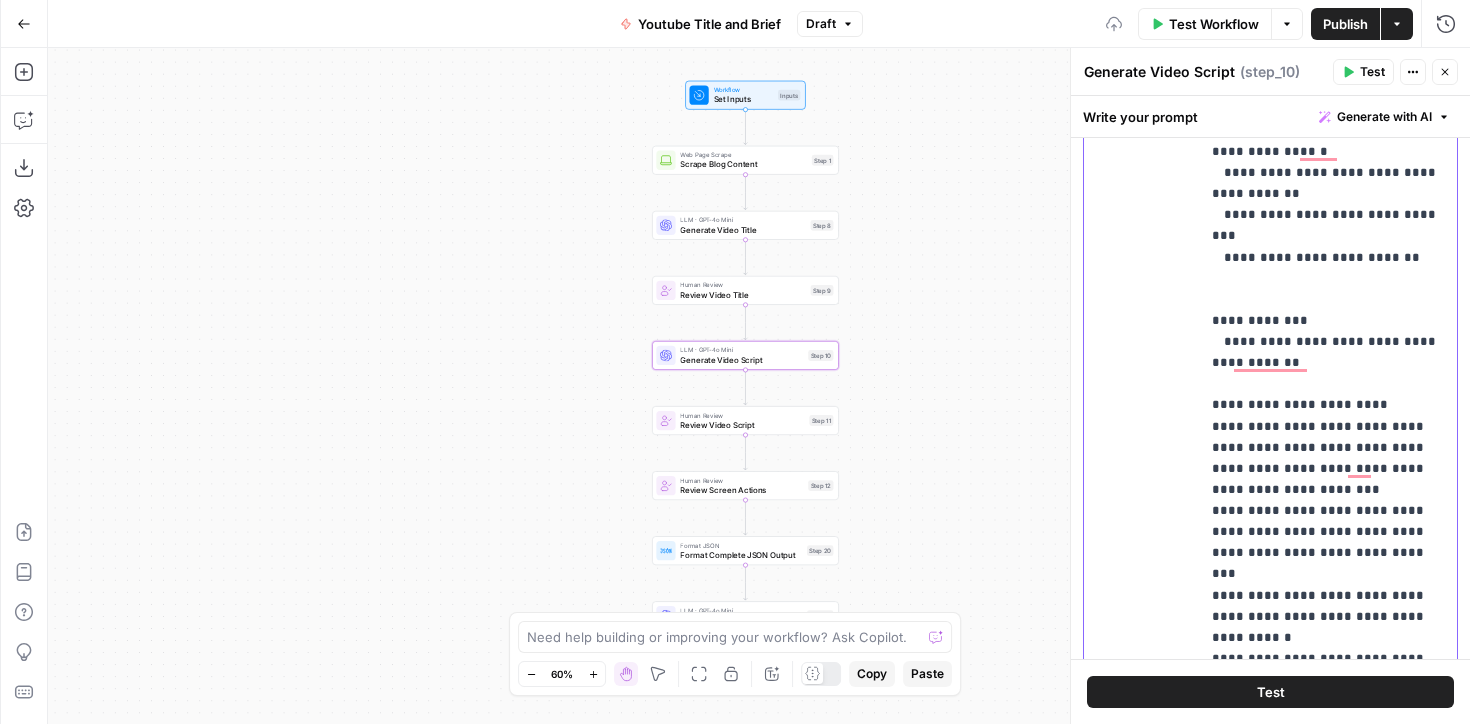 scroll, scrollTop: 997, scrollLeft: 0, axis: vertical 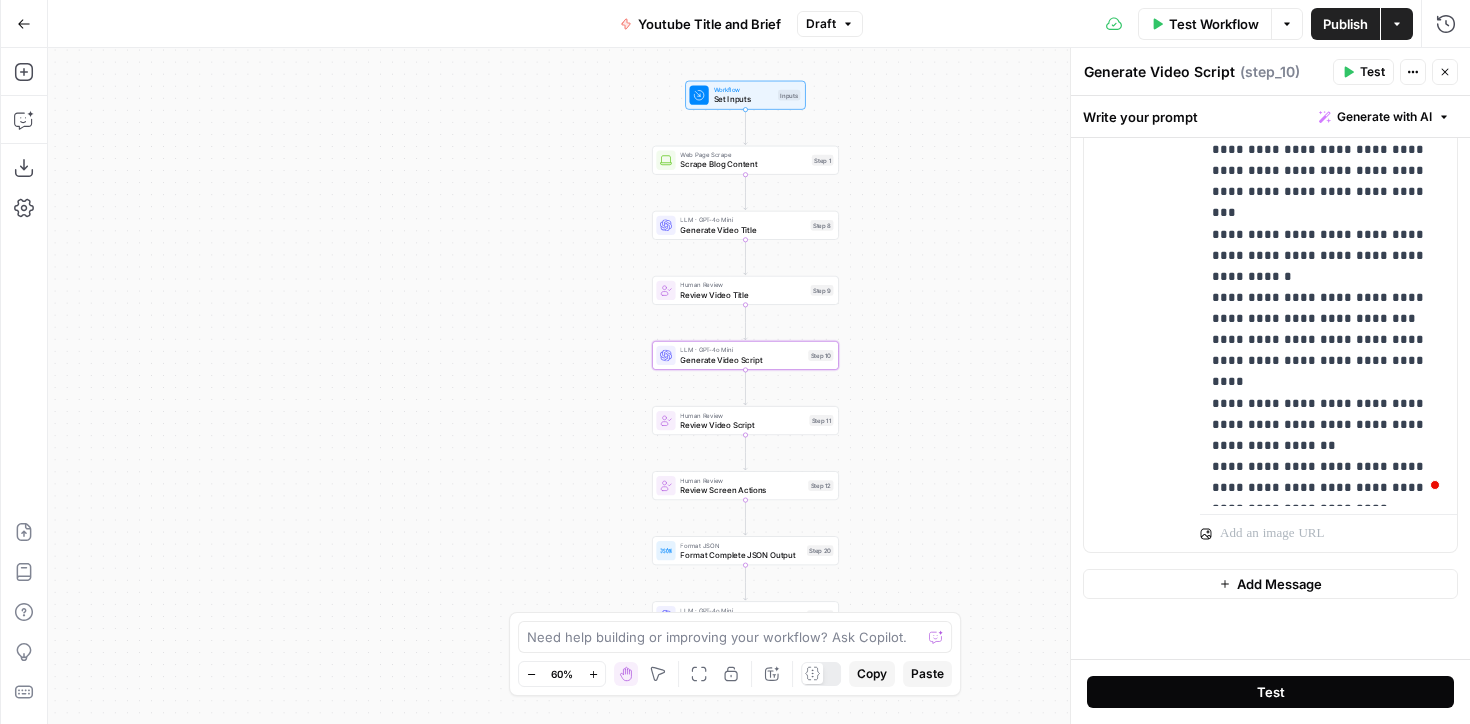 click on "Test" at bounding box center (1271, 692) 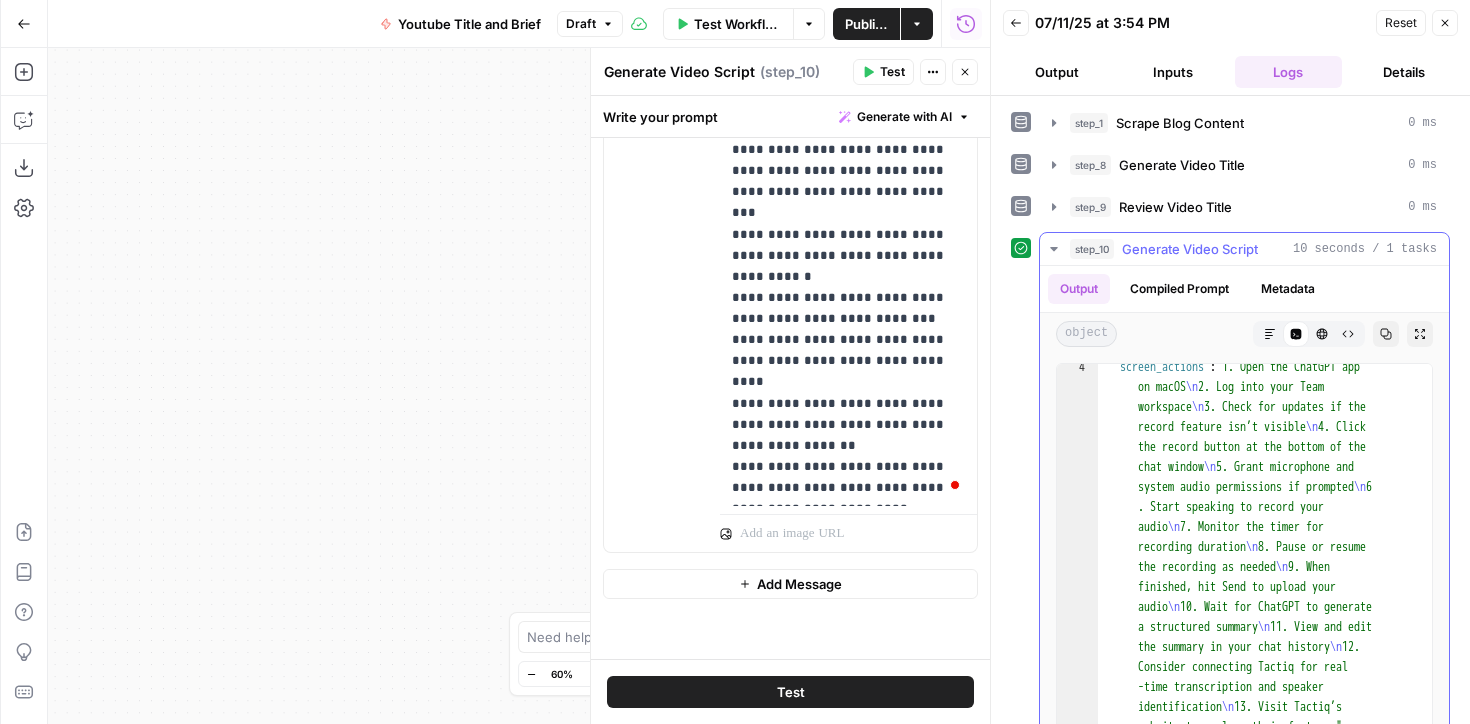 scroll, scrollTop: 1007, scrollLeft: 0, axis: vertical 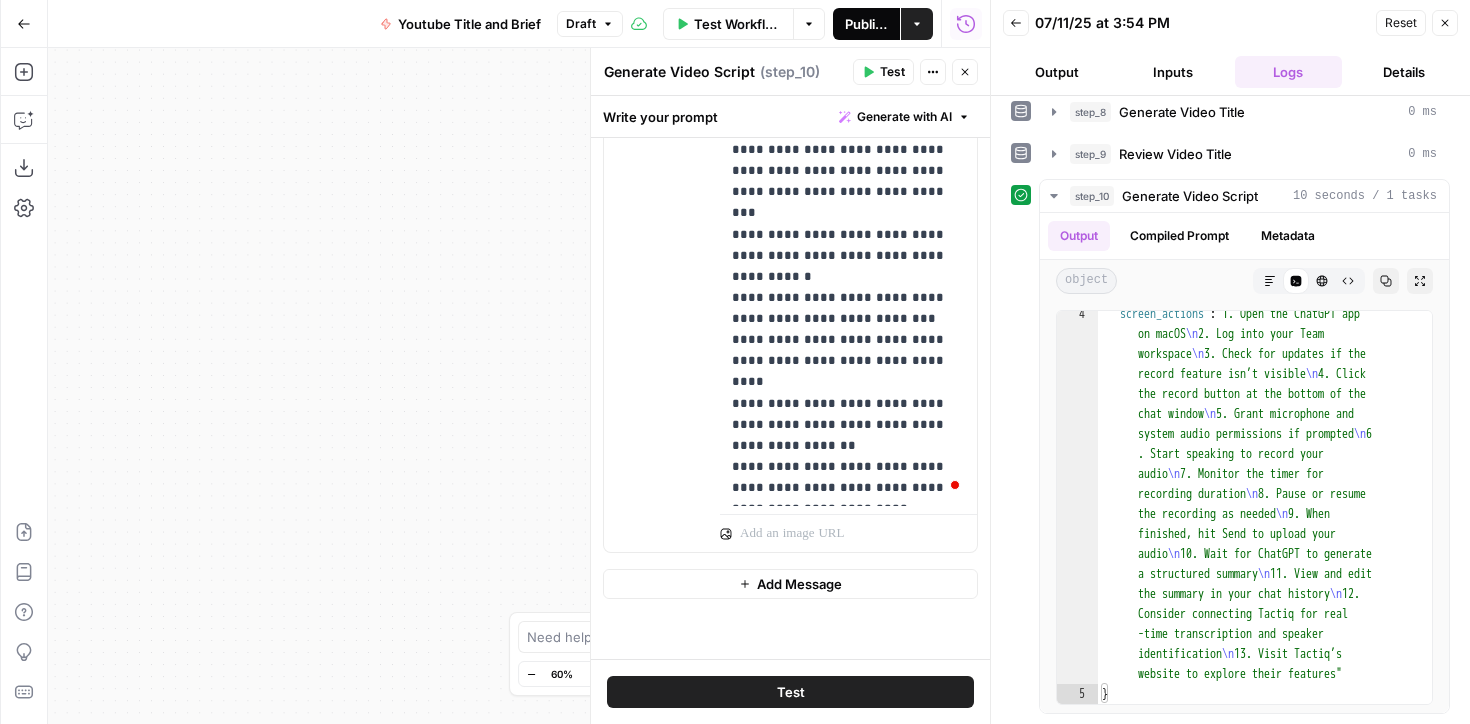 click on "Publish" at bounding box center (866, 24) 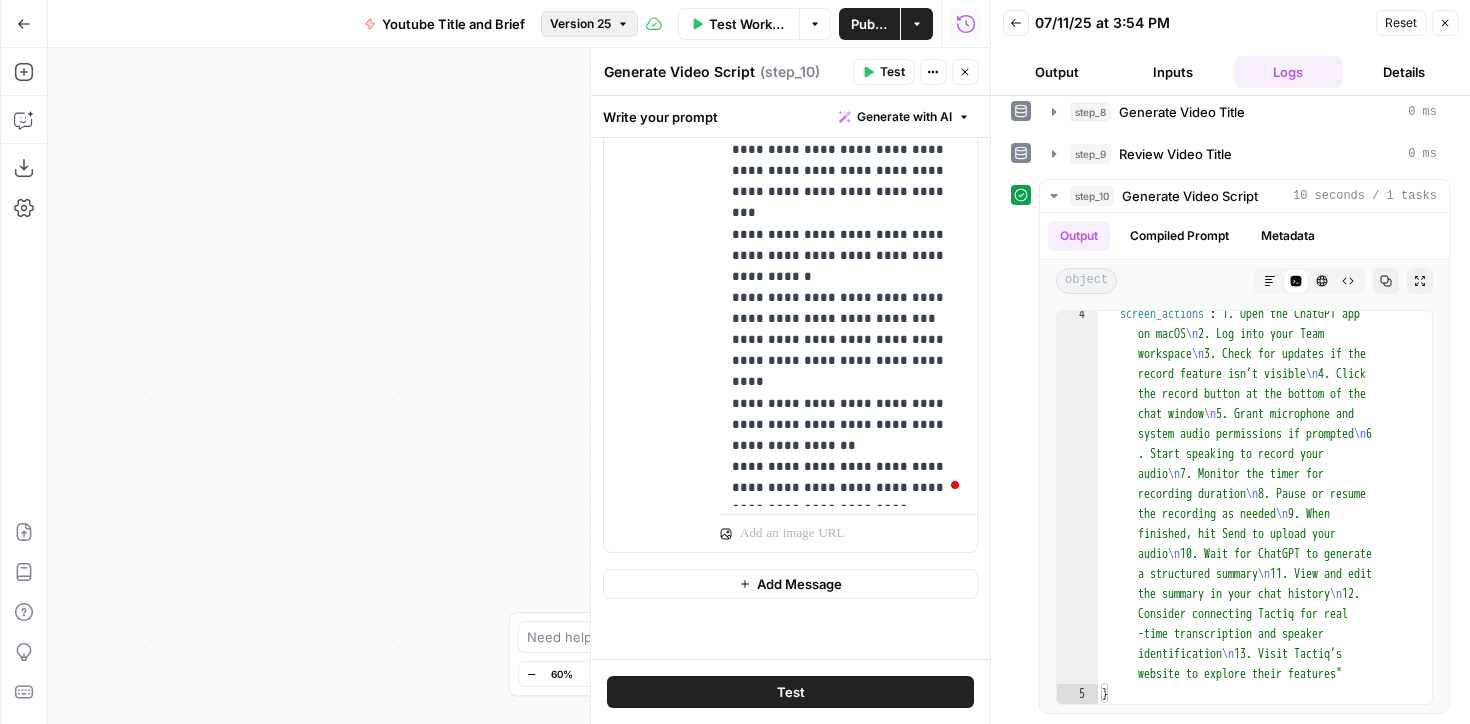 click on "Version 25" at bounding box center (589, 24) 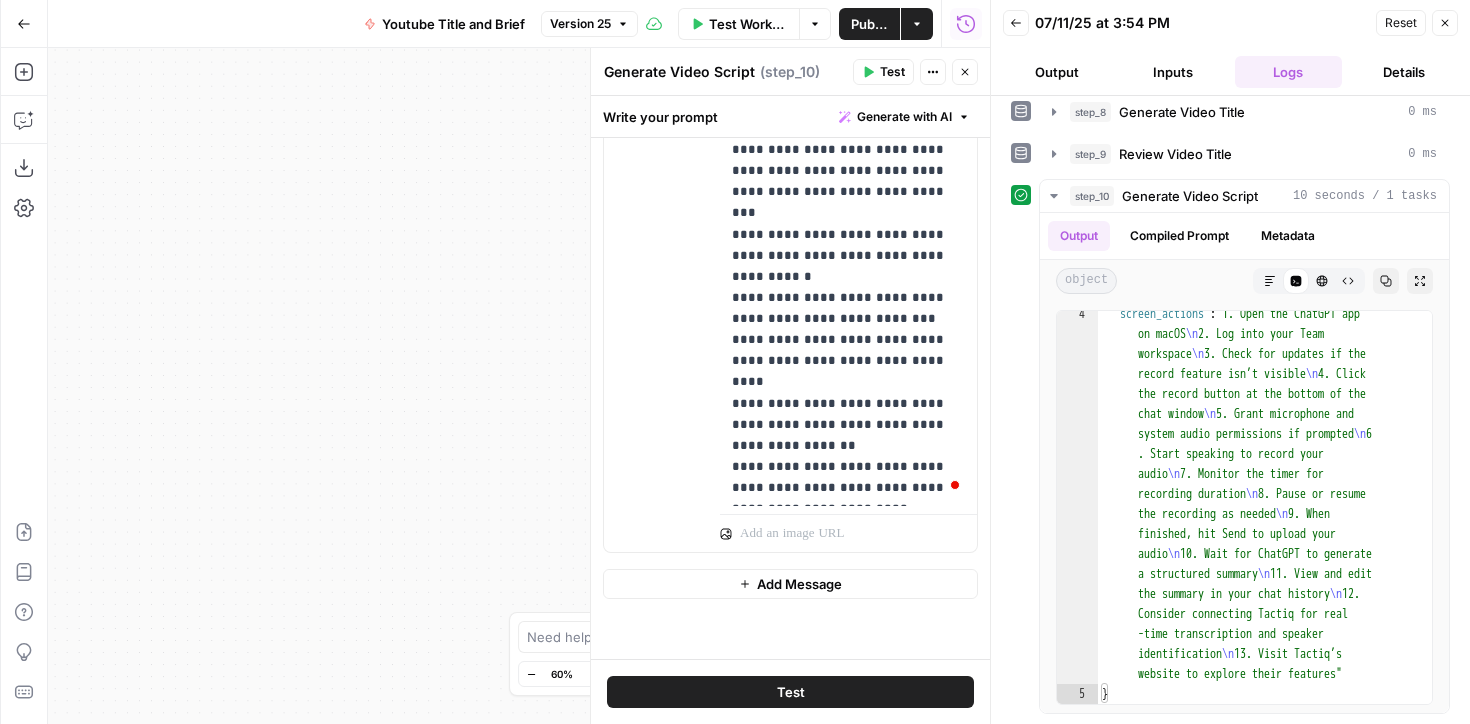 click on "Workflow Set Inputs Inputs Web Page Scrape Scrape Blog Content Step 1 LLM · GPT-4o Mini Generate Video Title Step 8 Human Review Review Video Title Step 9 LLM · GPT-4o Mini Generate Video Script Step 10 Human Review Review Video Script Step 11 Human Review Review Screen Actions Step 12 Format JSON Format Complete JSON Output Step 20 LLM · GPT-4o Mini Generate YouTube Description Step 26 End Output" at bounding box center [519, 386] 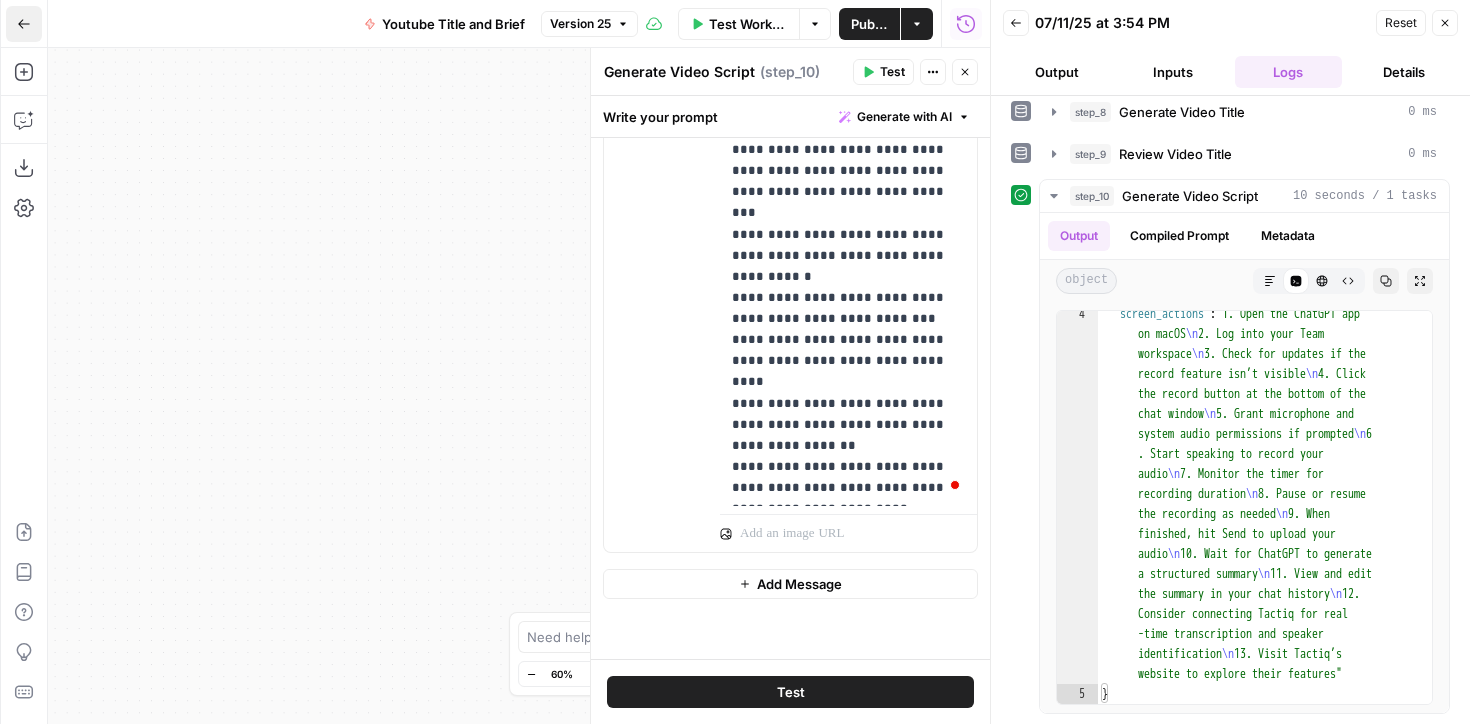 click on "Go Back" at bounding box center [24, 24] 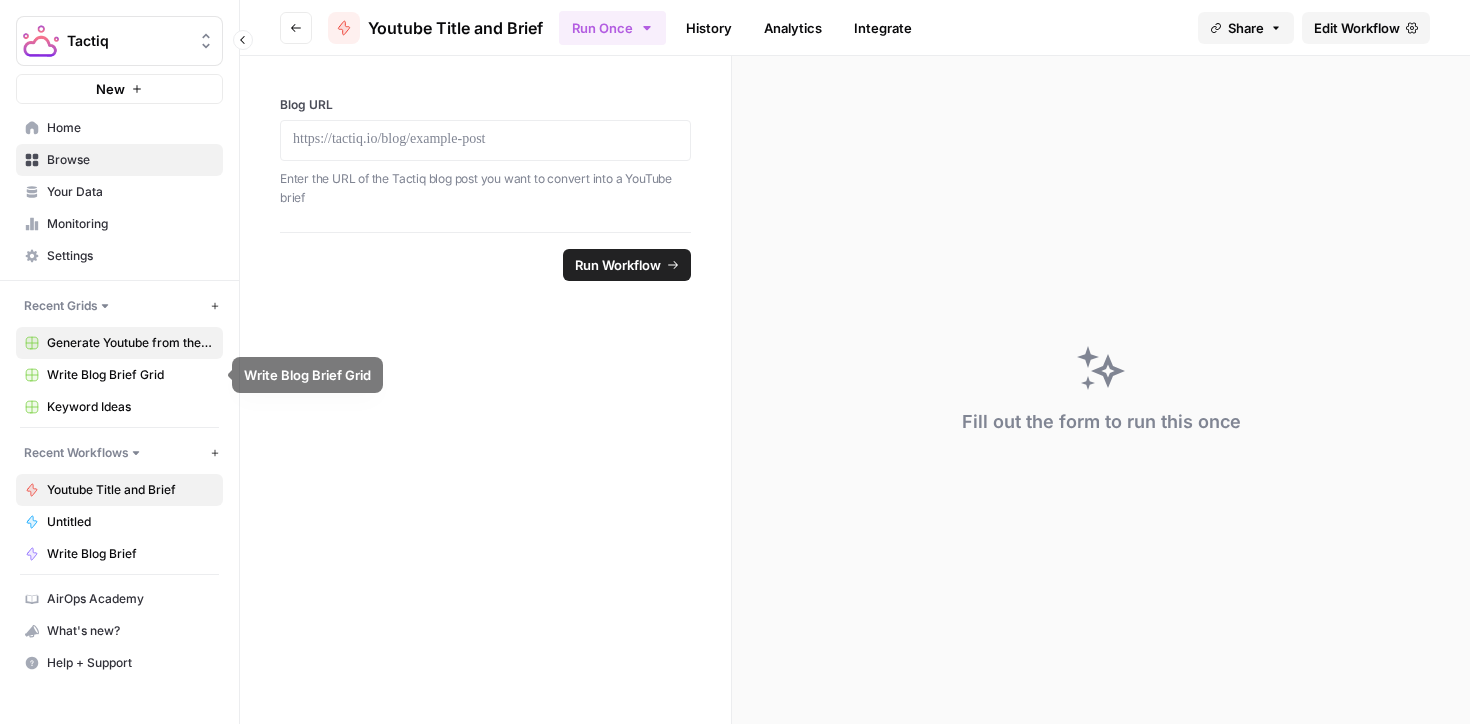 click on "Generate Youtube from the blog" at bounding box center (130, 343) 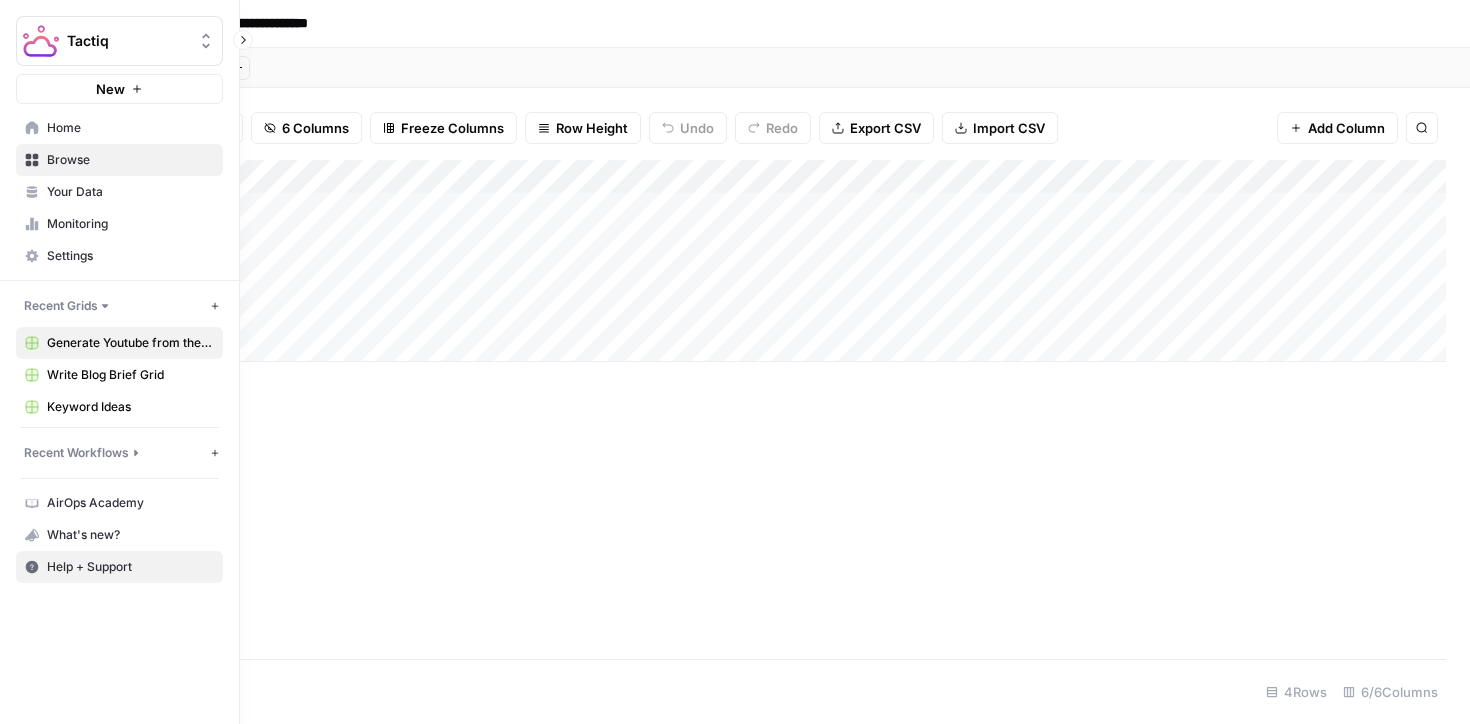 click on "Help + Support" at bounding box center [130, 567] 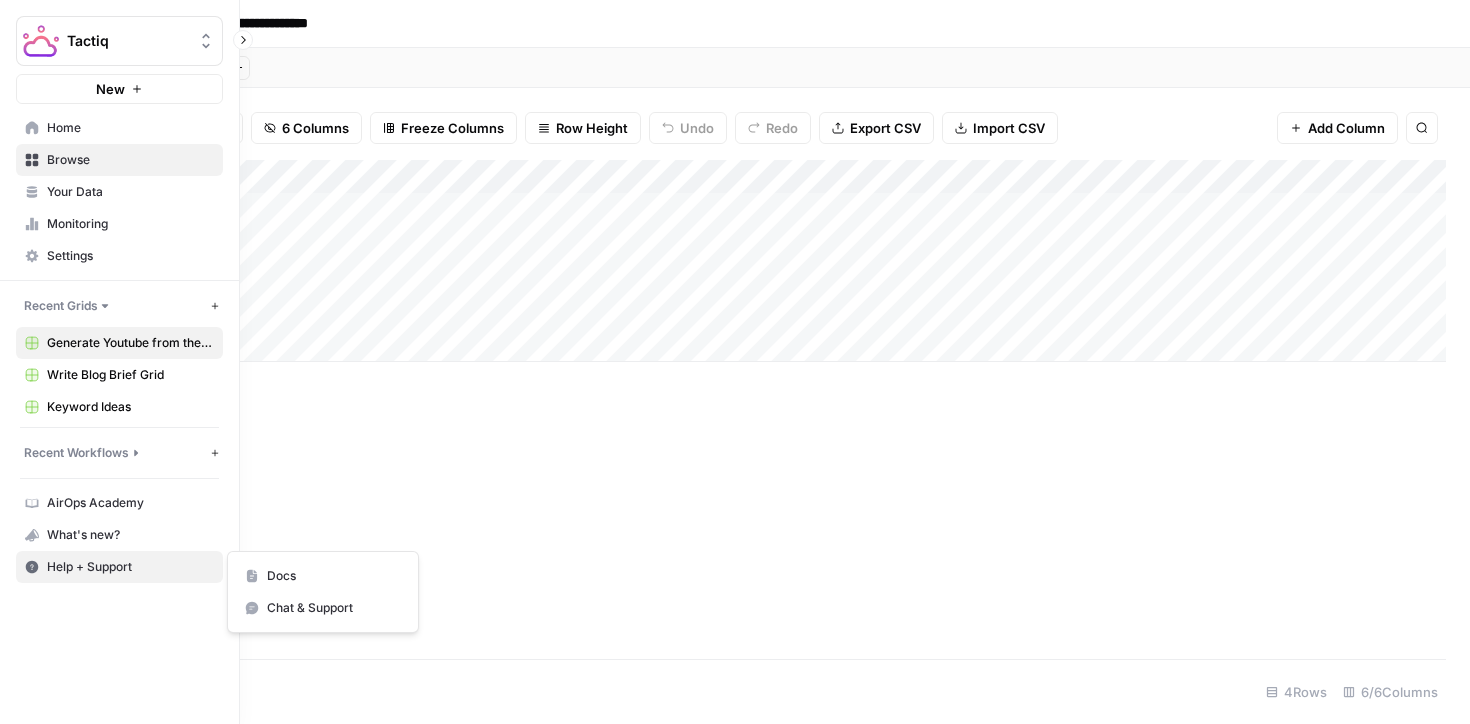 click on "Help + Support" at bounding box center (130, 567) 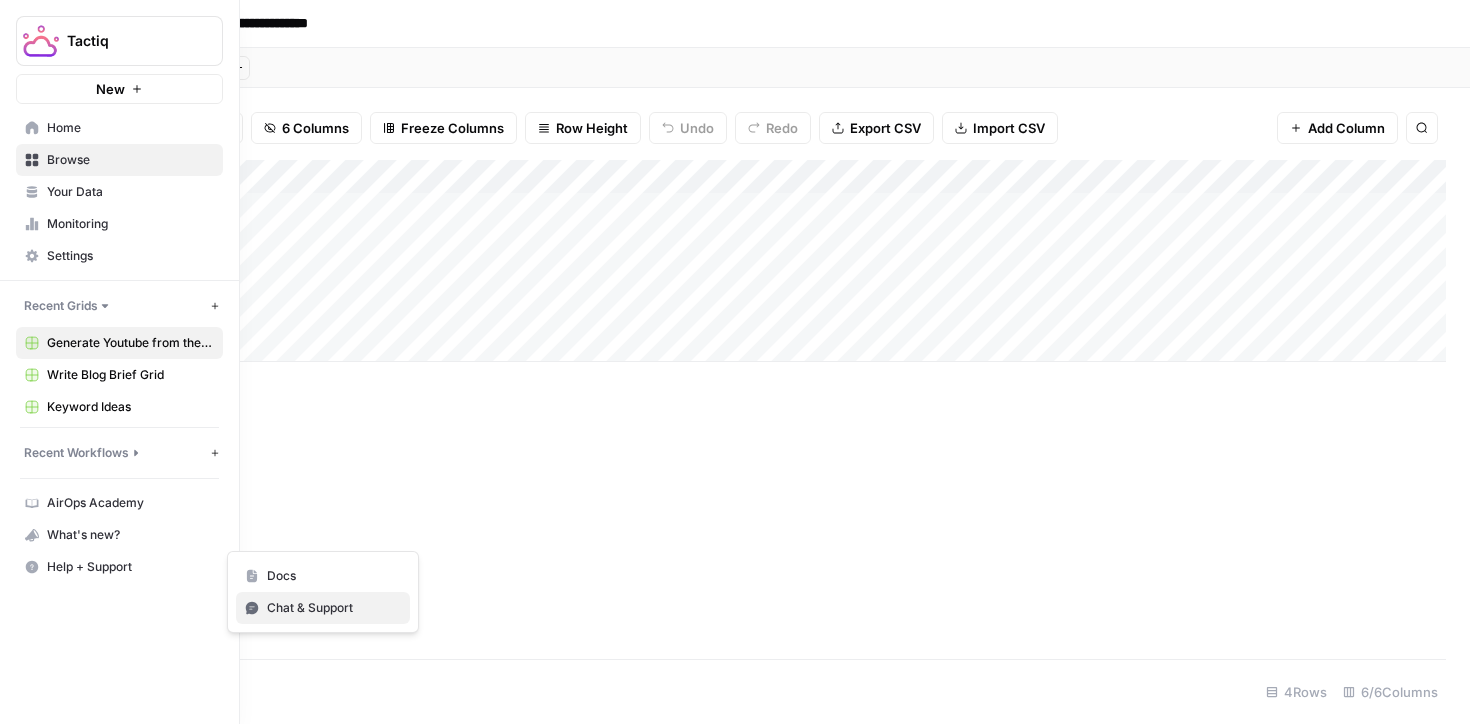 click on "Chat & Support" at bounding box center [334, 608] 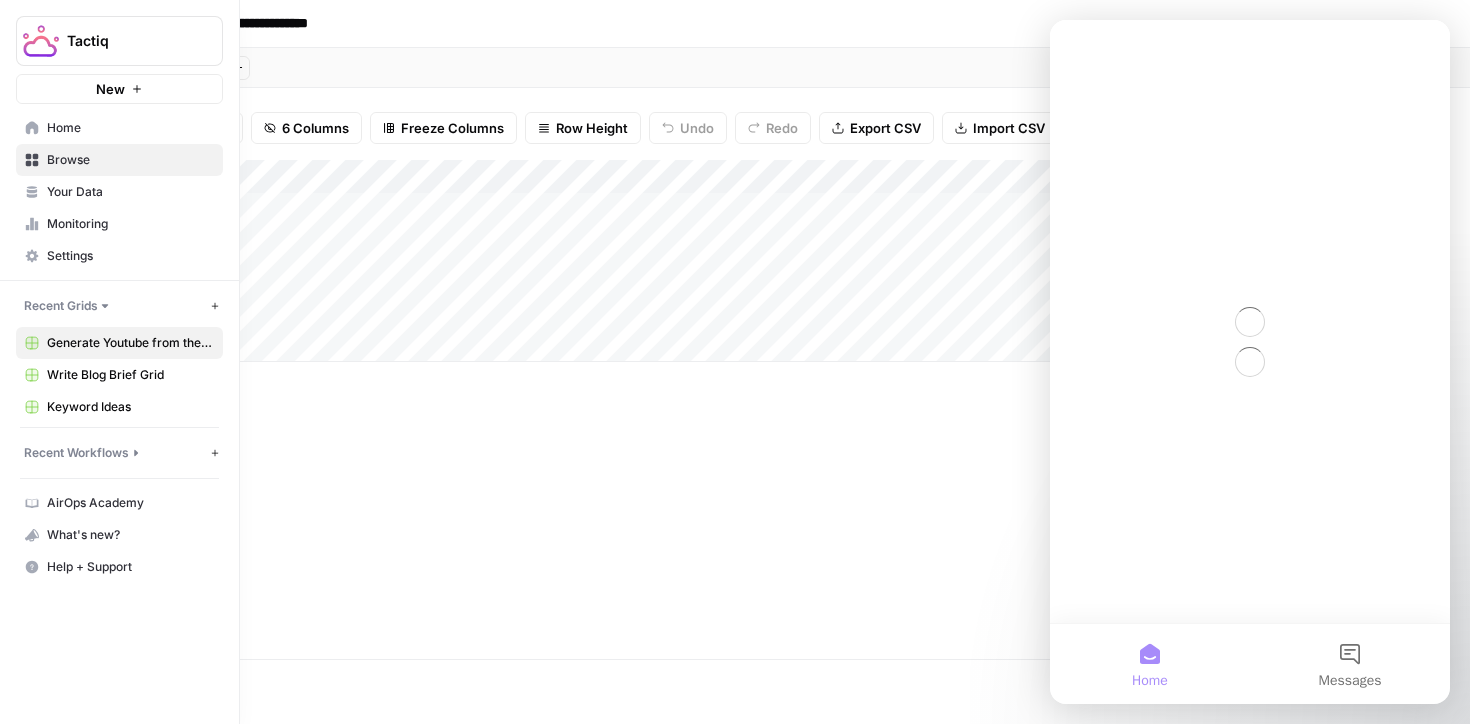 scroll, scrollTop: 0, scrollLeft: 0, axis: both 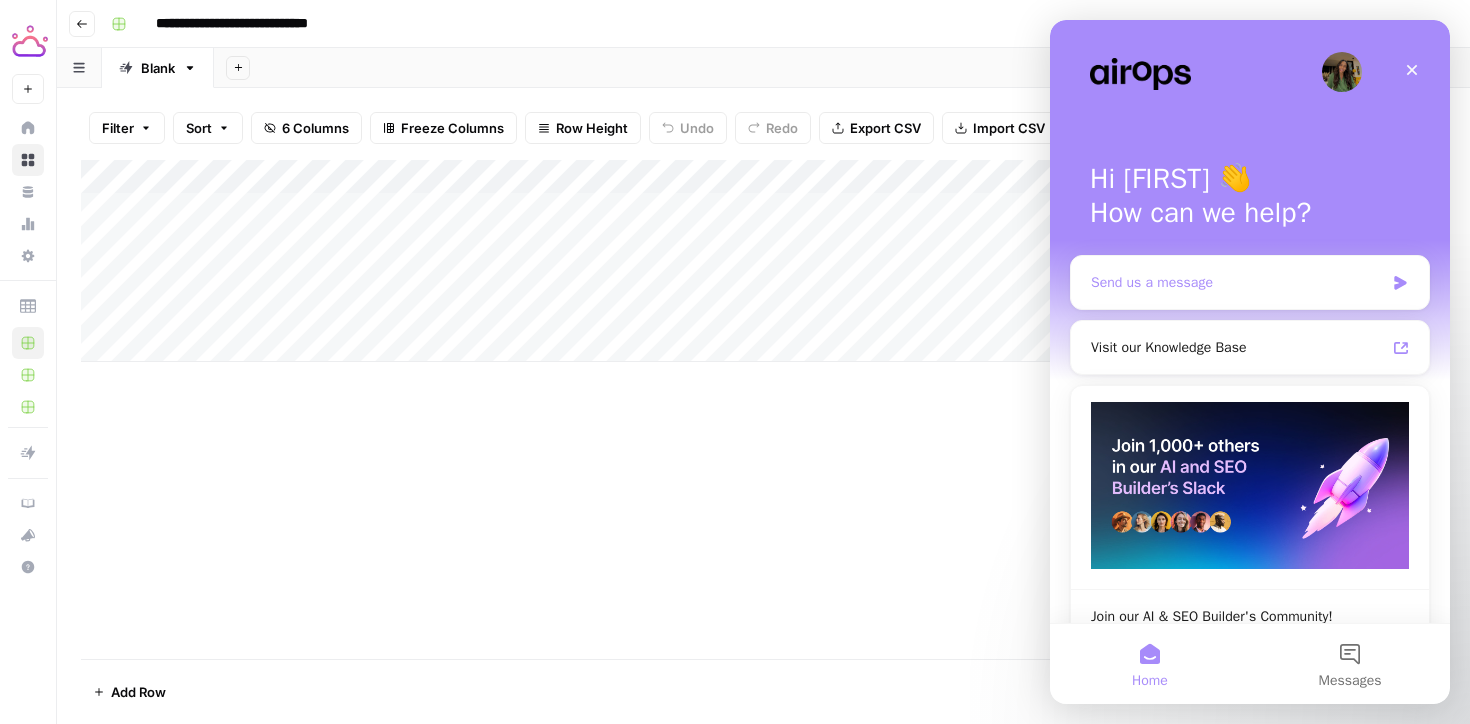 click on "Send us a message" at bounding box center (1237, 282) 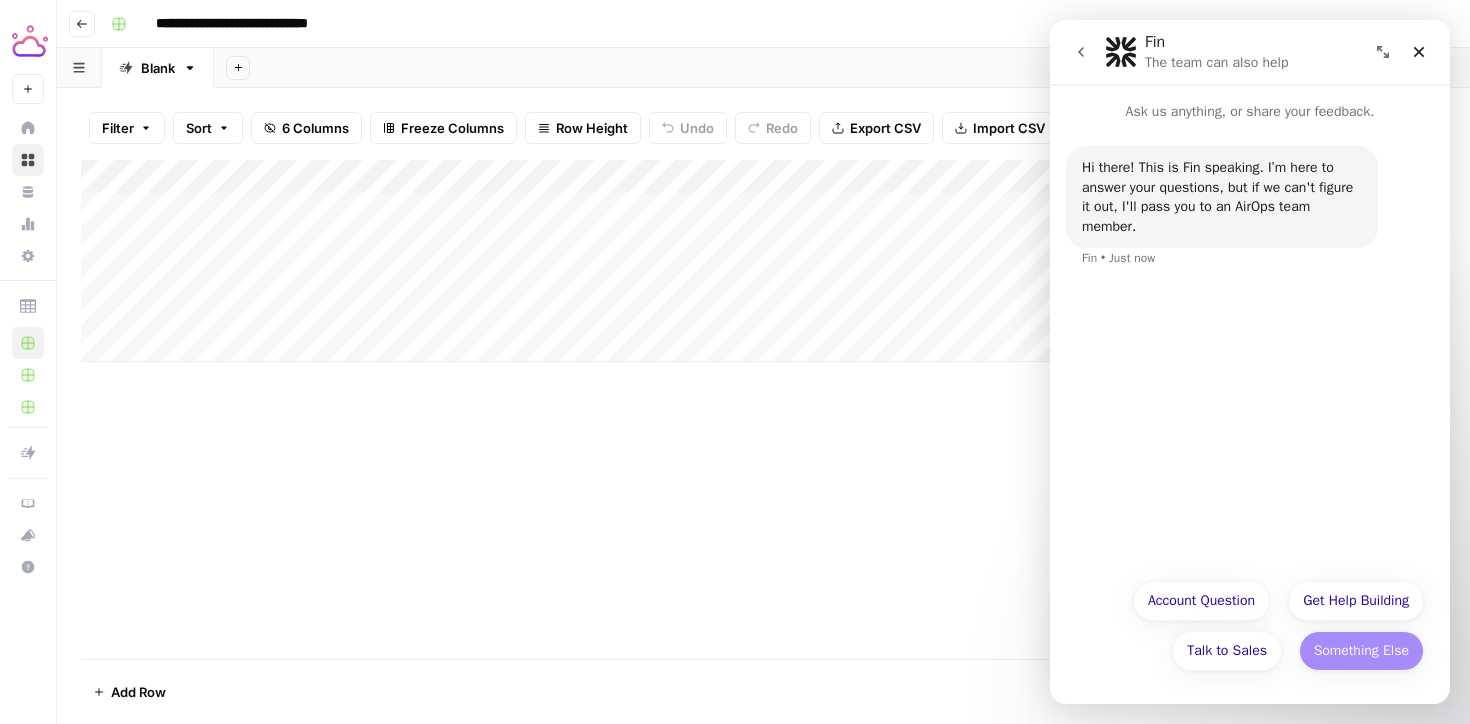 click on "Something Else" at bounding box center (1361, 651) 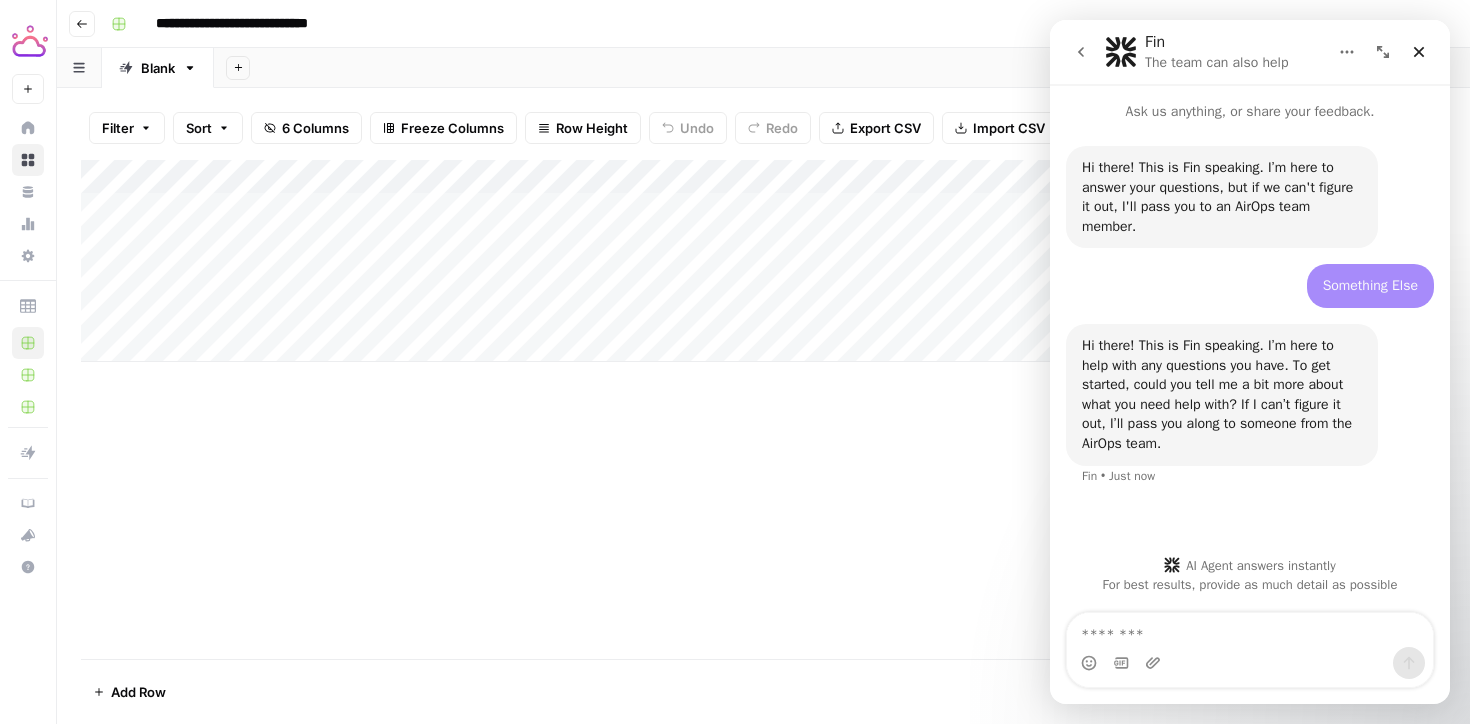 click at bounding box center (1250, 630) 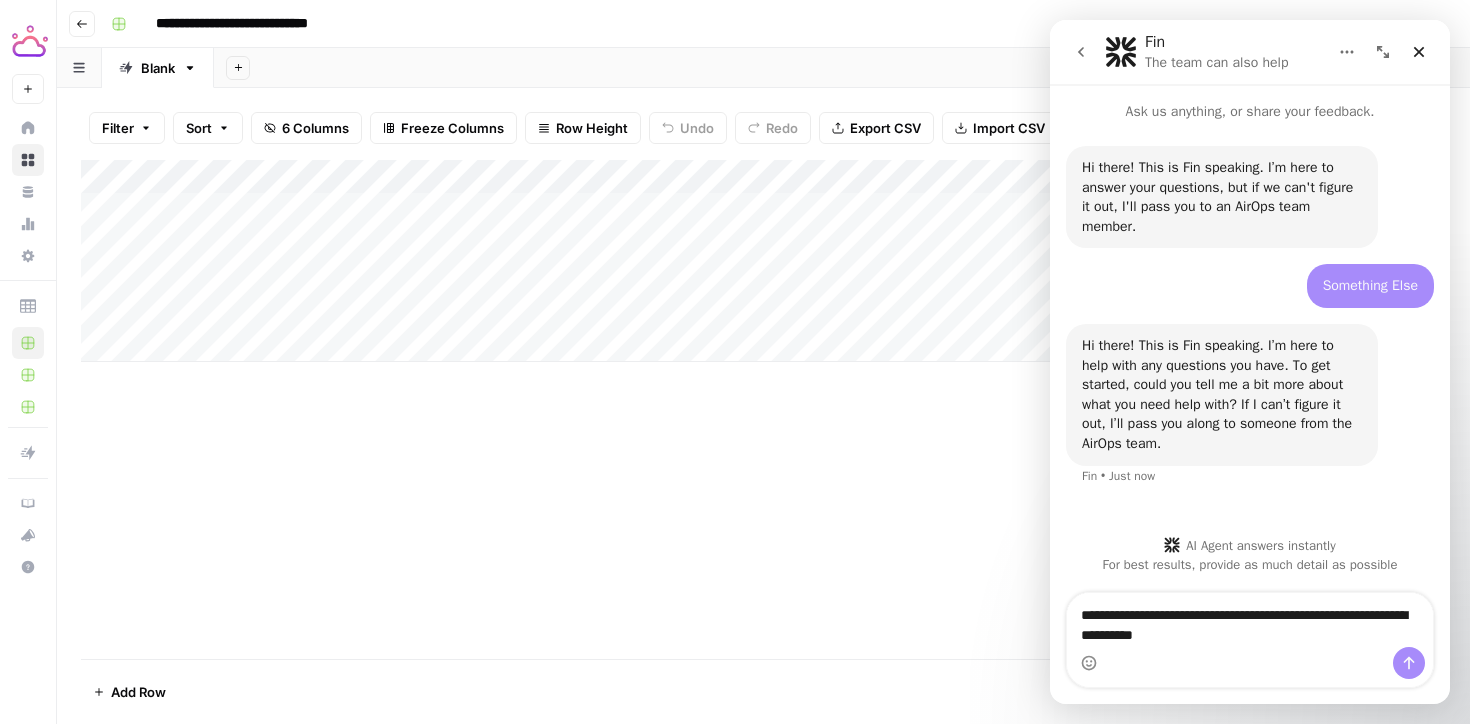 type on "**********" 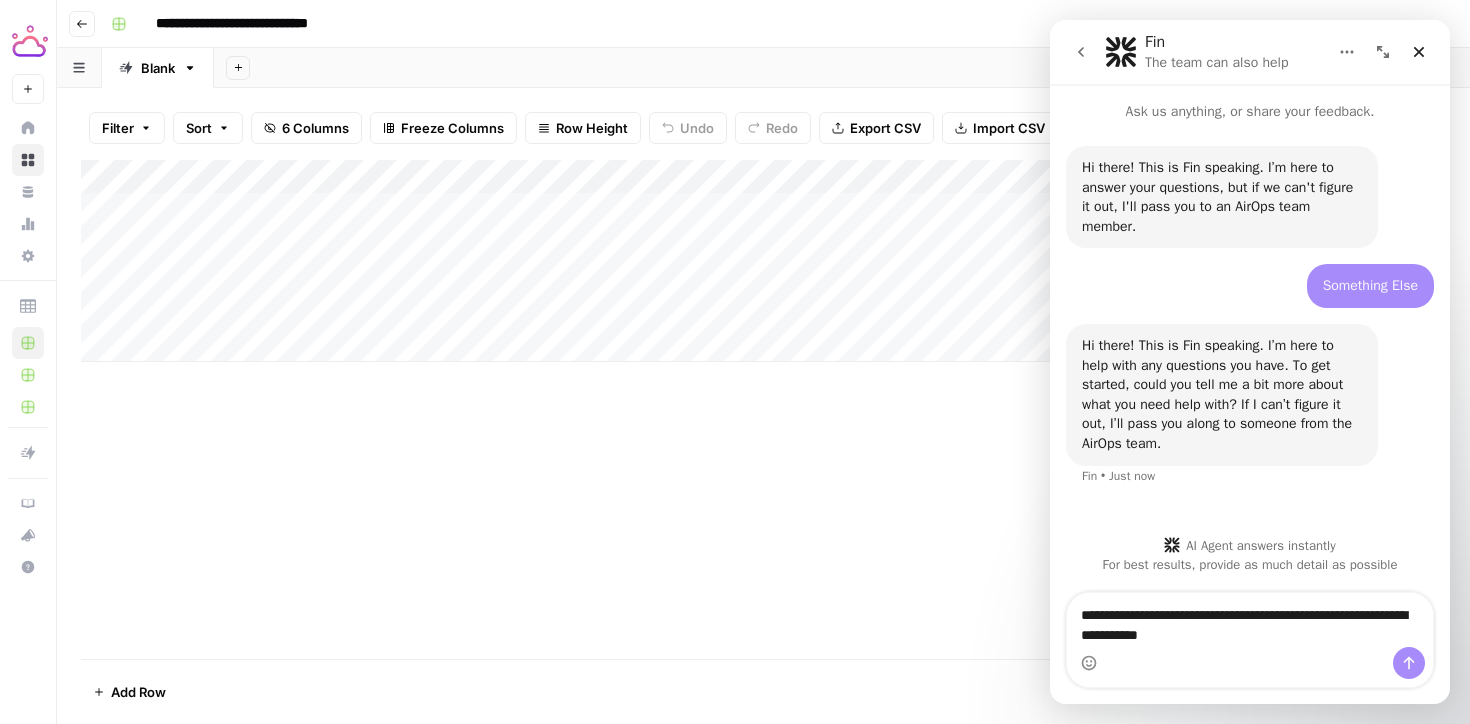 type 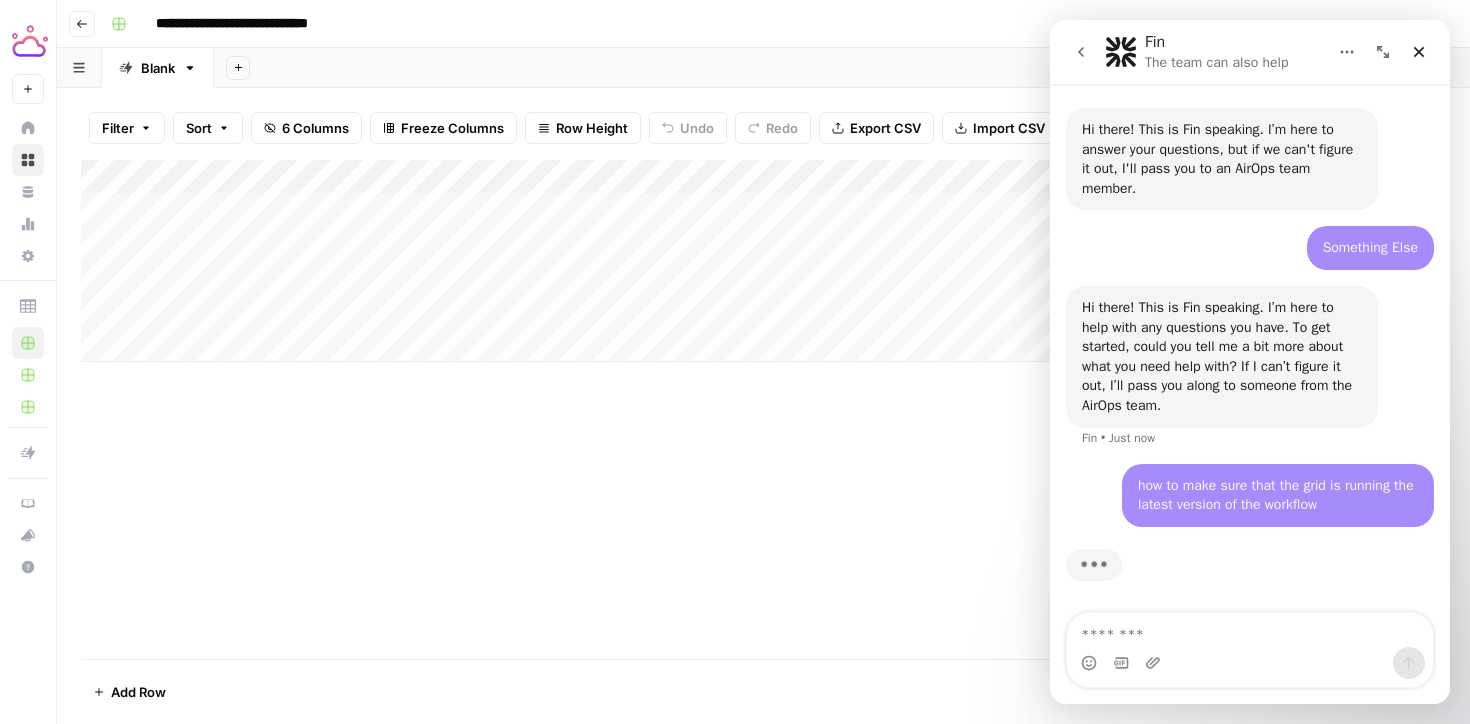 scroll, scrollTop: 18, scrollLeft: 0, axis: vertical 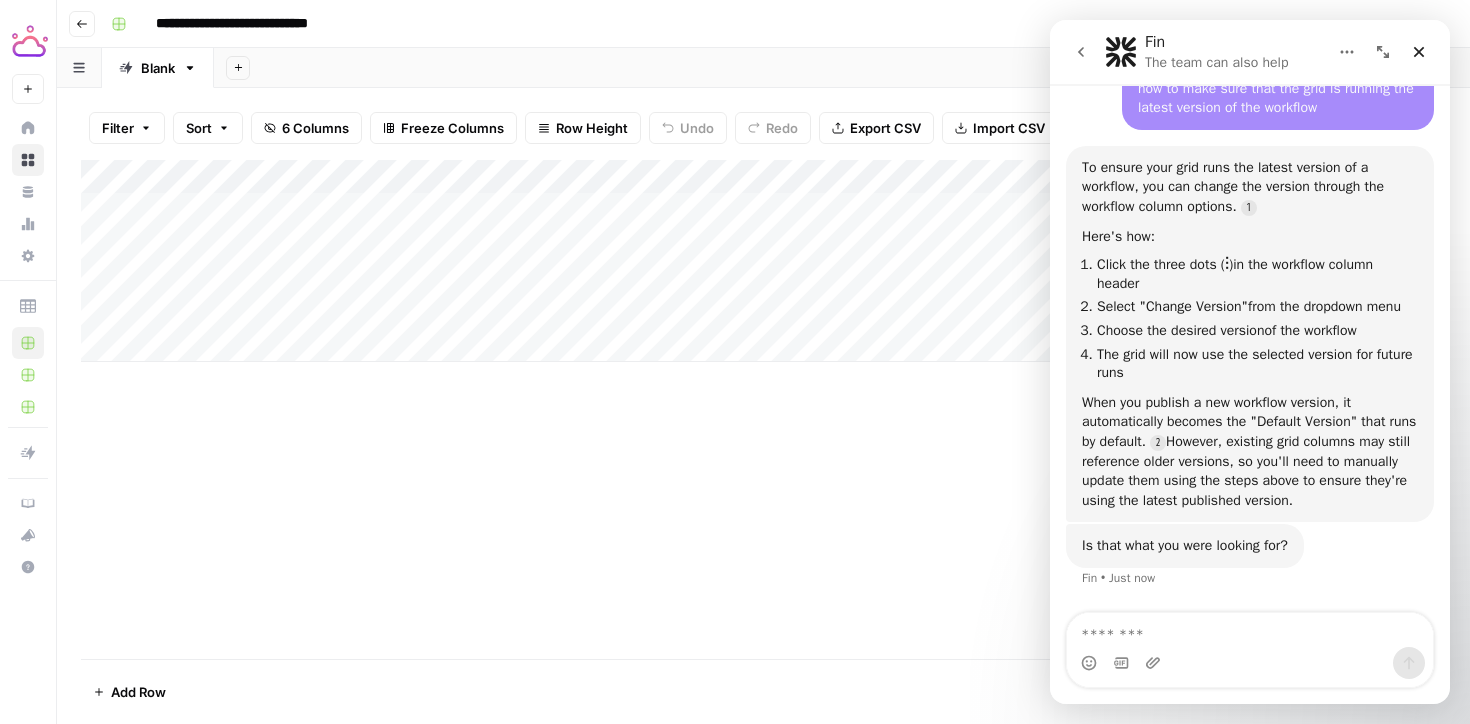 click on "Add Column" at bounding box center [763, 261] 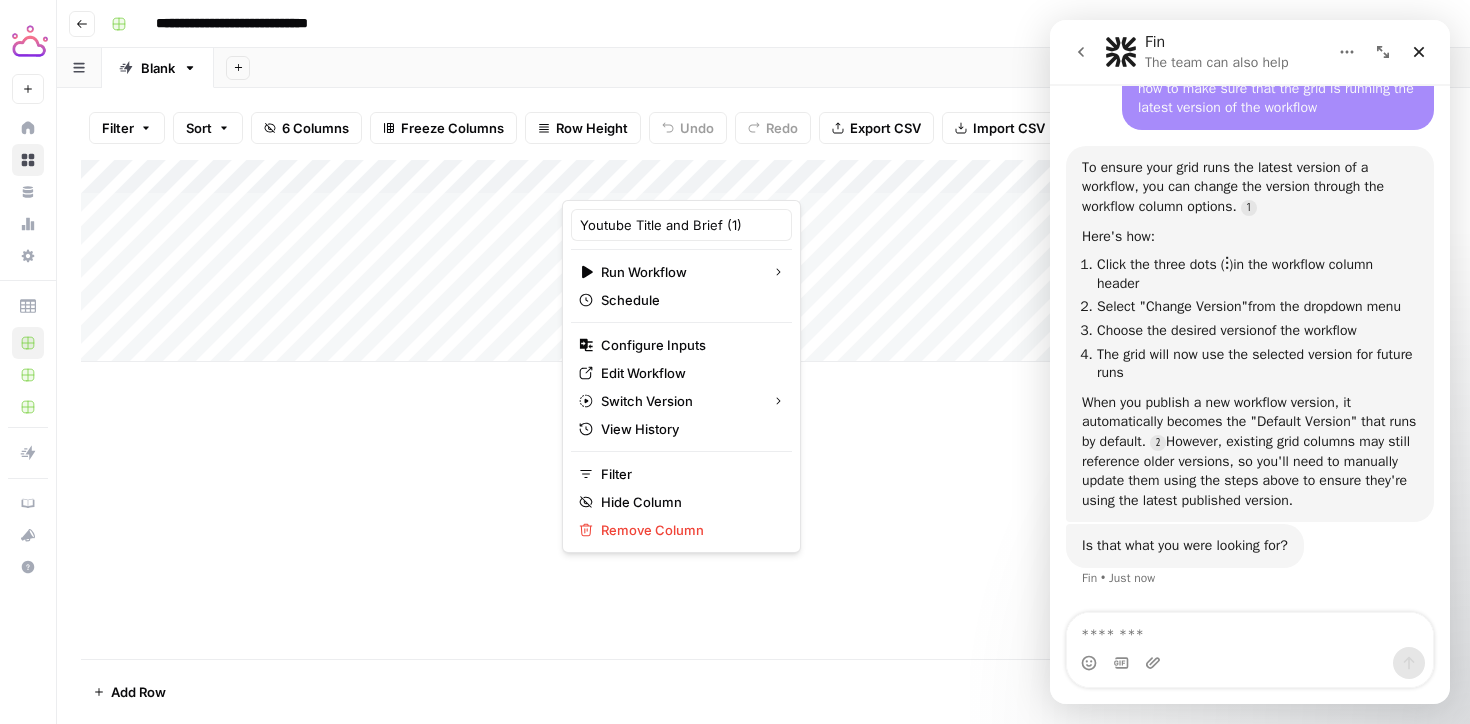 click on "Add Column" at bounding box center (763, 409) 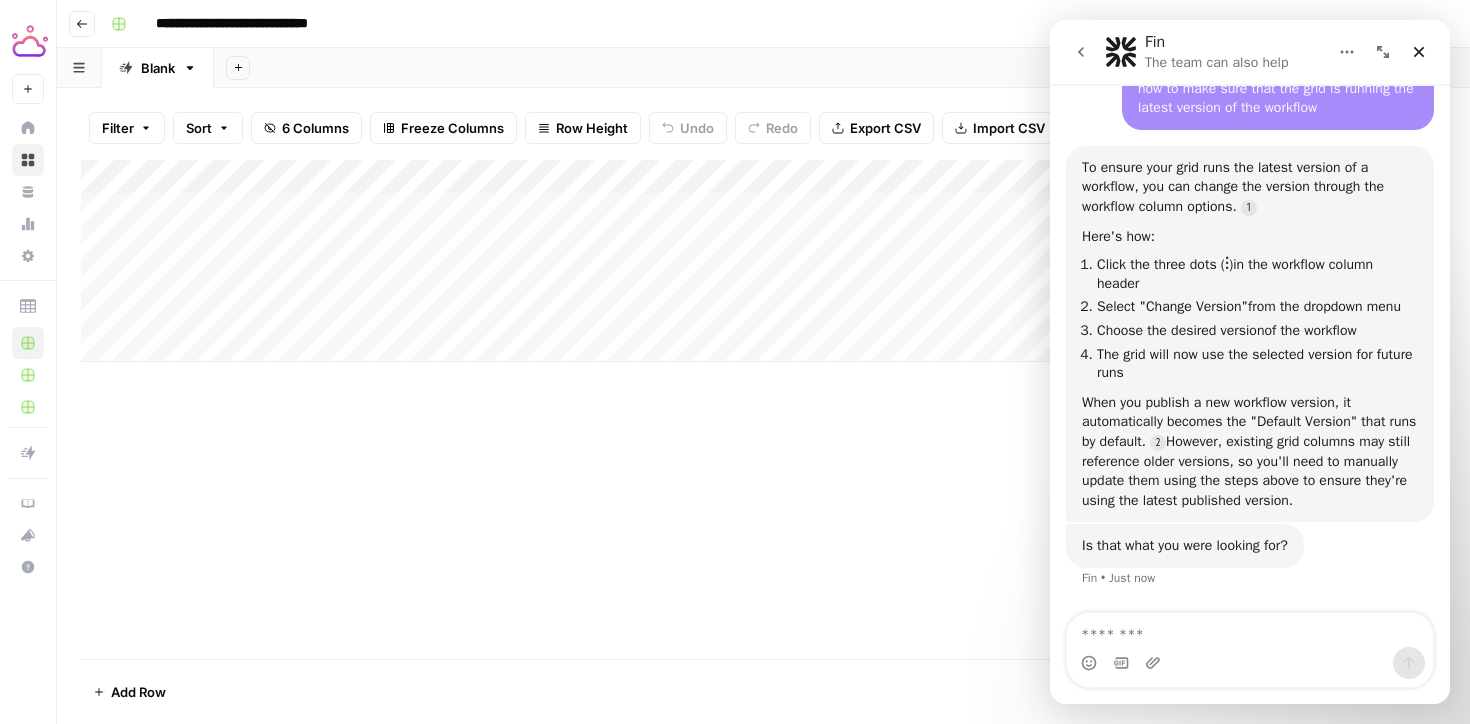 click on "Add Column" at bounding box center [763, 261] 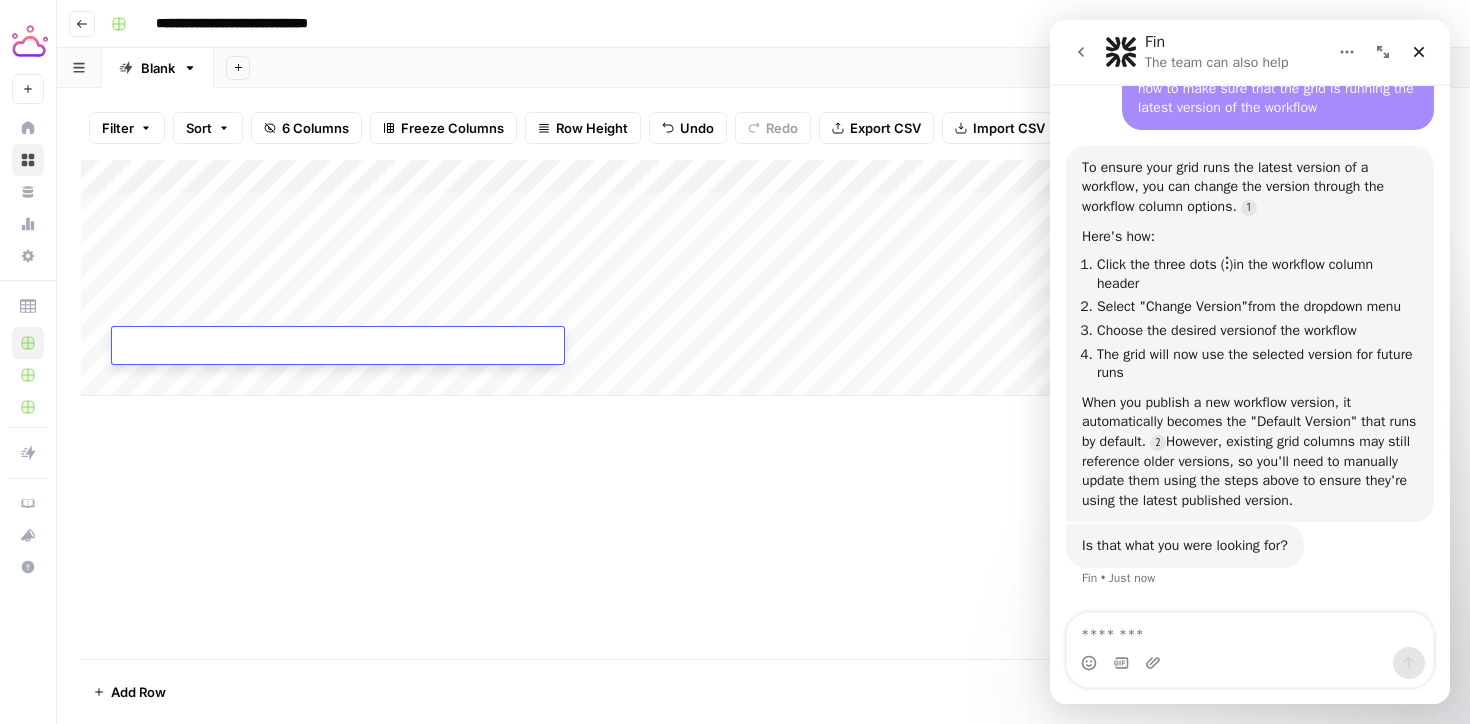 click at bounding box center (338, 347) 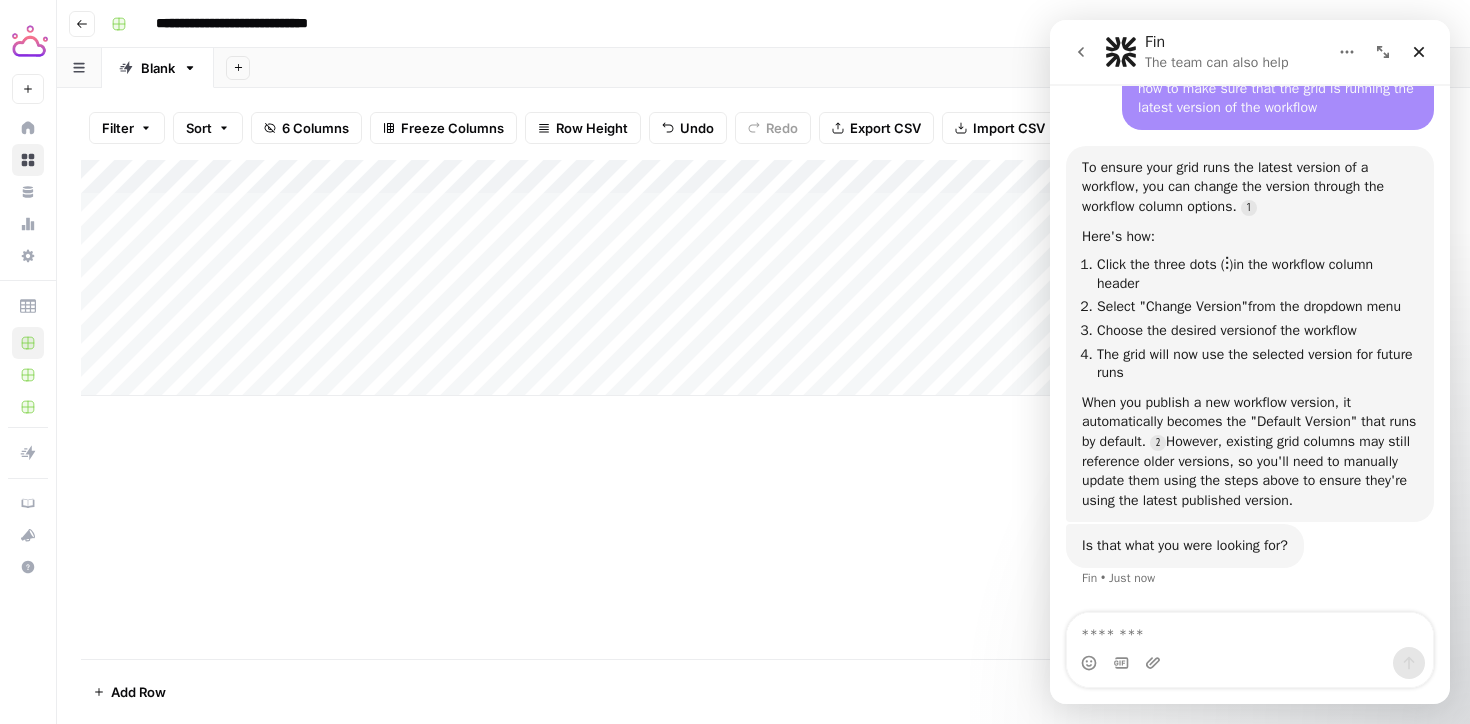 click on "Add Column" at bounding box center [763, 278] 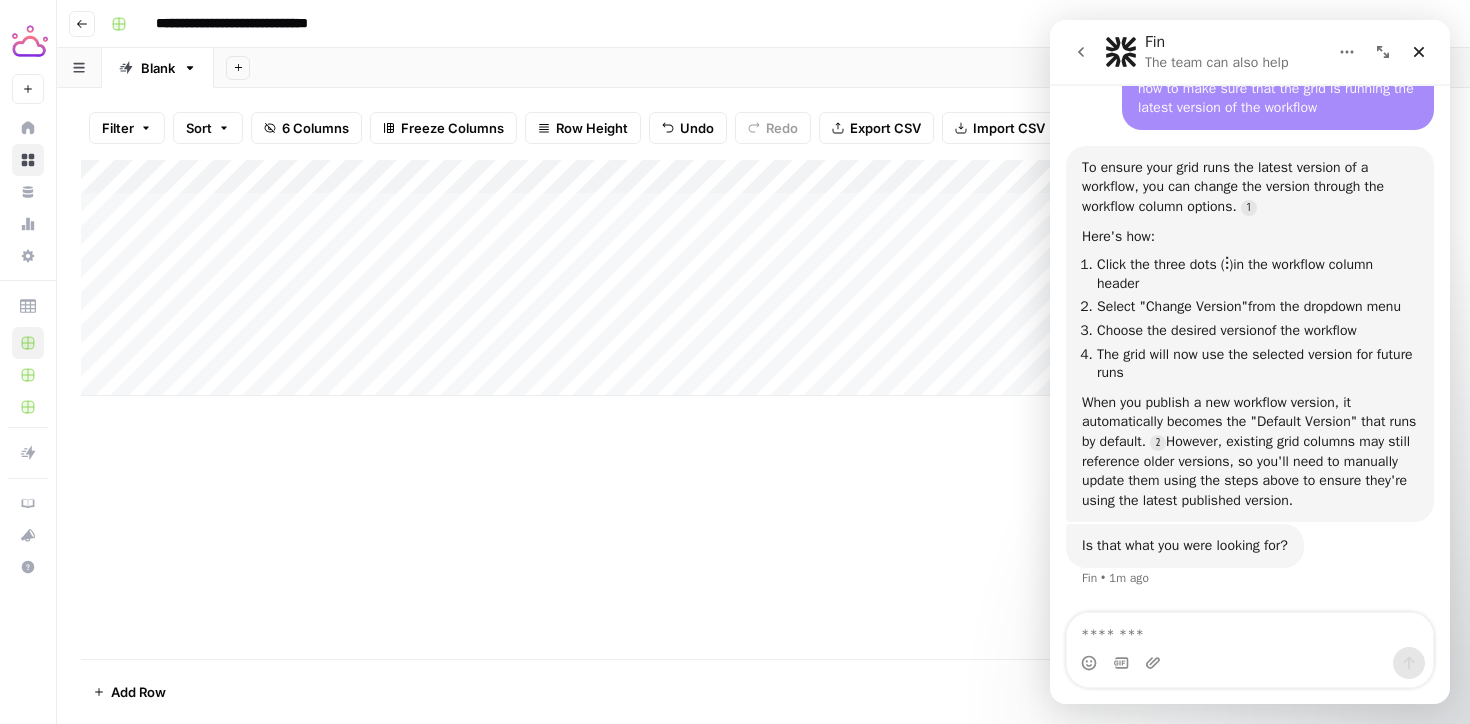click on "Add Column" at bounding box center [763, 278] 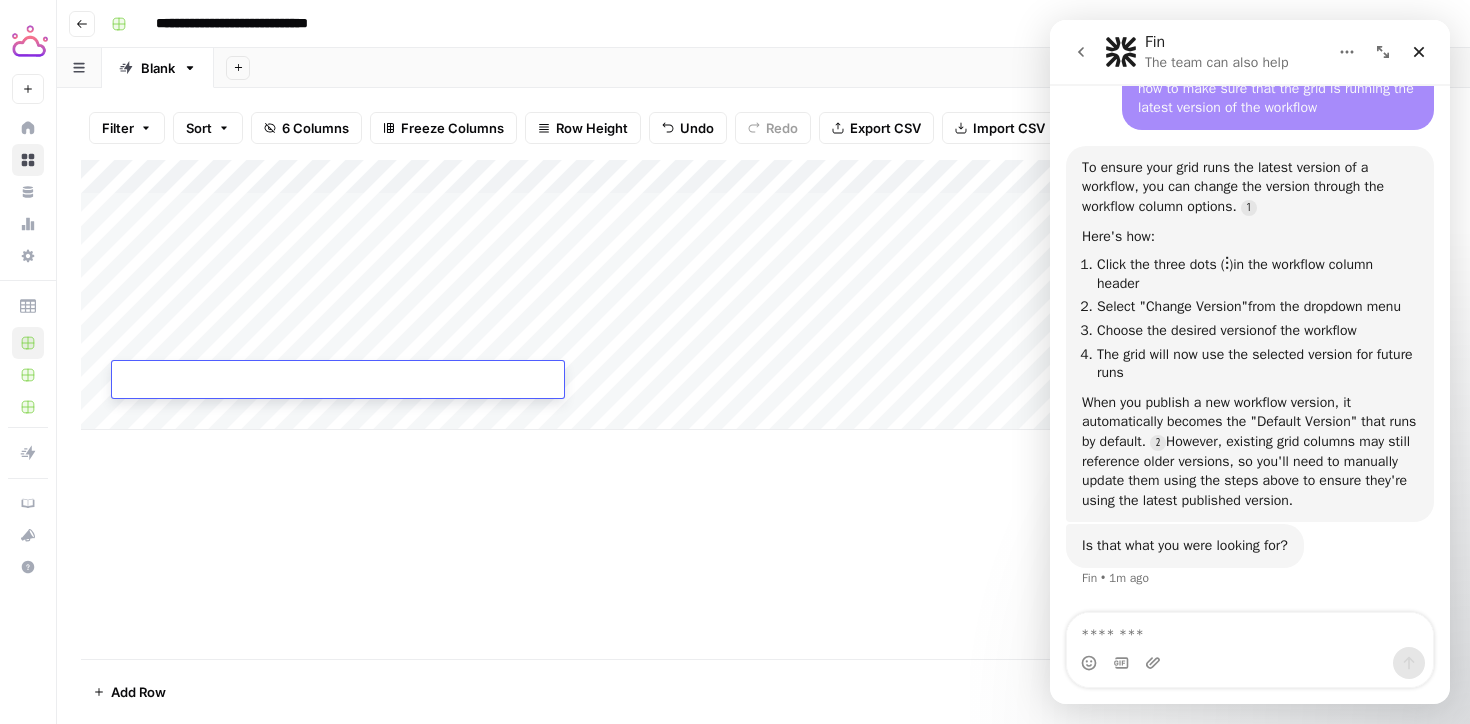 type on "**********" 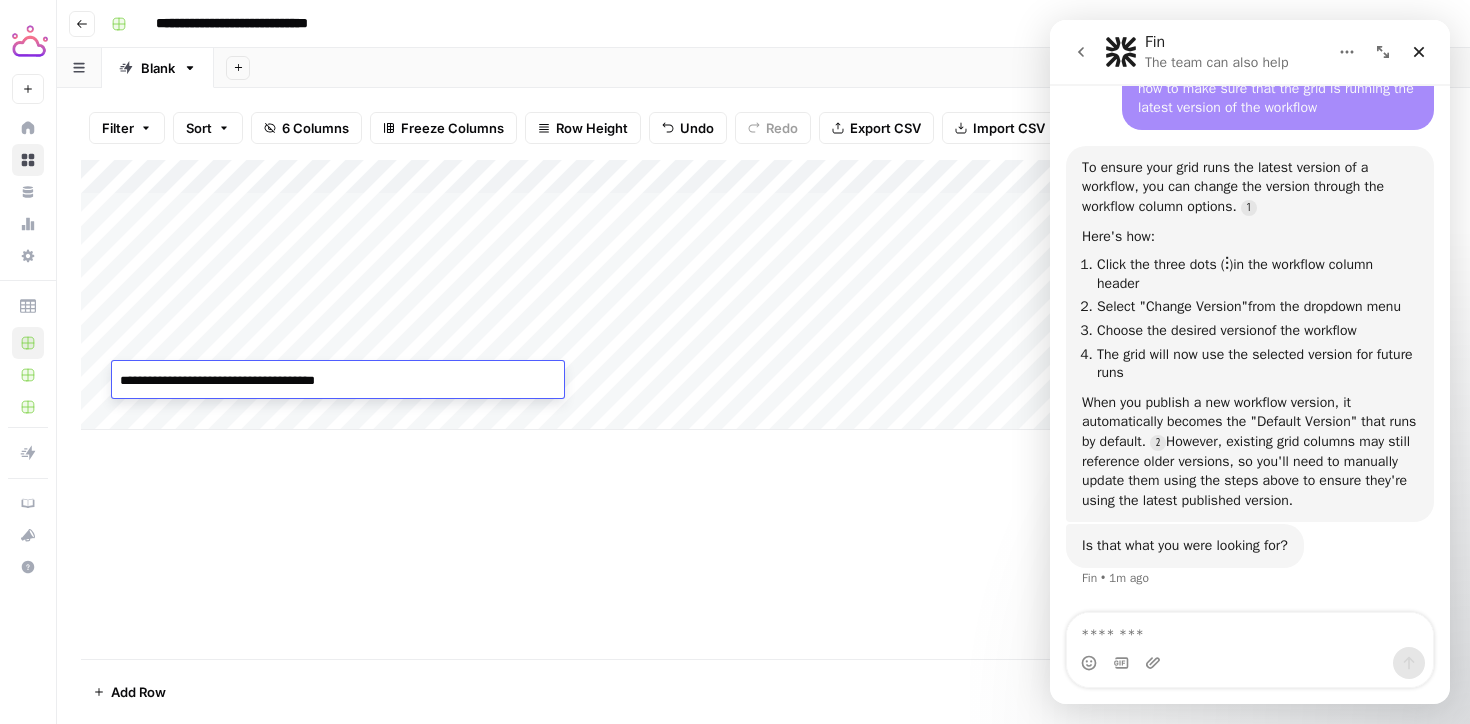 click on "Add Column" at bounding box center [763, 295] 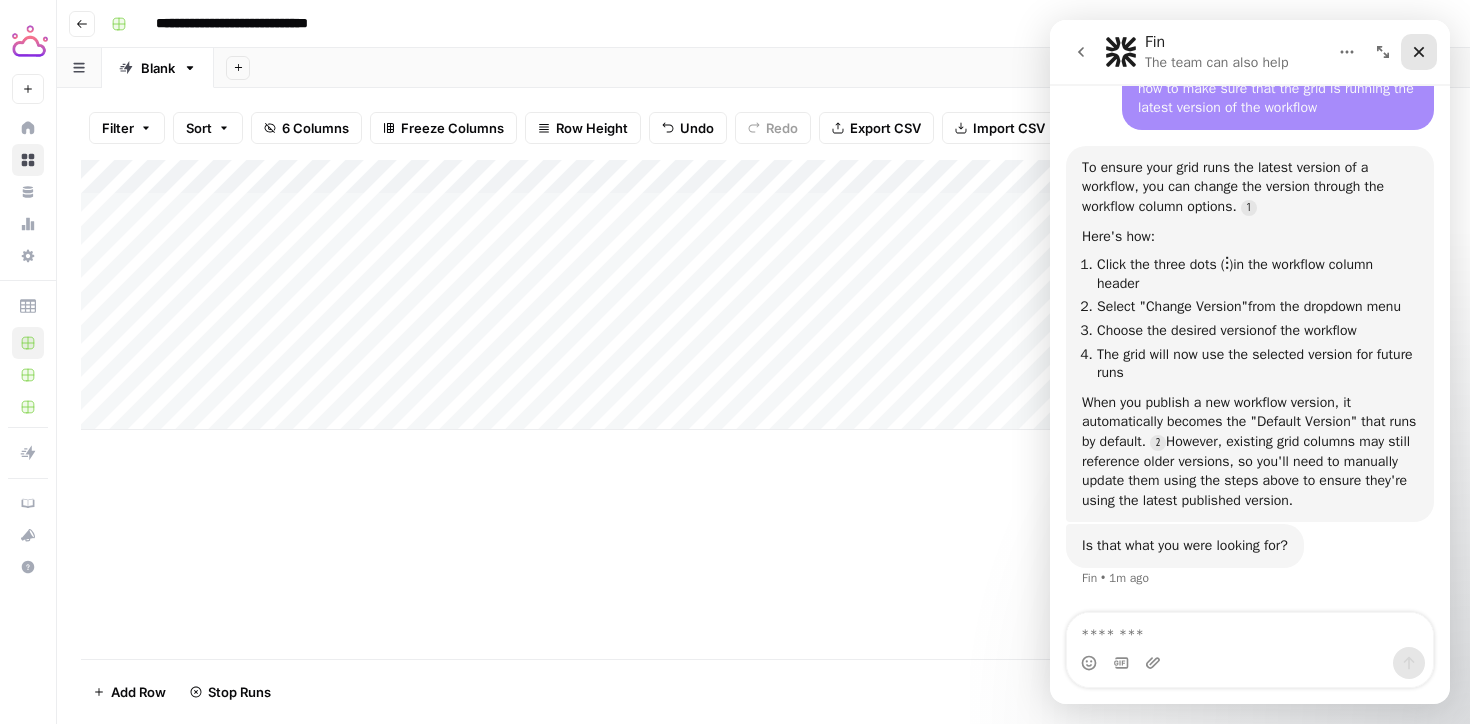 click 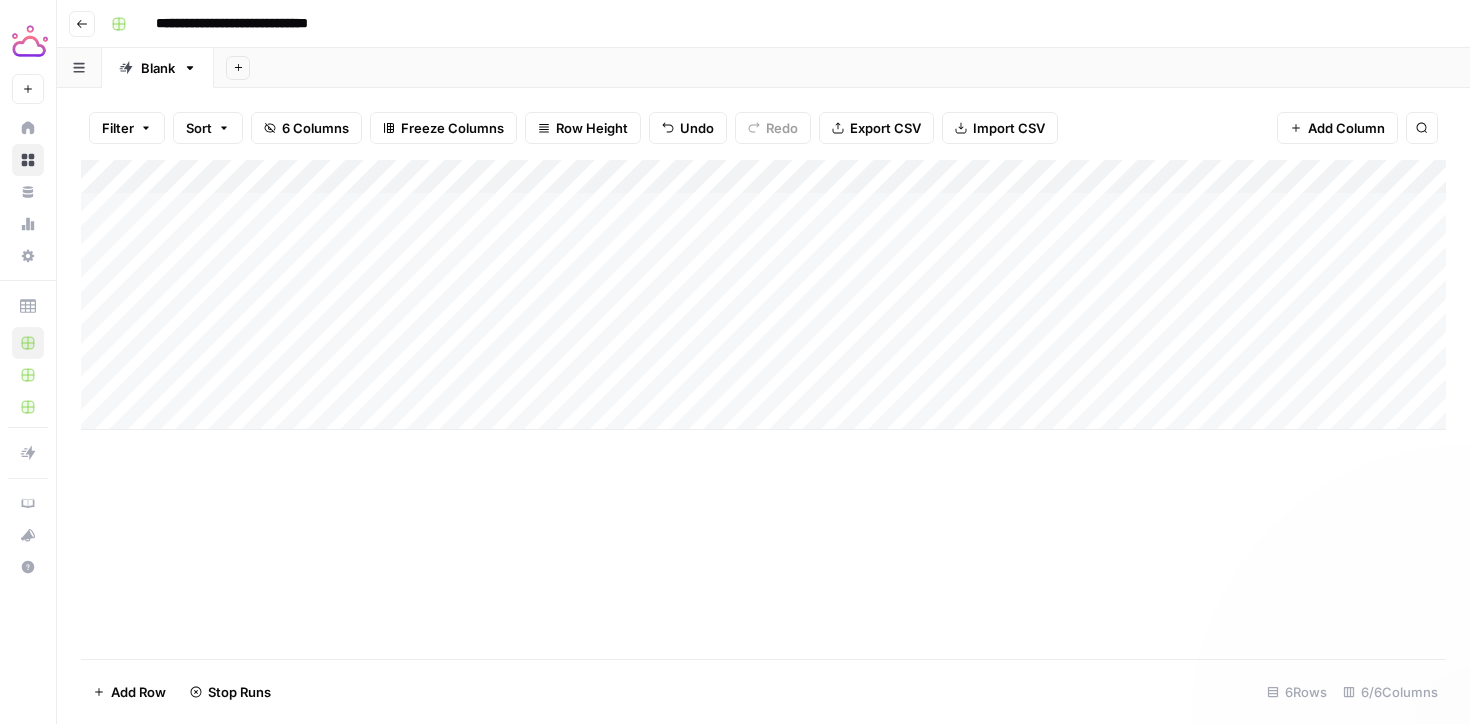 scroll, scrollTop: 0, scrollLeft: 0, axis: both 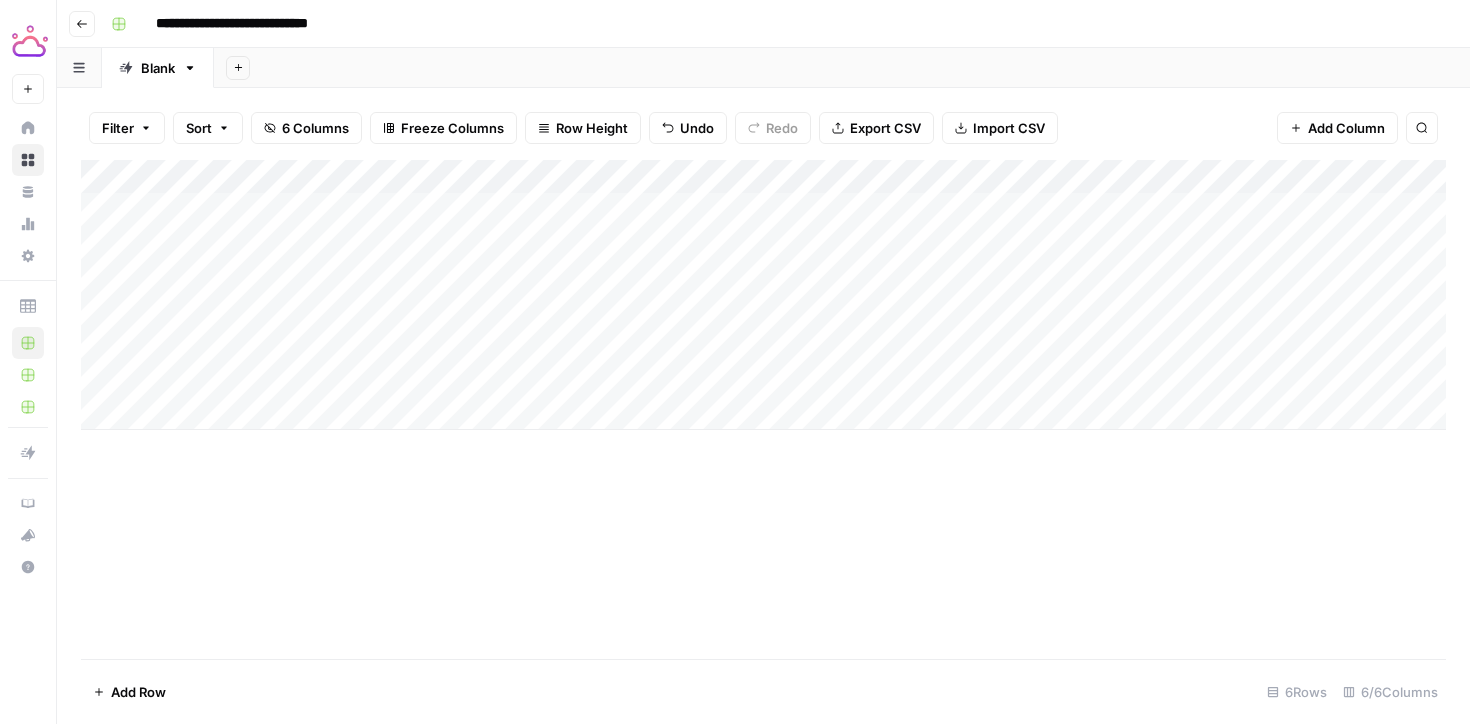 click on "Add Column" at bounding box center (763, 295) 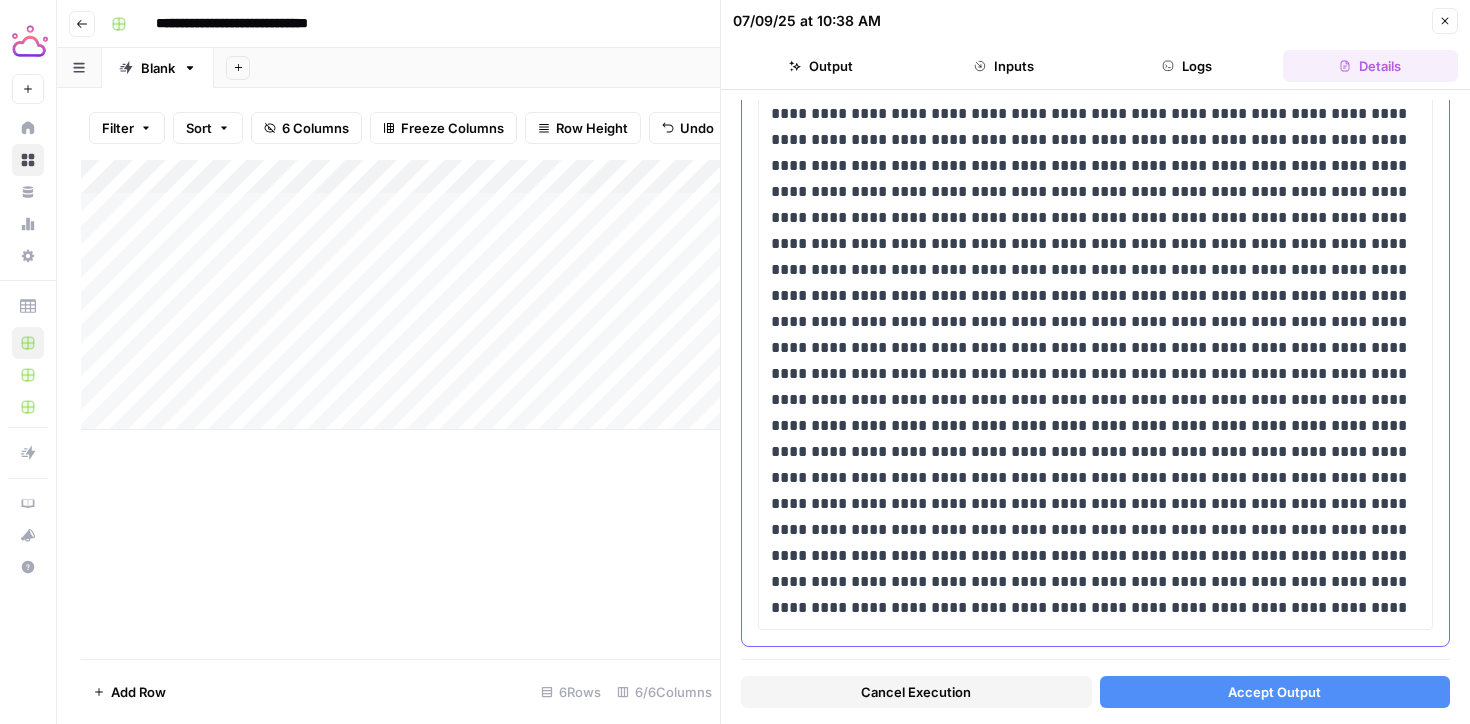 scroll, scrollTop: 552, scrollLeft: 0, axis: vertical 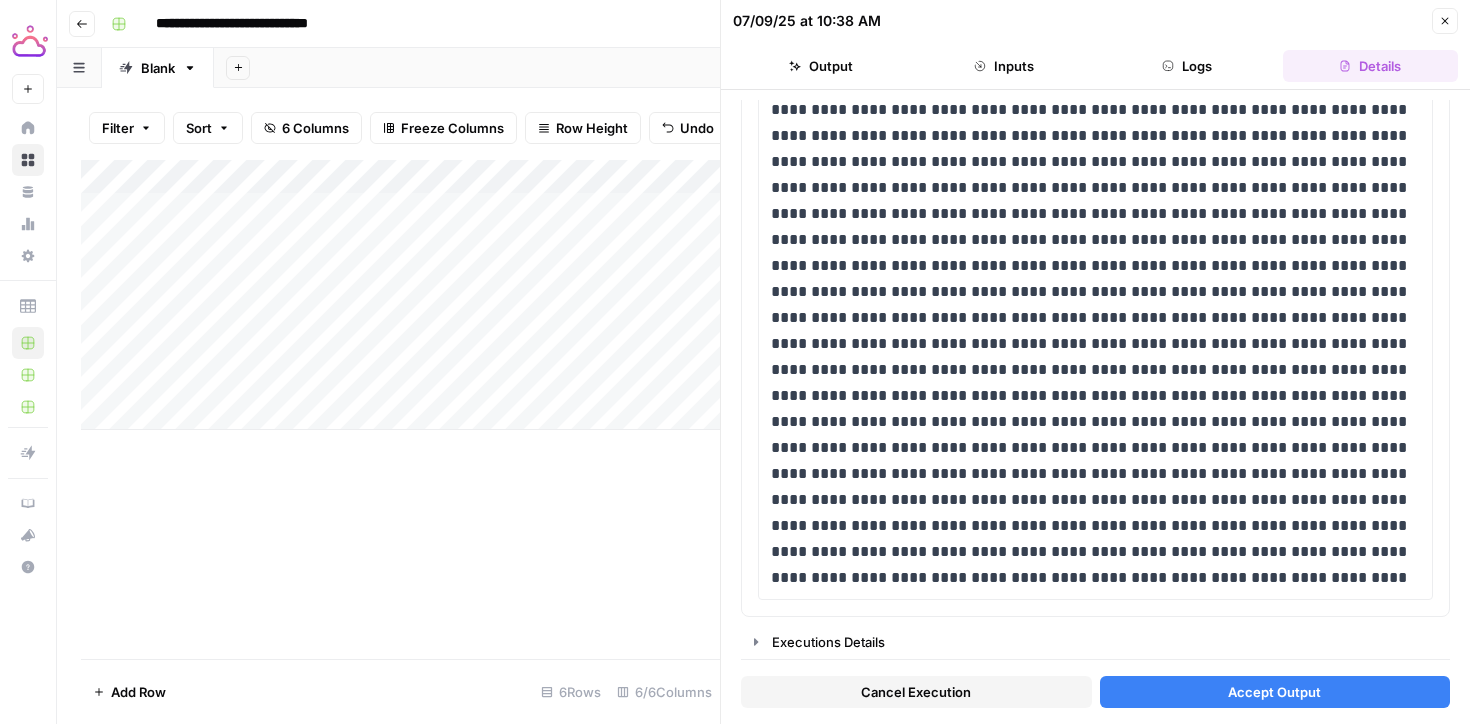 click on "Accept Output" at bounding box center (1275, 692) 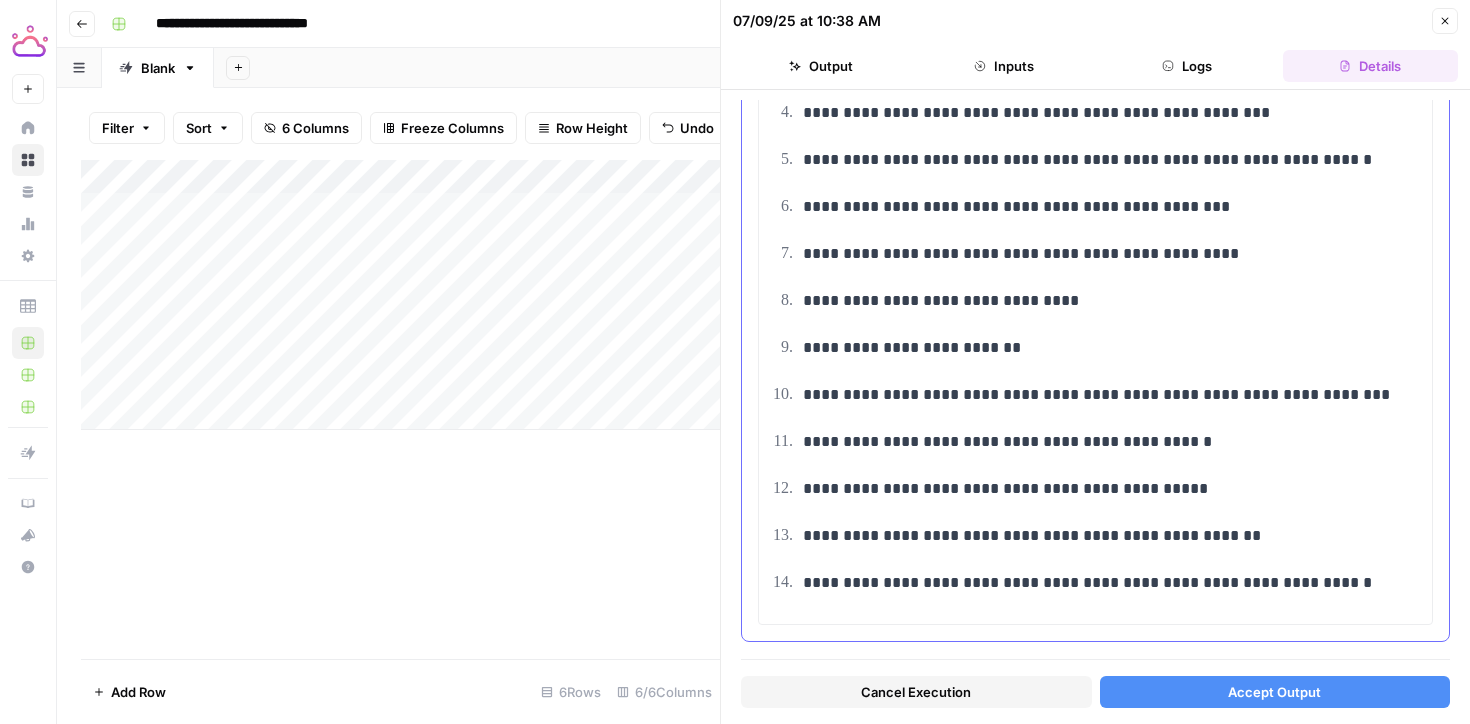 scroll, scrollTop: 346, scrollLeft: 0, axis: vertical 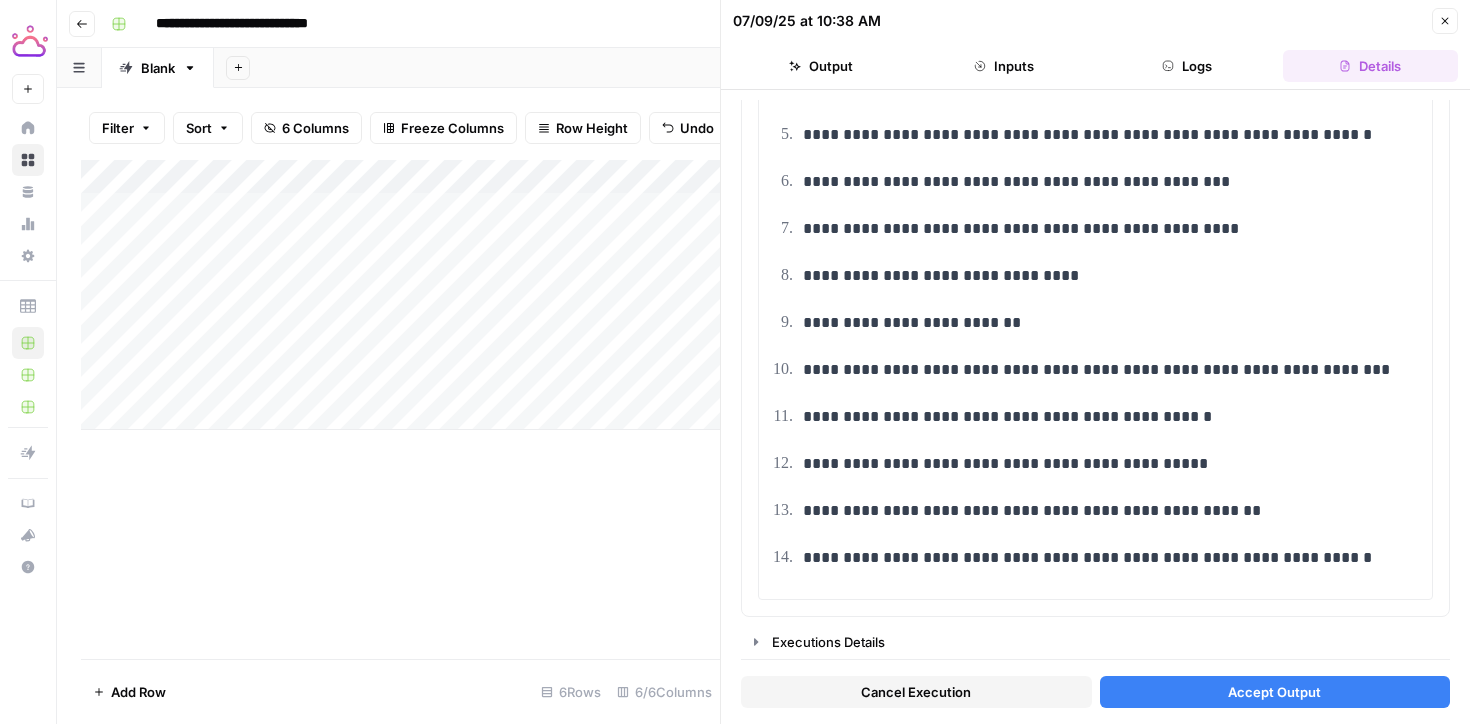 click on "Accept Output" at bounding box center (1274, 692) 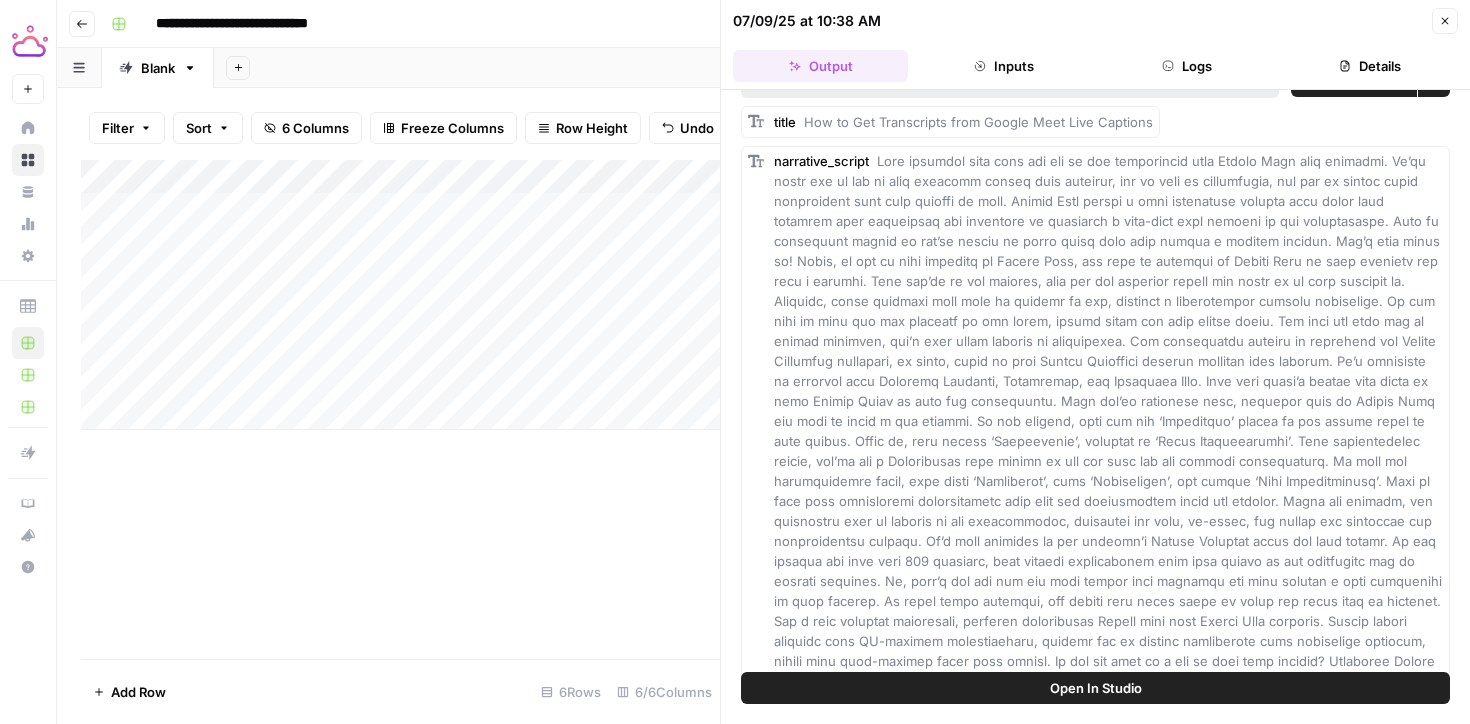 scroll, scrollTop: 0, scrollLeft: 0, axis: both 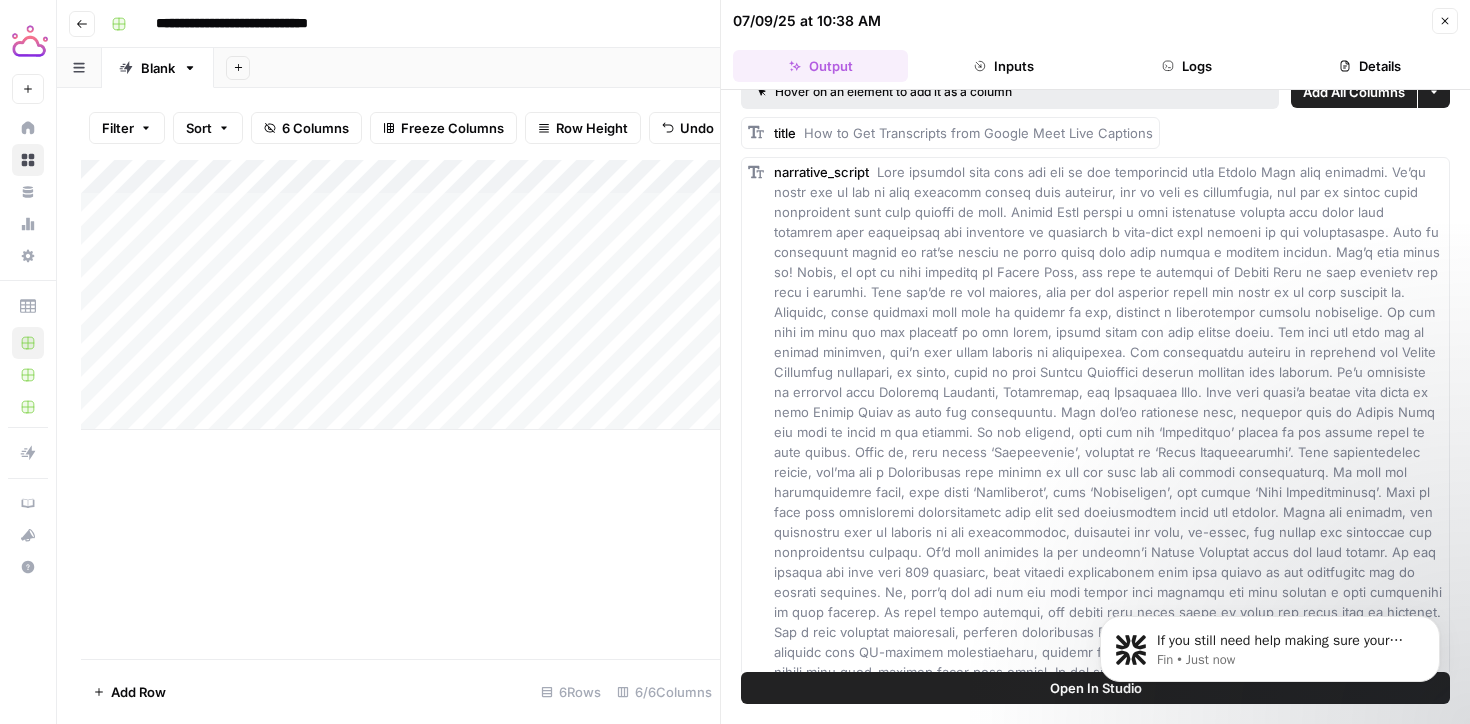 drag, startPoint x: 1950, startPoint y: 660, endPoint x: 1112, endPoint y: 527, distance: 848.48865 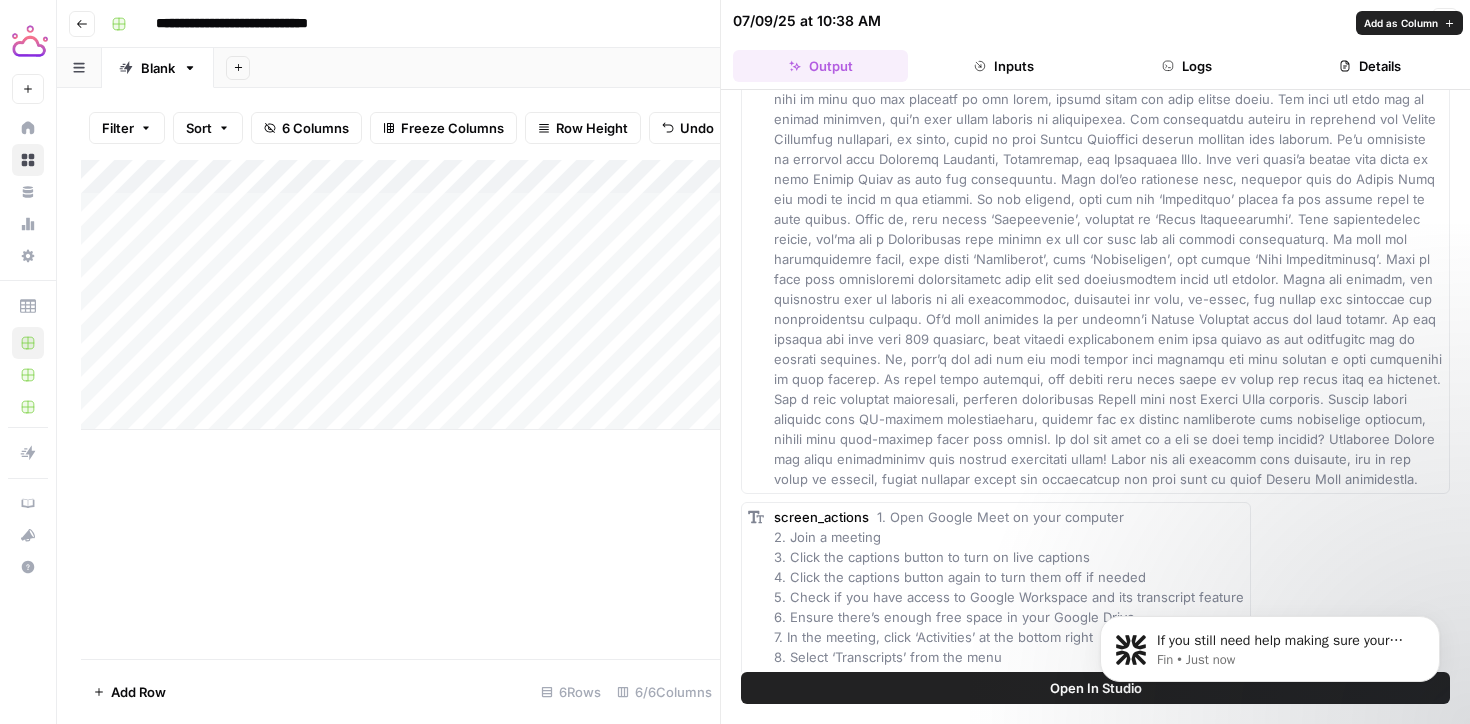 scroll, scrollTop: 319, scrollLeft: 0, axis: vertical 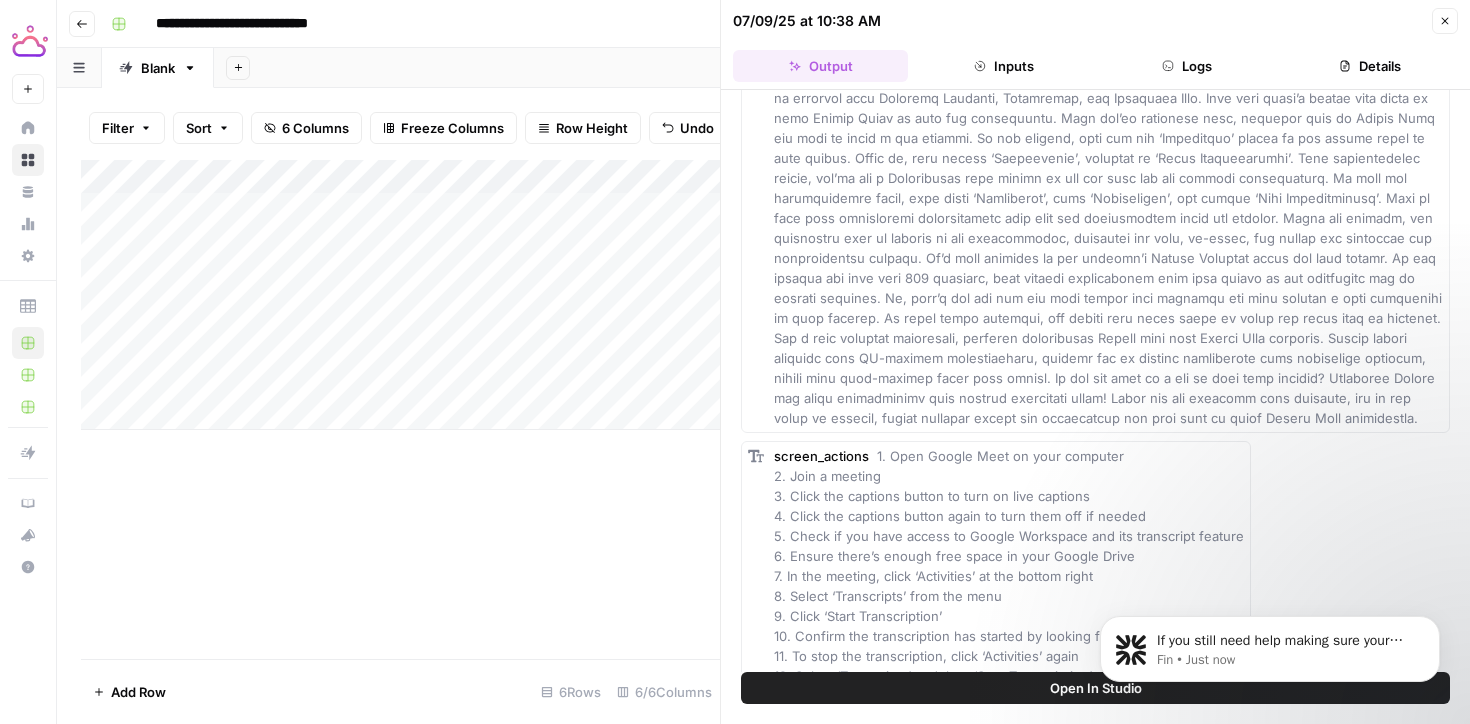 click on "Add Column" at bounding box center (400, 409) 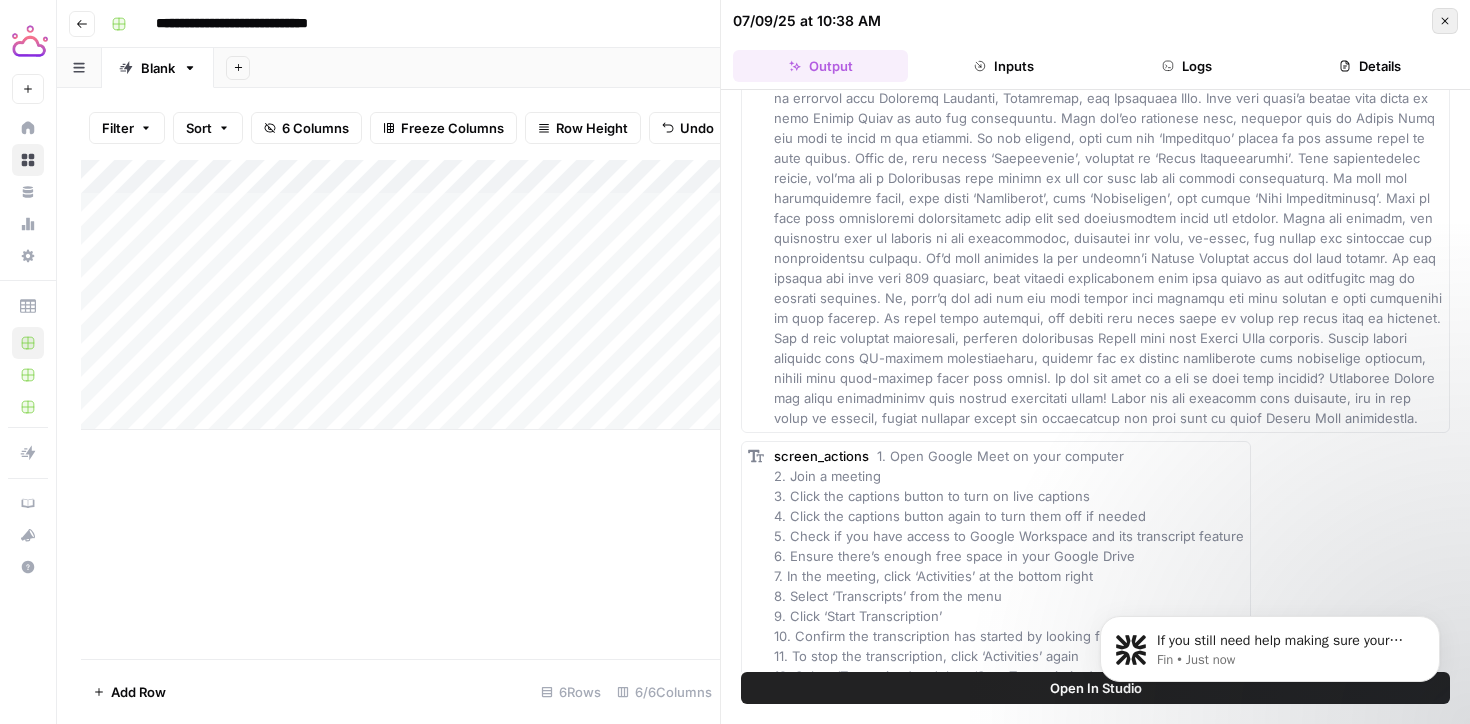 click 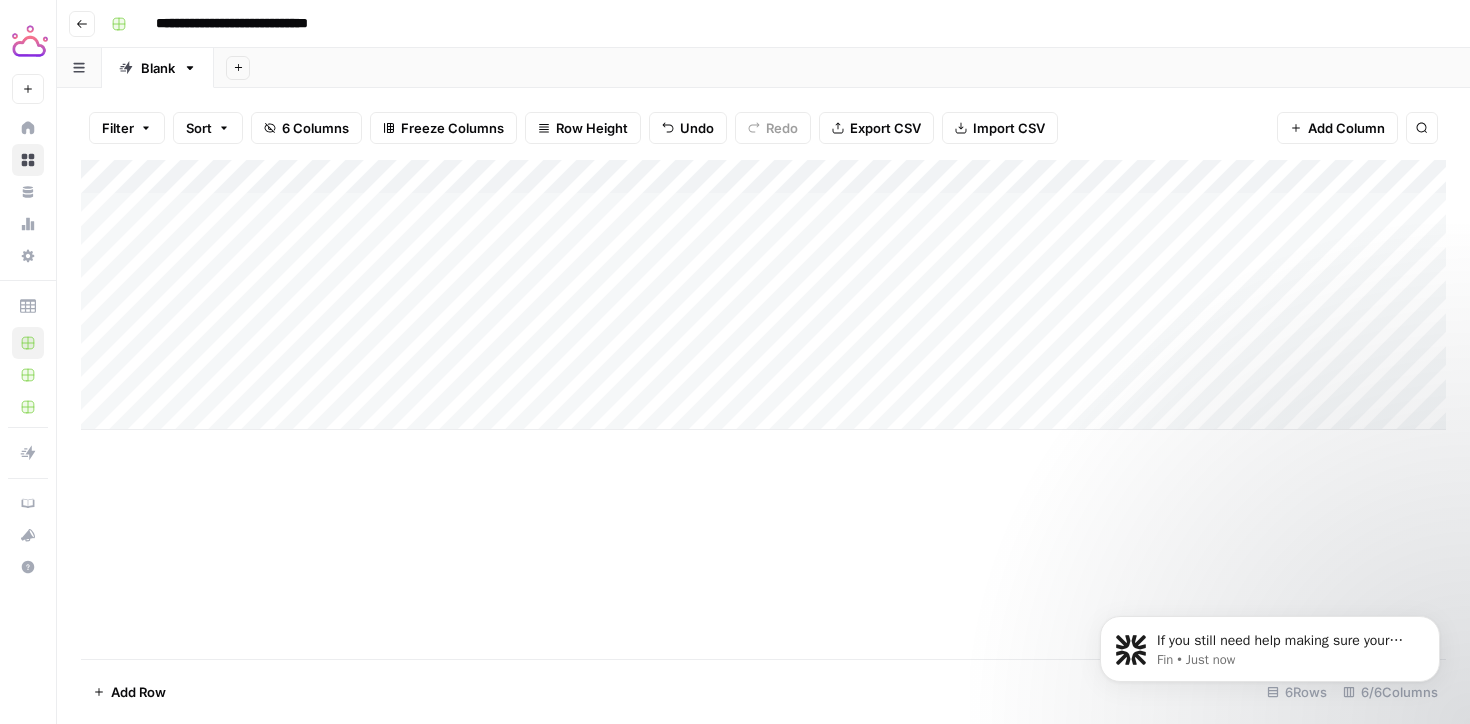 click on "Add Column" at bounding box center (763, 295) 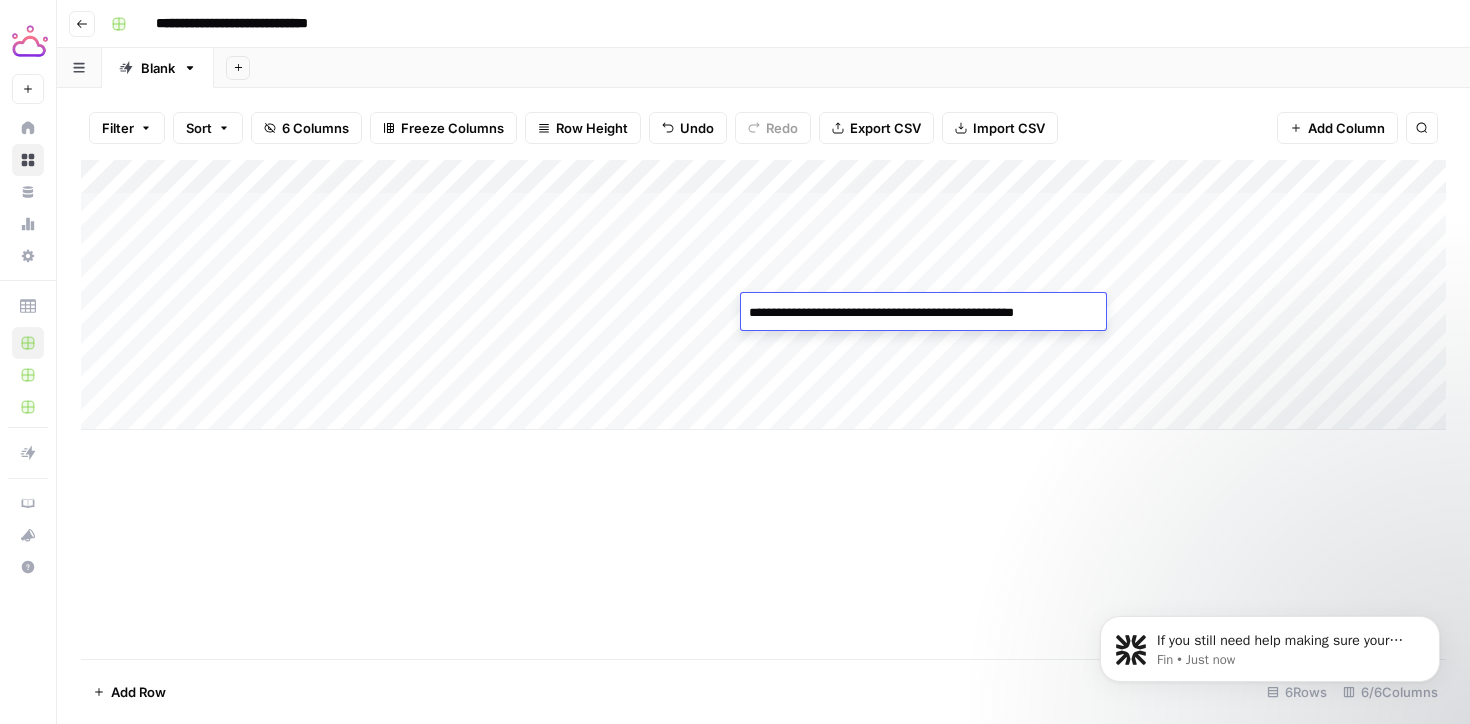 click on "**********" at bounding box center [920, 313] 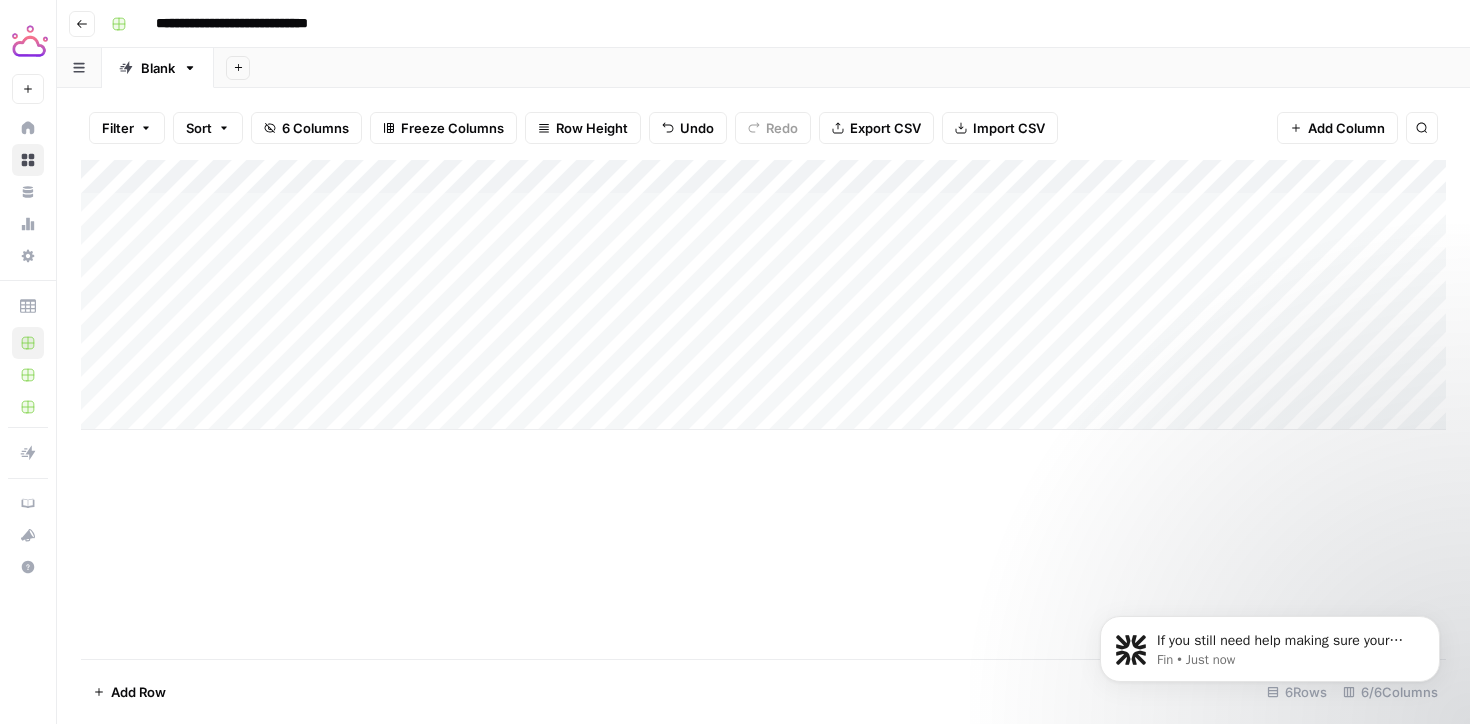 click on "Add Column" at bounding box center (763, 295) 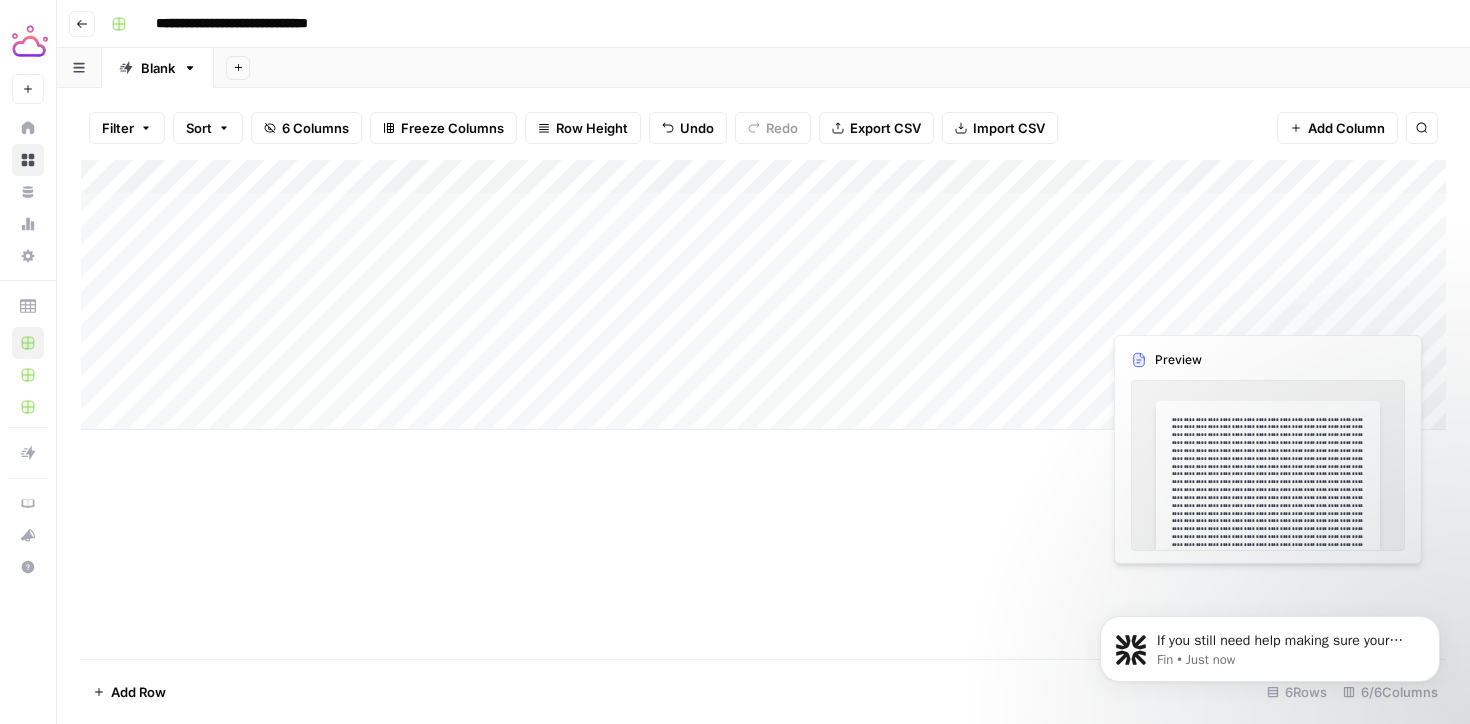 click on "Add Column" at bounding box center (763, 295) 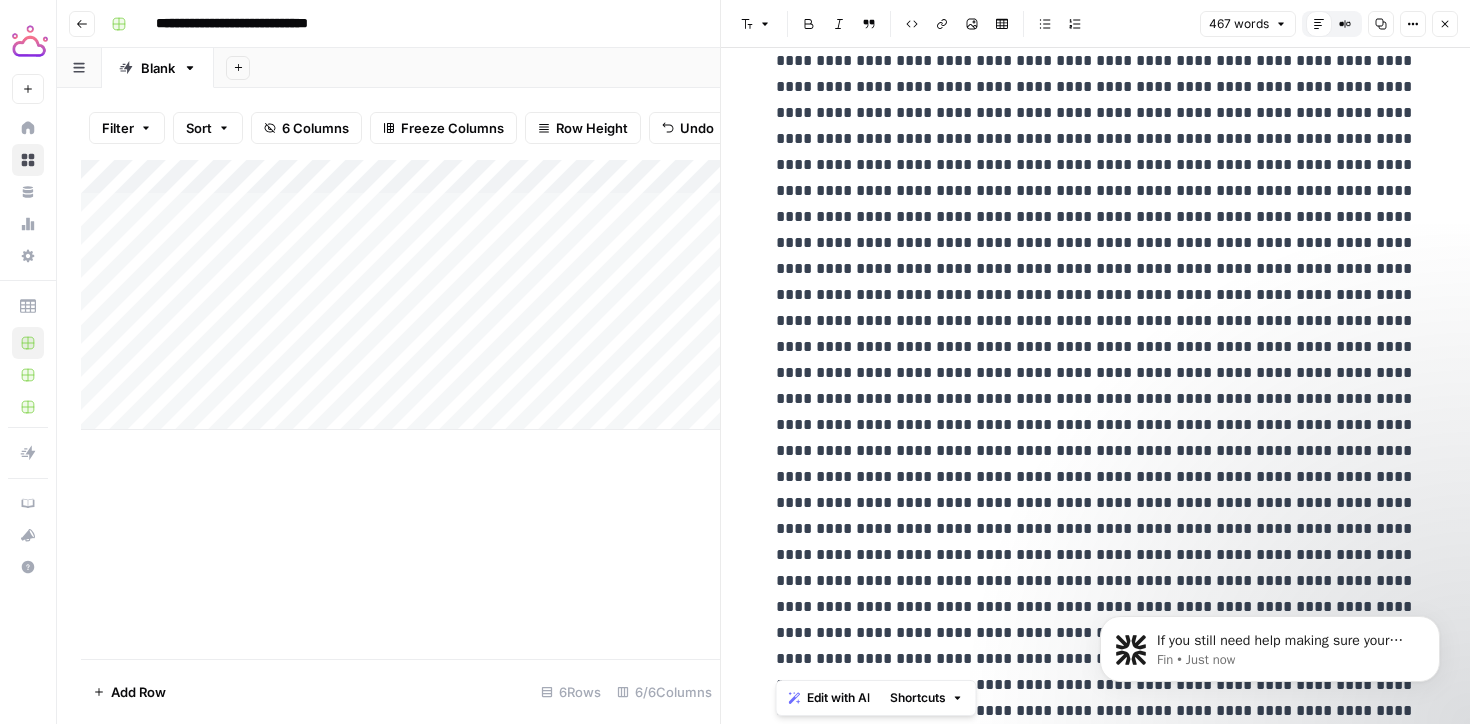 scroll, scrollTop: 256, scrollLeft: 0, axis: vertical 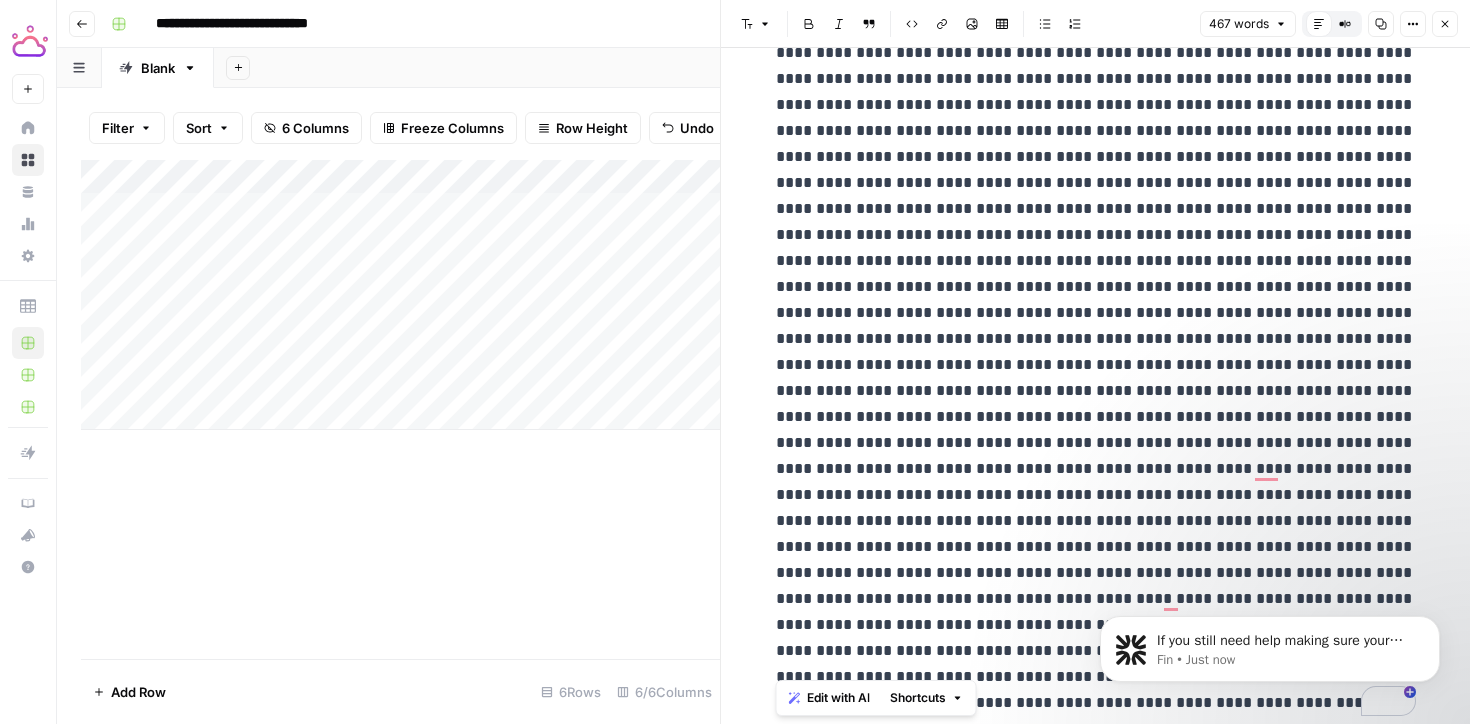 drag, startPoint x: 1848, startPoint y: 677, endPoint x: 1272, endPoint y: 701, distance: 576.49976 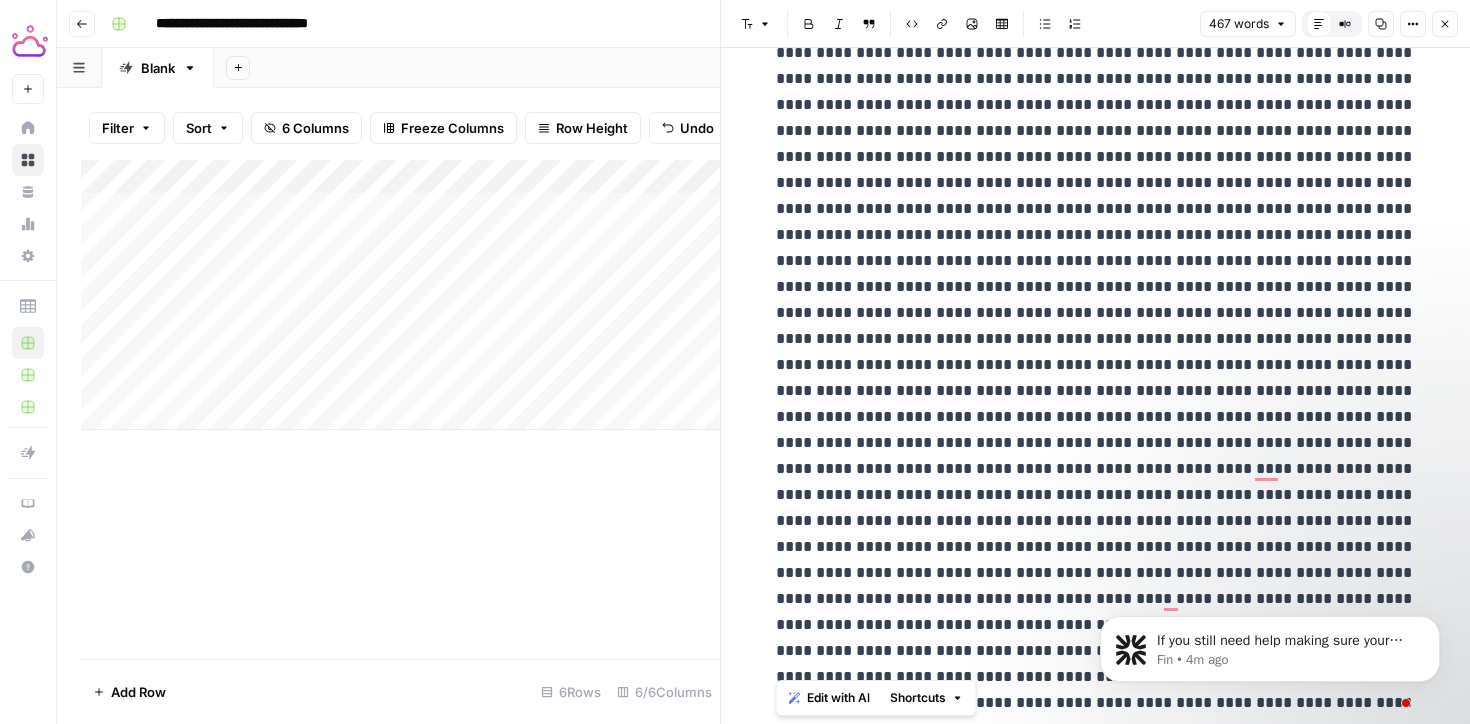 click at bounding box center [1096, 274] 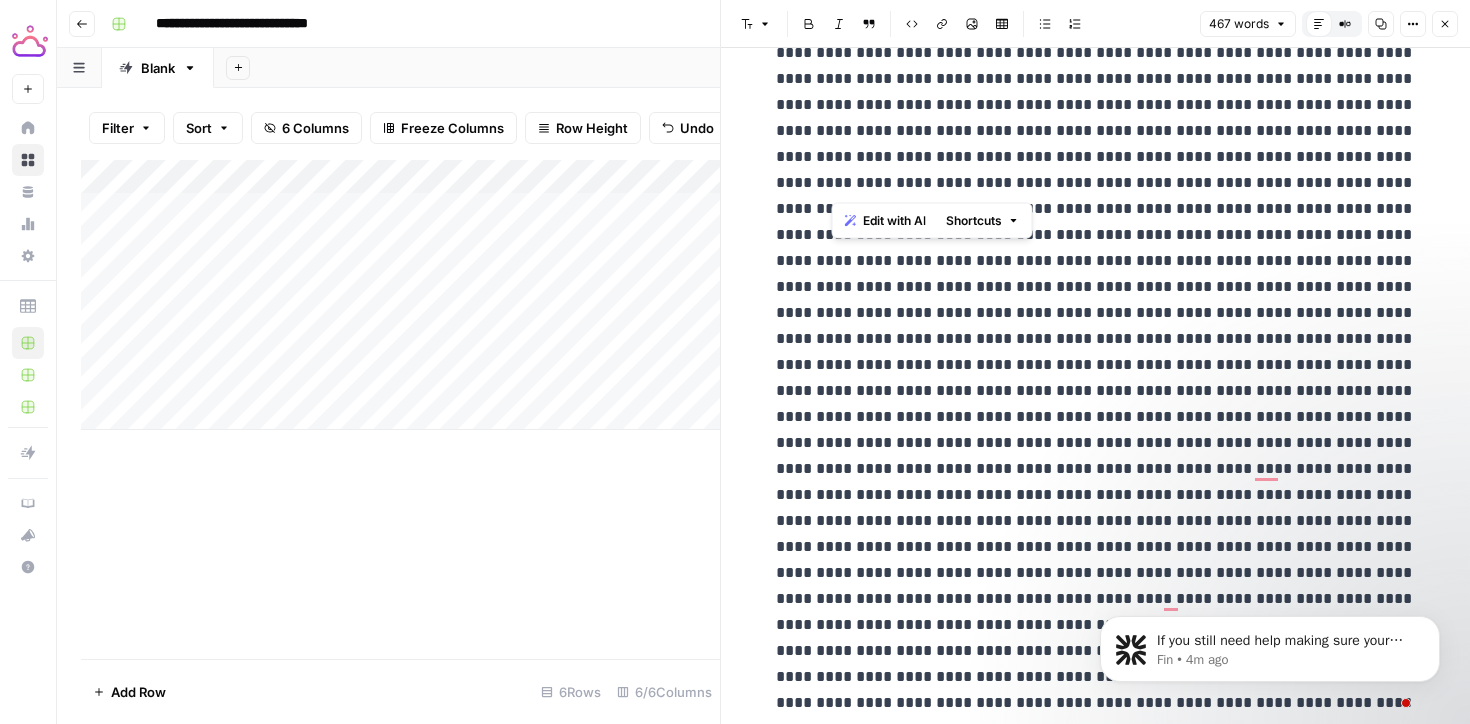 drag, startPoint x: 1082, startPoint y: 105, endPoint x: 833, endPoint y: 184, distance: 261.2317 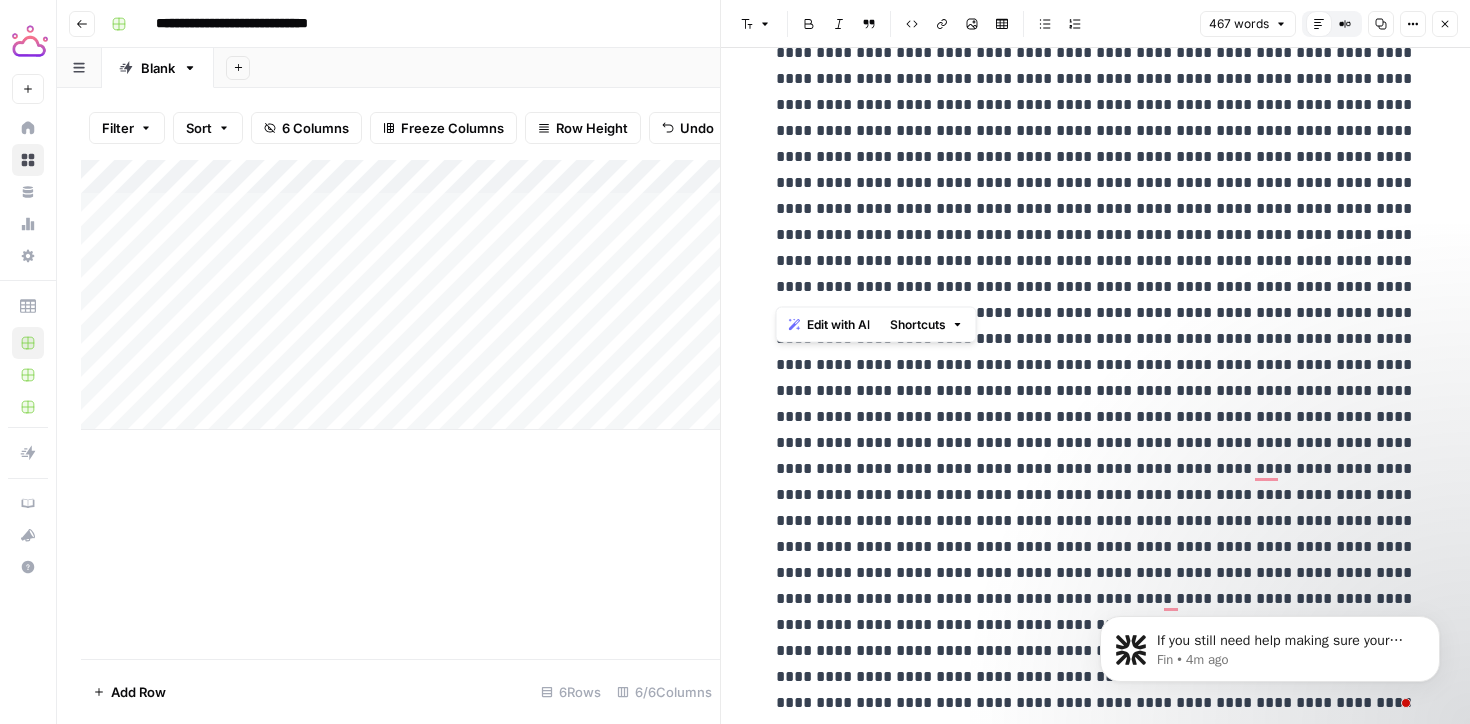 drag, startPoint x: 777, startPoint y: 233, endPoint x: 1301, endPoint y: 297, distance: 527.8939 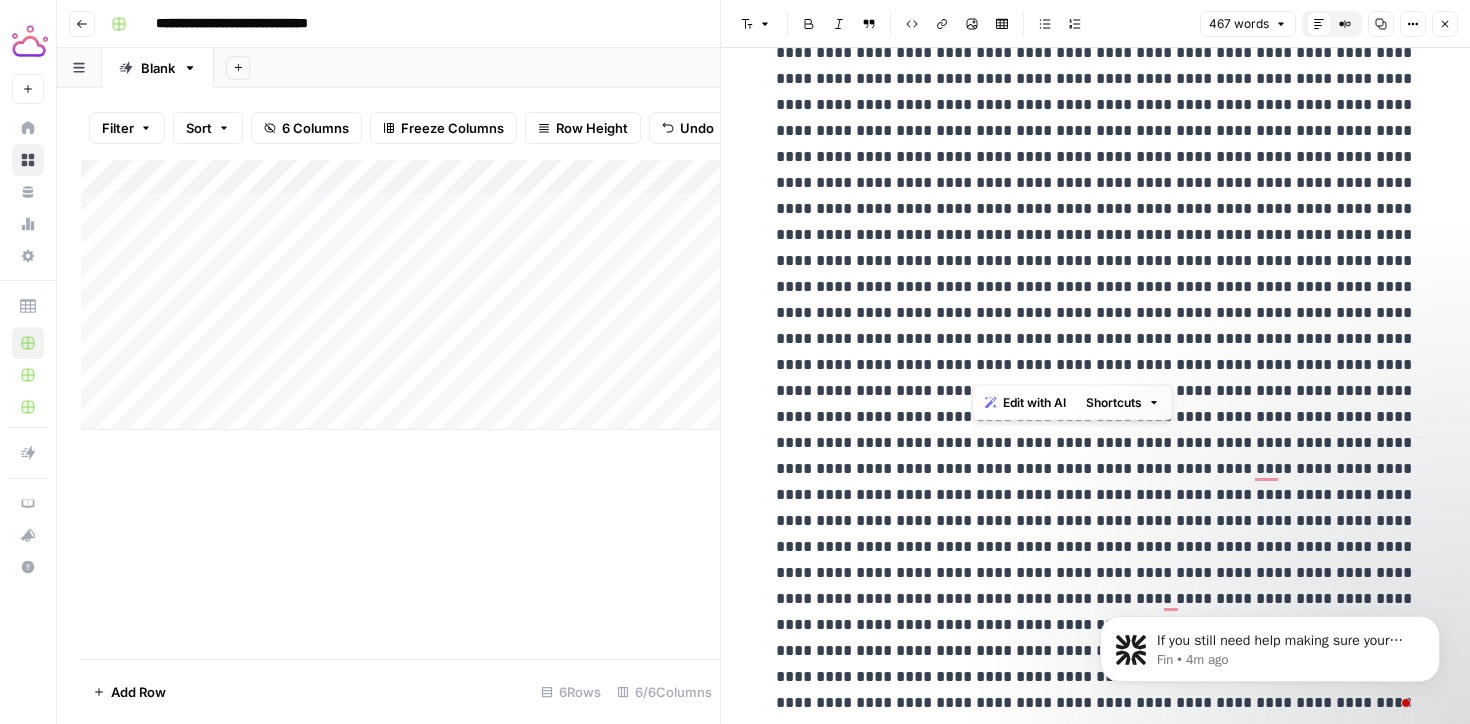 drag, startPoint x: 1311, startPoint y: 292, endPoint x: 974, endPoint y: 368, distance: 345.46347 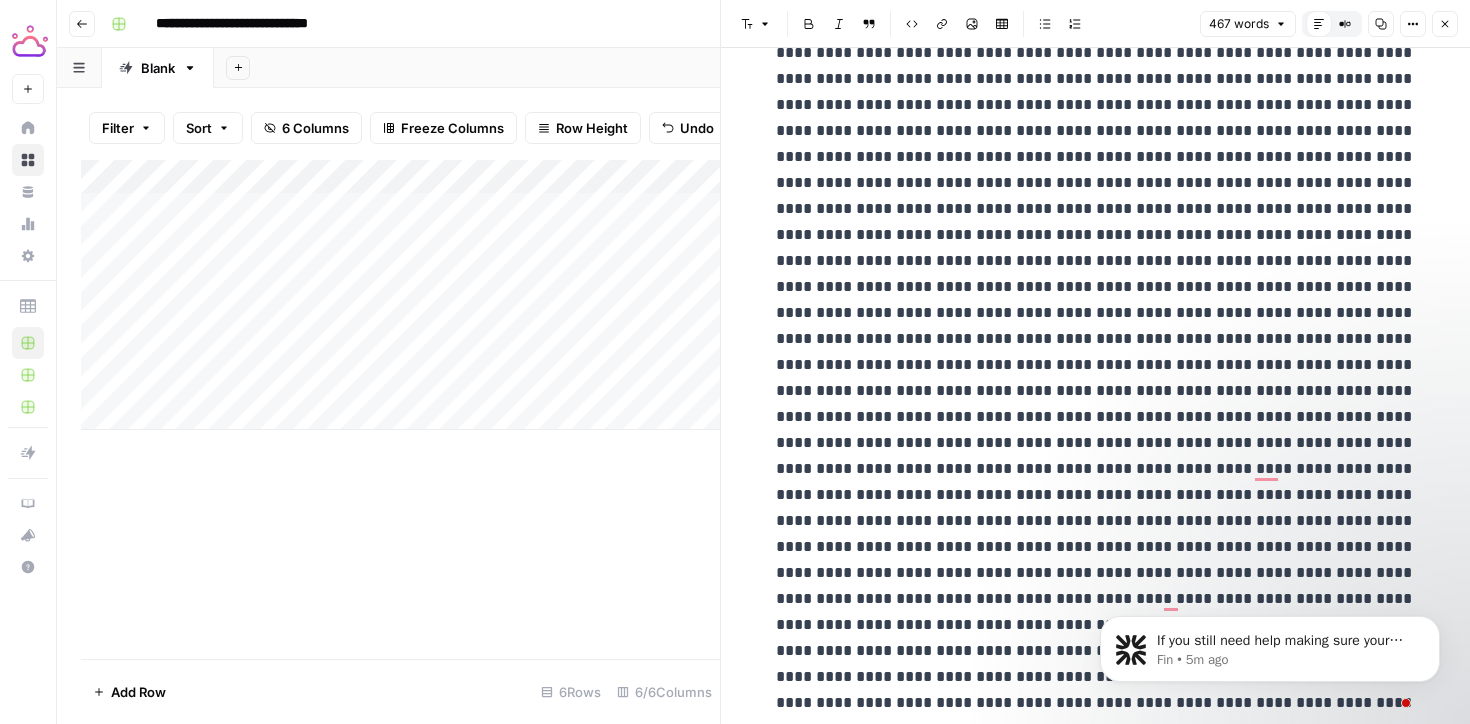 click at bounding box center [1096, 274] 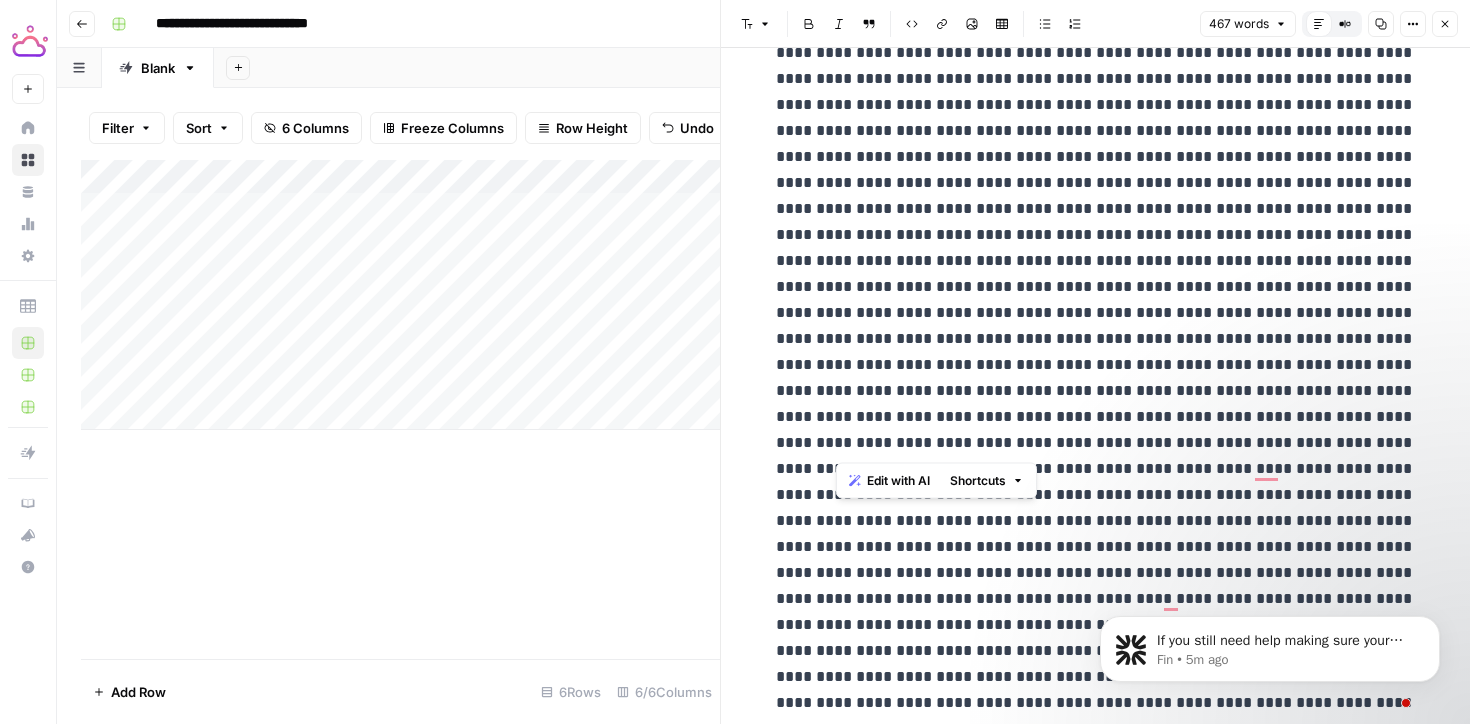 drag, startPoint x: 971, startPoint y: 364, endPoint x: 836, endPoint y: 448, distance: 159 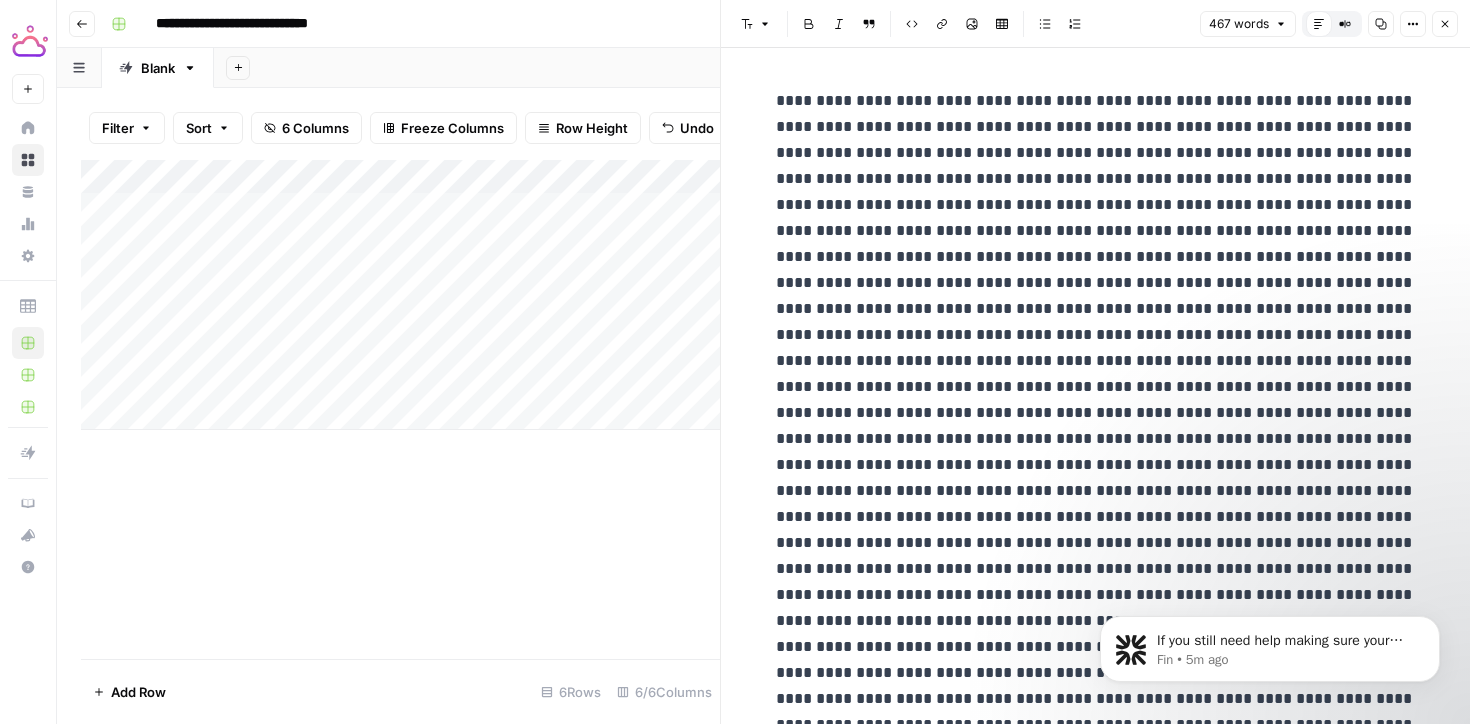 scroll, scrollTop: 0, scrollLeft: 0, axis: both 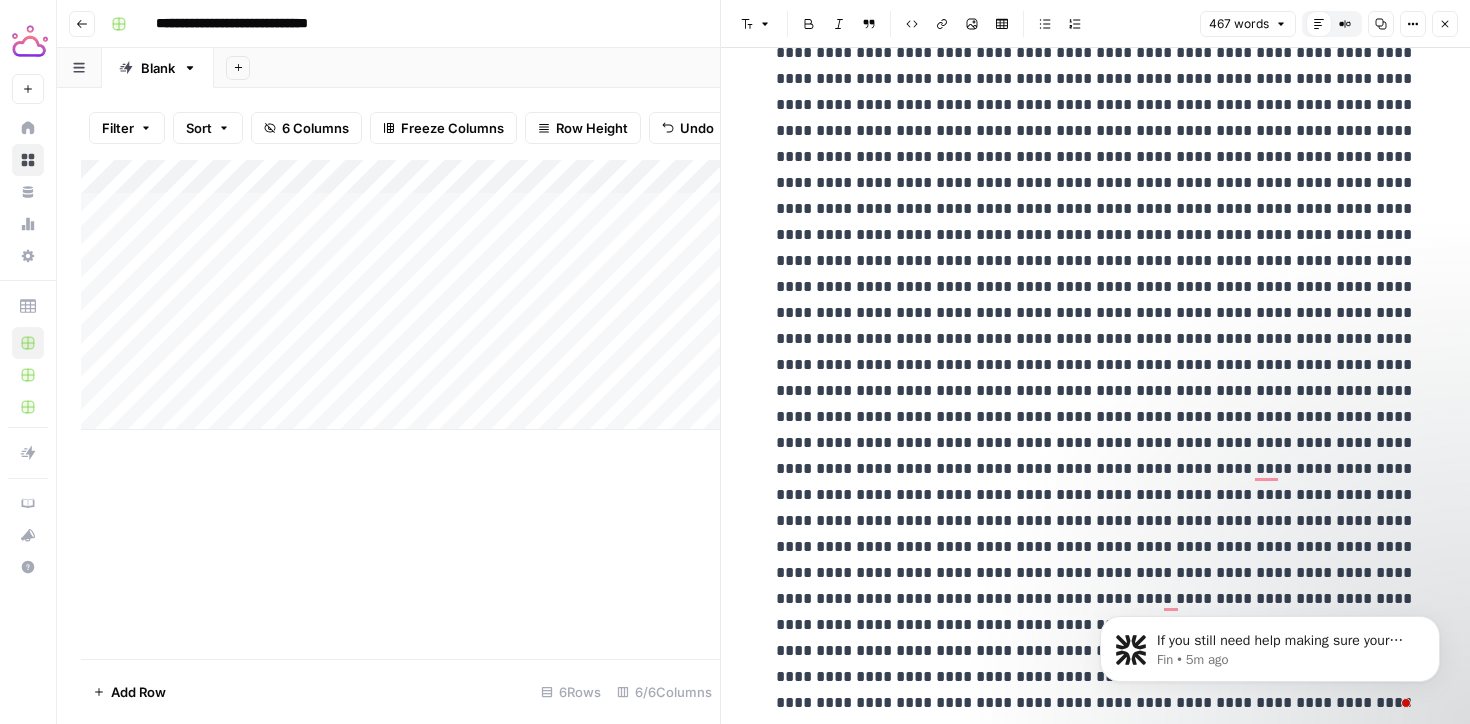 click at bounding box center (1096, 274) 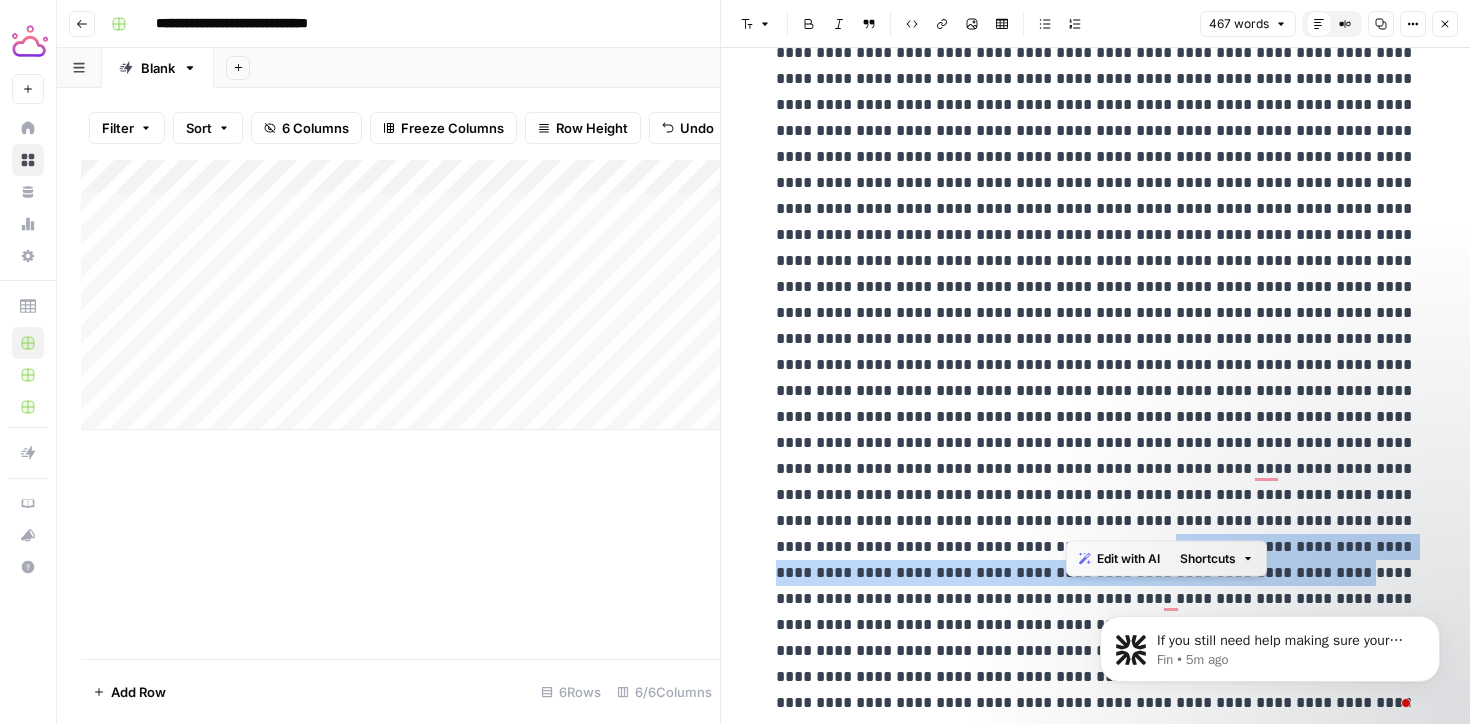 drag, startPoint x: 1070, startPoint y: 497, endPoint x: 1201, endPoint y: 531, distance: 135.34032 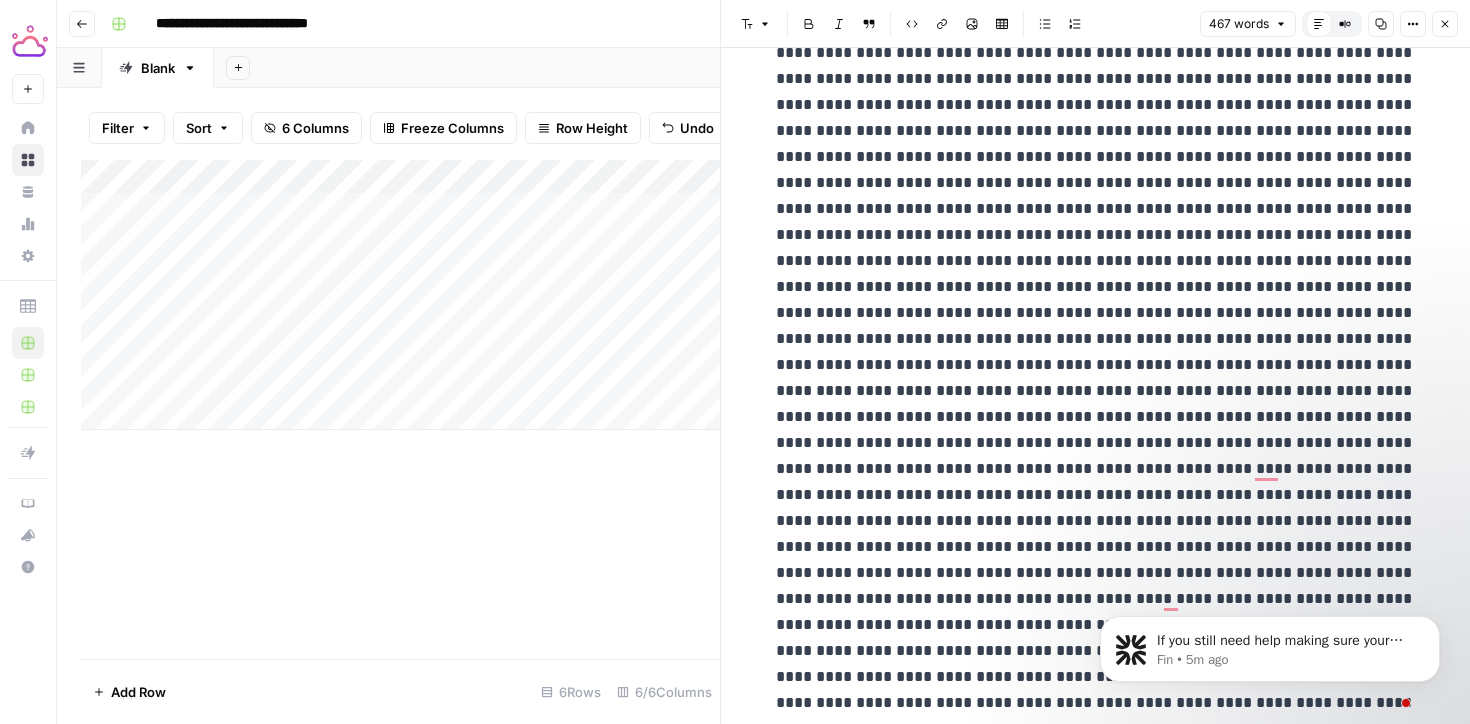 click at bounding box center (1096, 274) 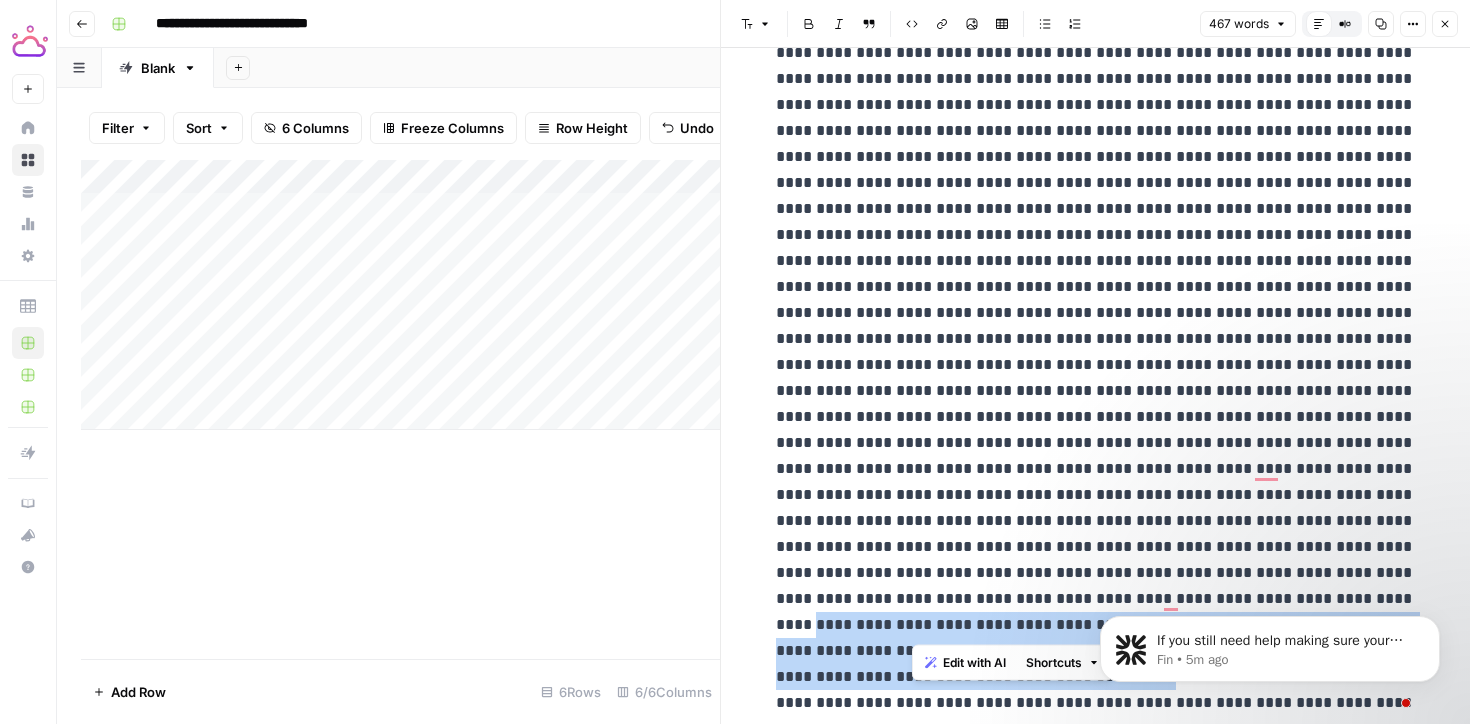 drag, startPoint x: 1215, startPoint y: 549, endPoint x: 908, endPoint y: 624, distance: 316.02847 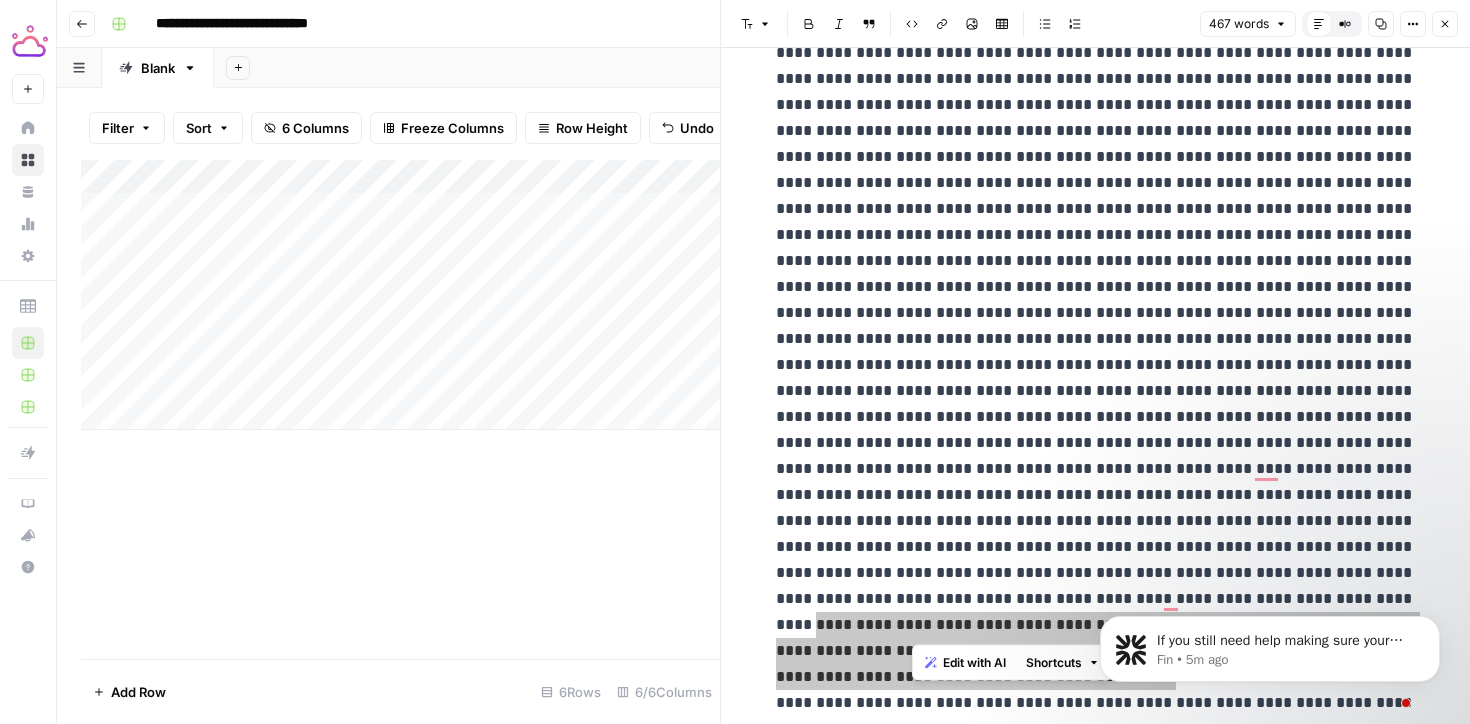 click on "If you still need help making sure your grid runs the latest workflow version, I’m here to assist. Would you like to provide more details about what you’re trying to achieve or any issues you’re facing? Fin • 5m ago" at bounding box center [1270, 557] 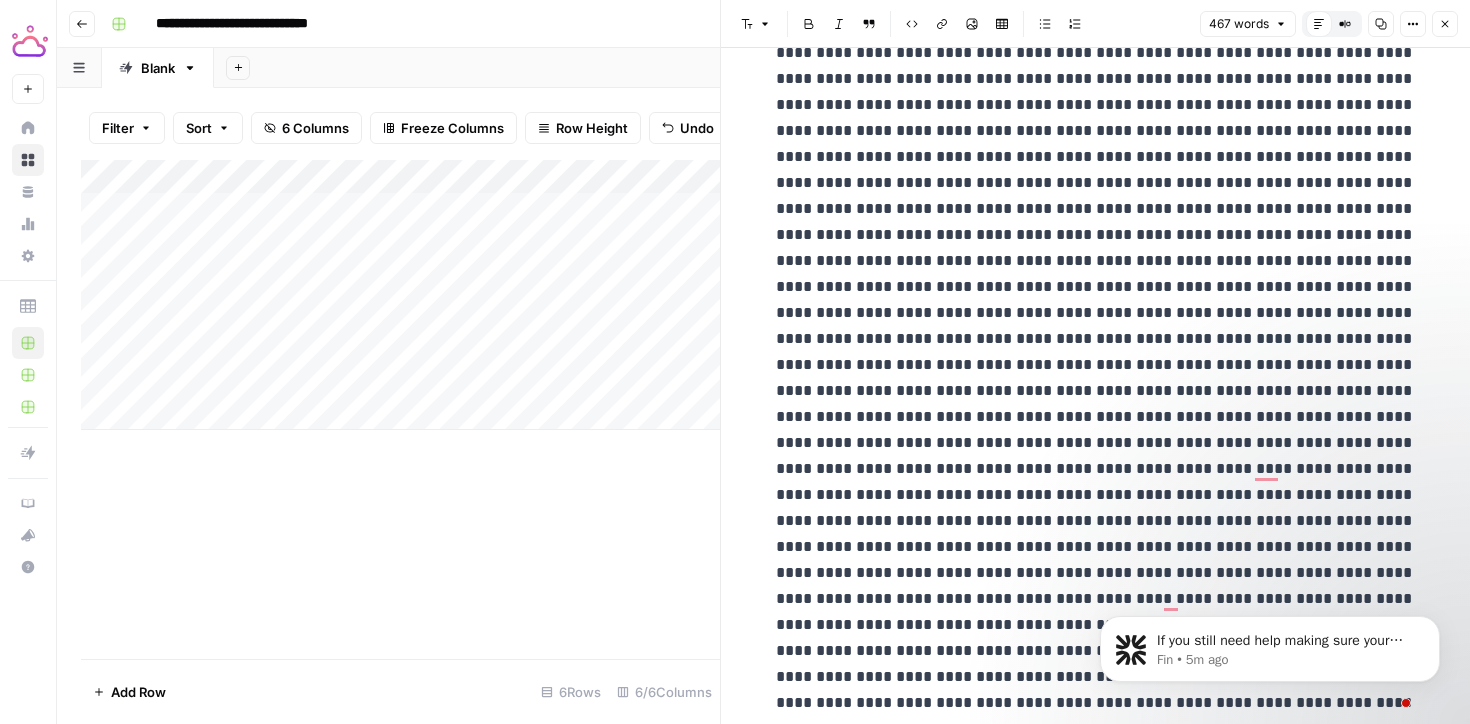 click at bounding box center (1096, 274) 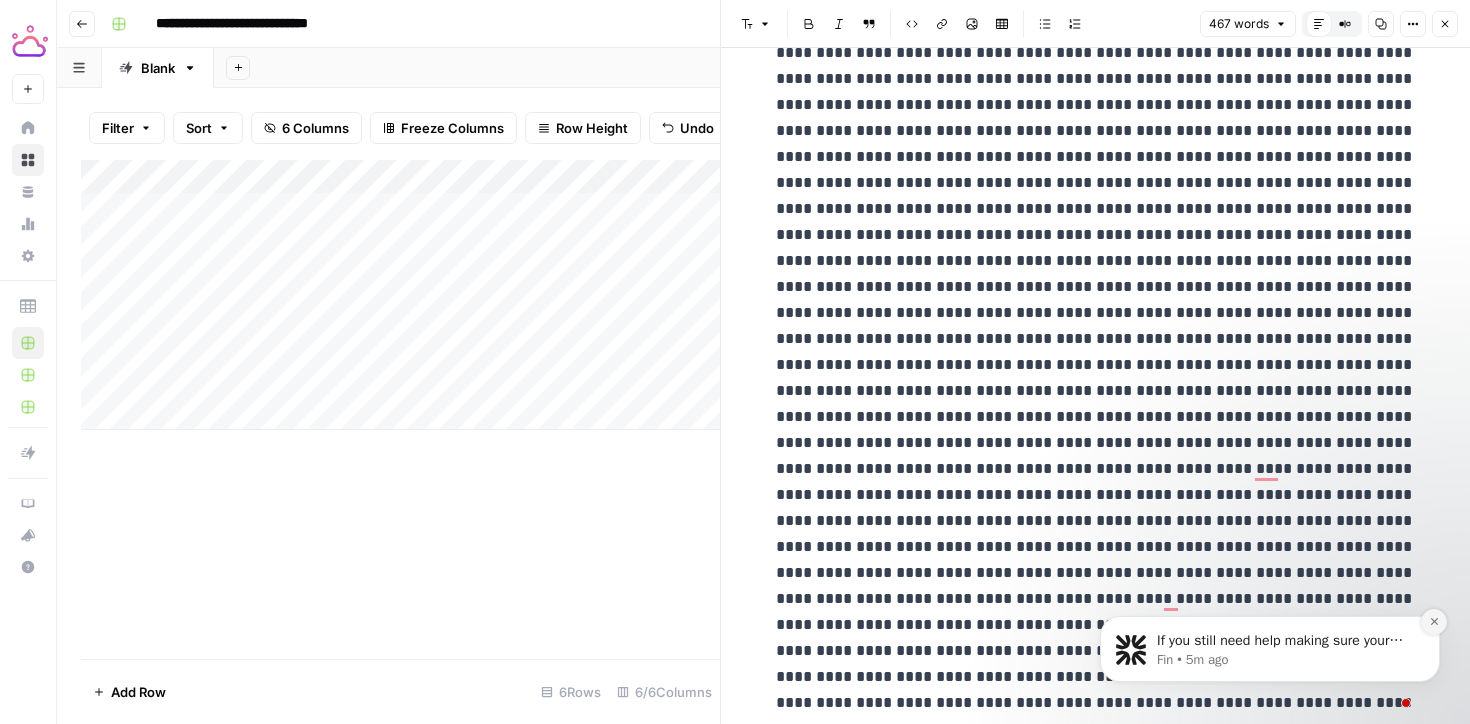 click 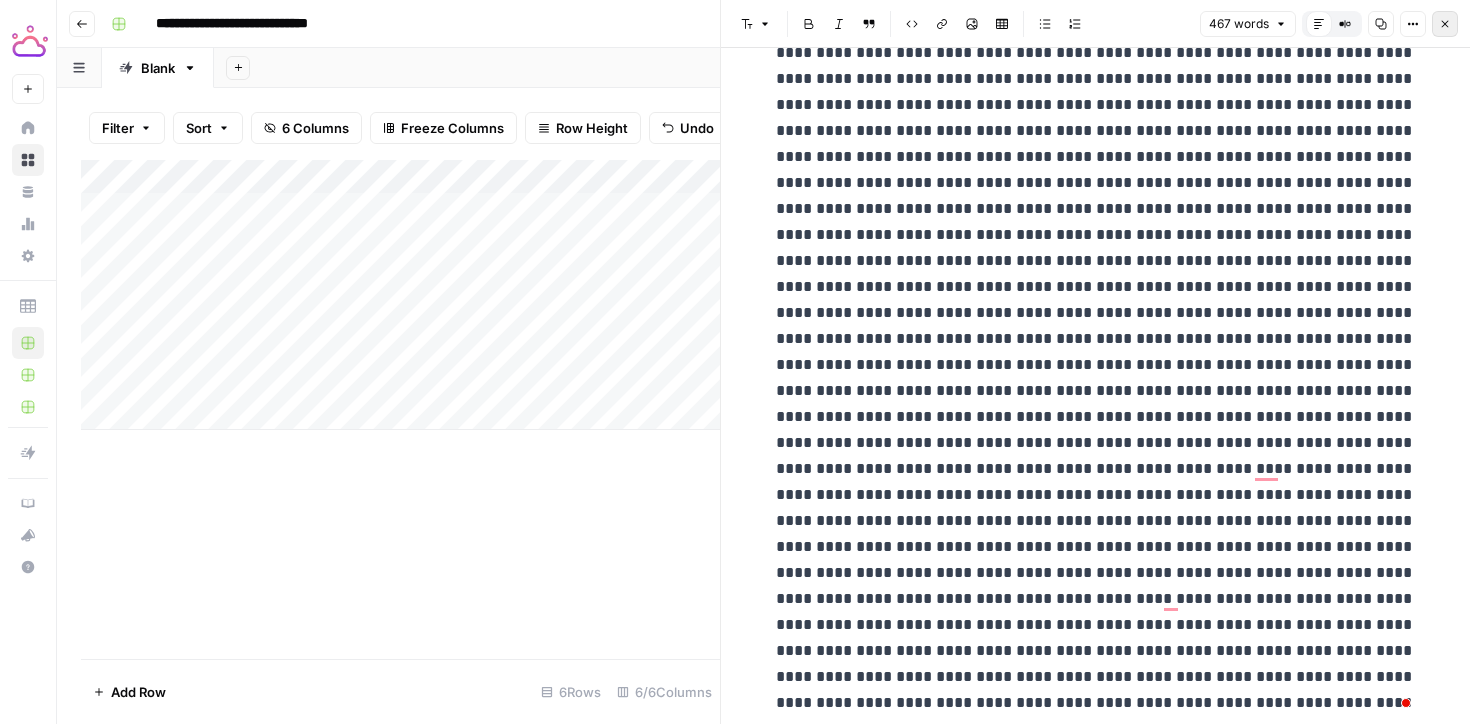 click 